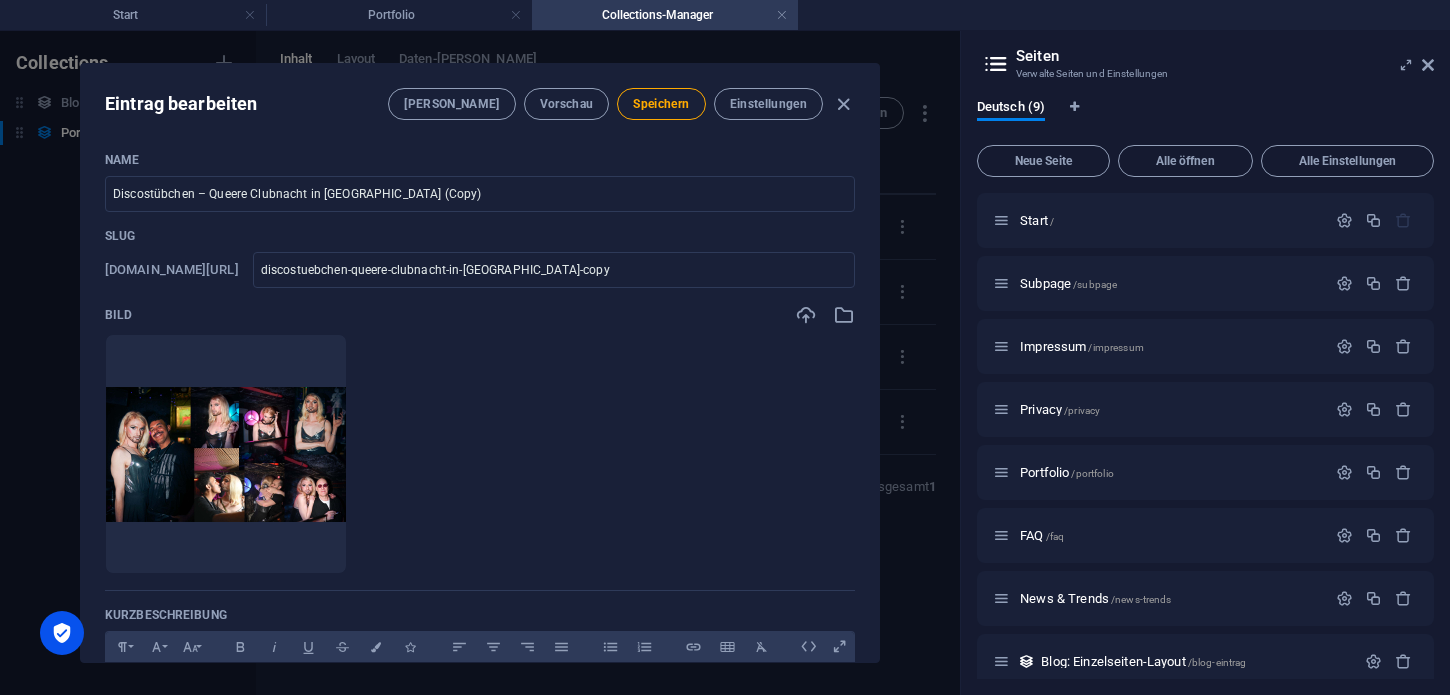 scroll, scrollTop: 0, scrollLeft: 0, axis: both 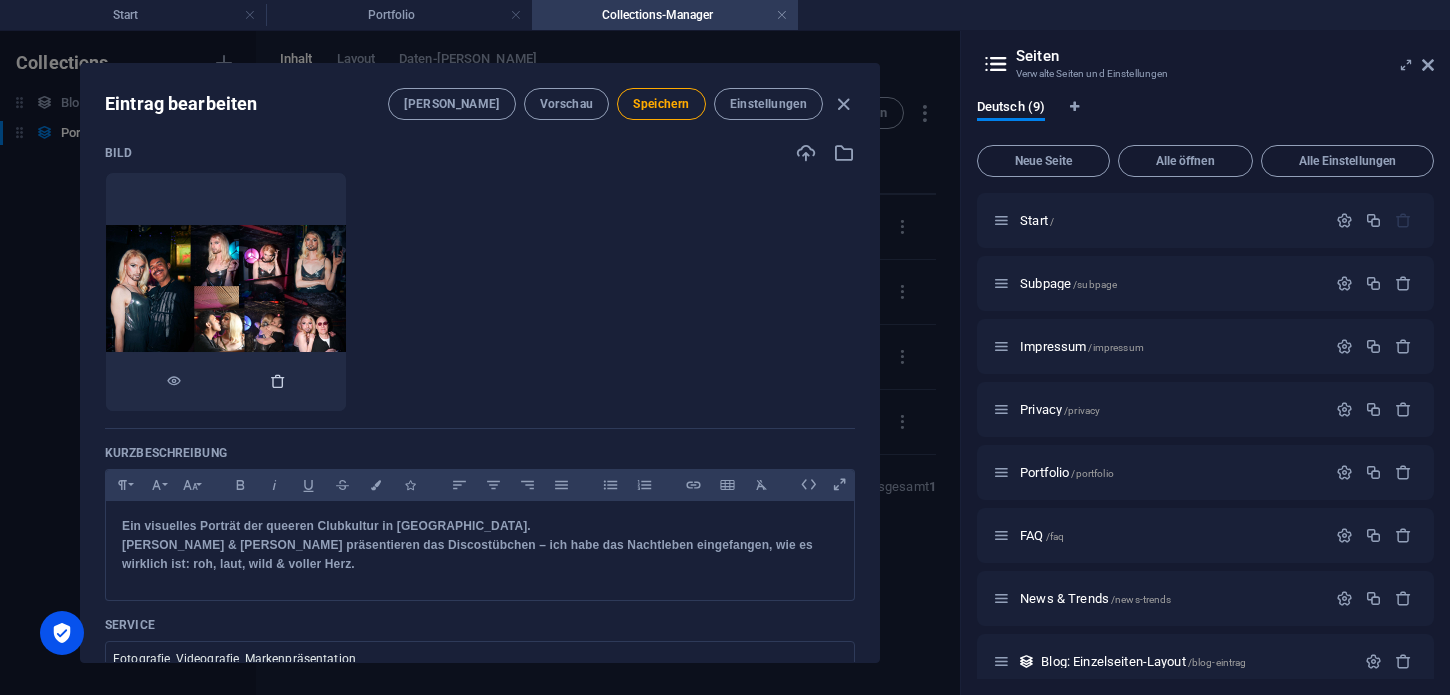 click at bounding box center (278, 382) 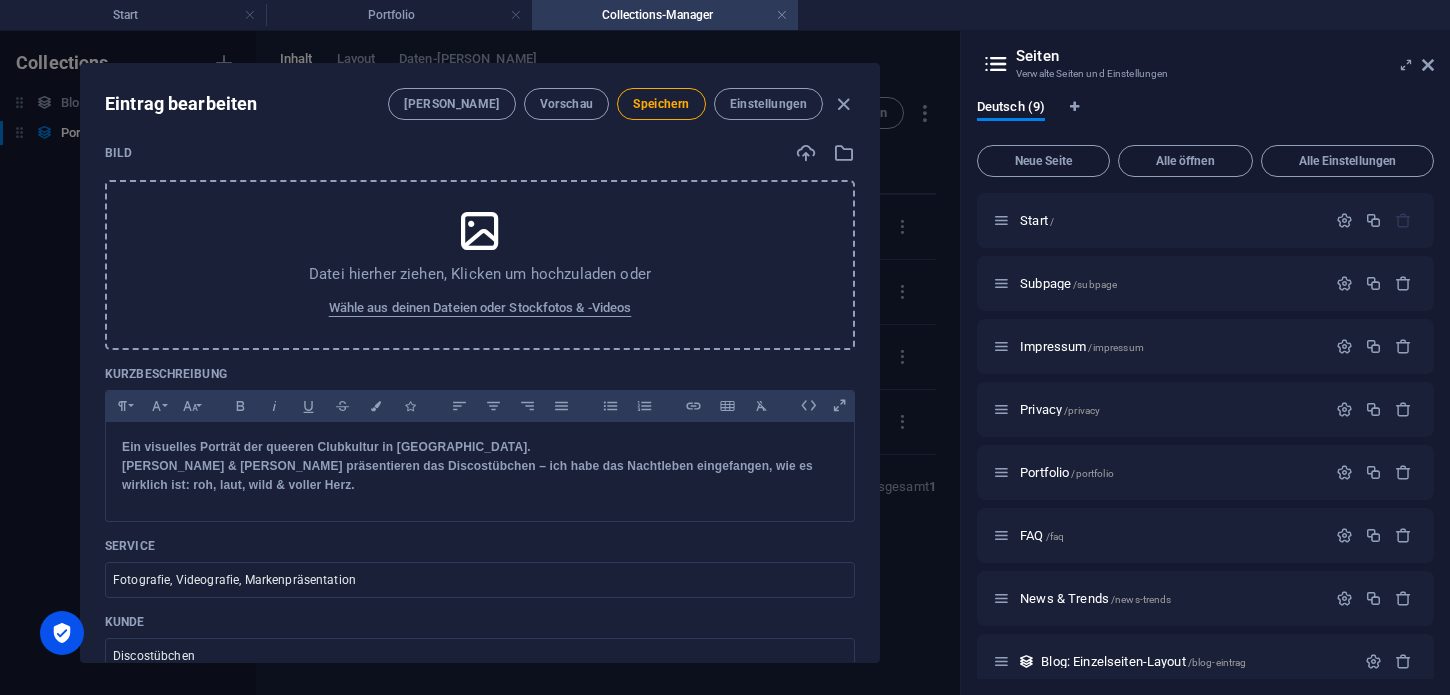 click on "Datei hierher ziehen, Klicken um hochzuladen oder Wähle aus deinen Dateien oder Stockfotos & -Videos" at bounding box center [480, 265] 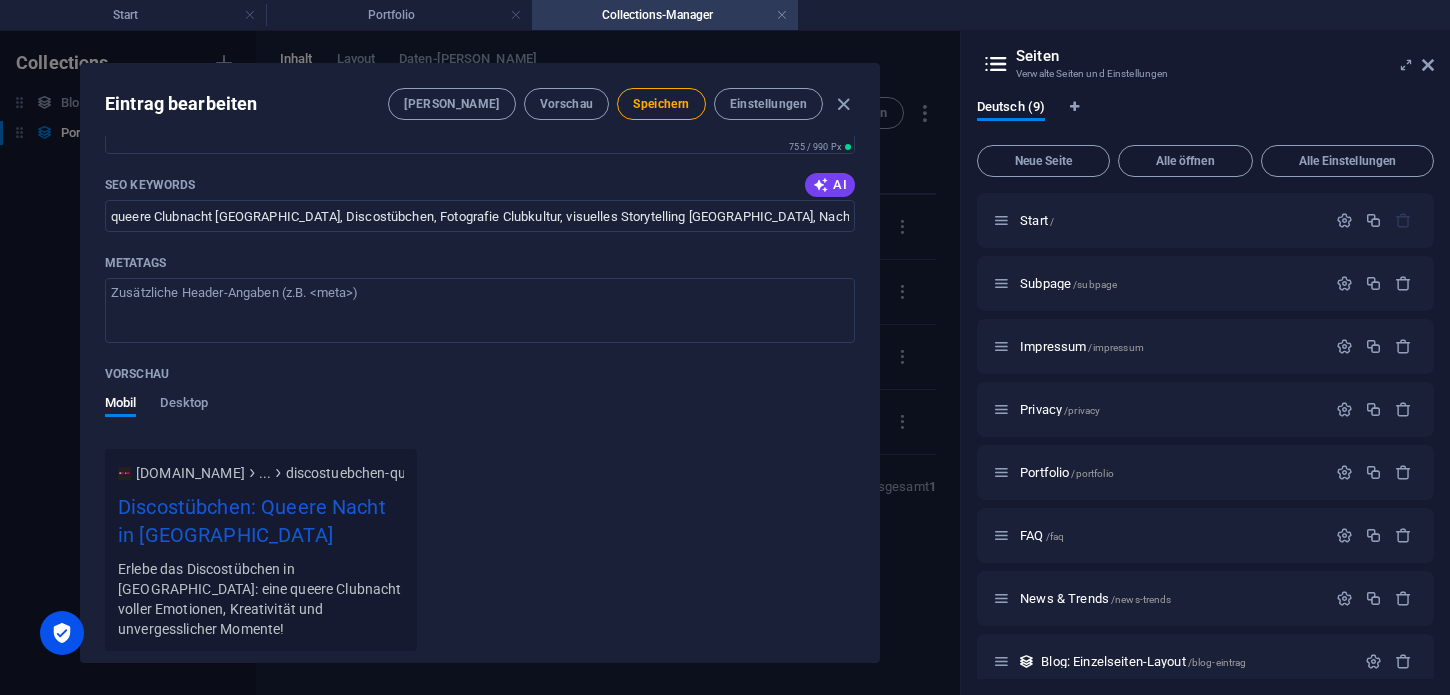 scroll, scrollTop: 1960, scrollLeft: 0, axis: vertical 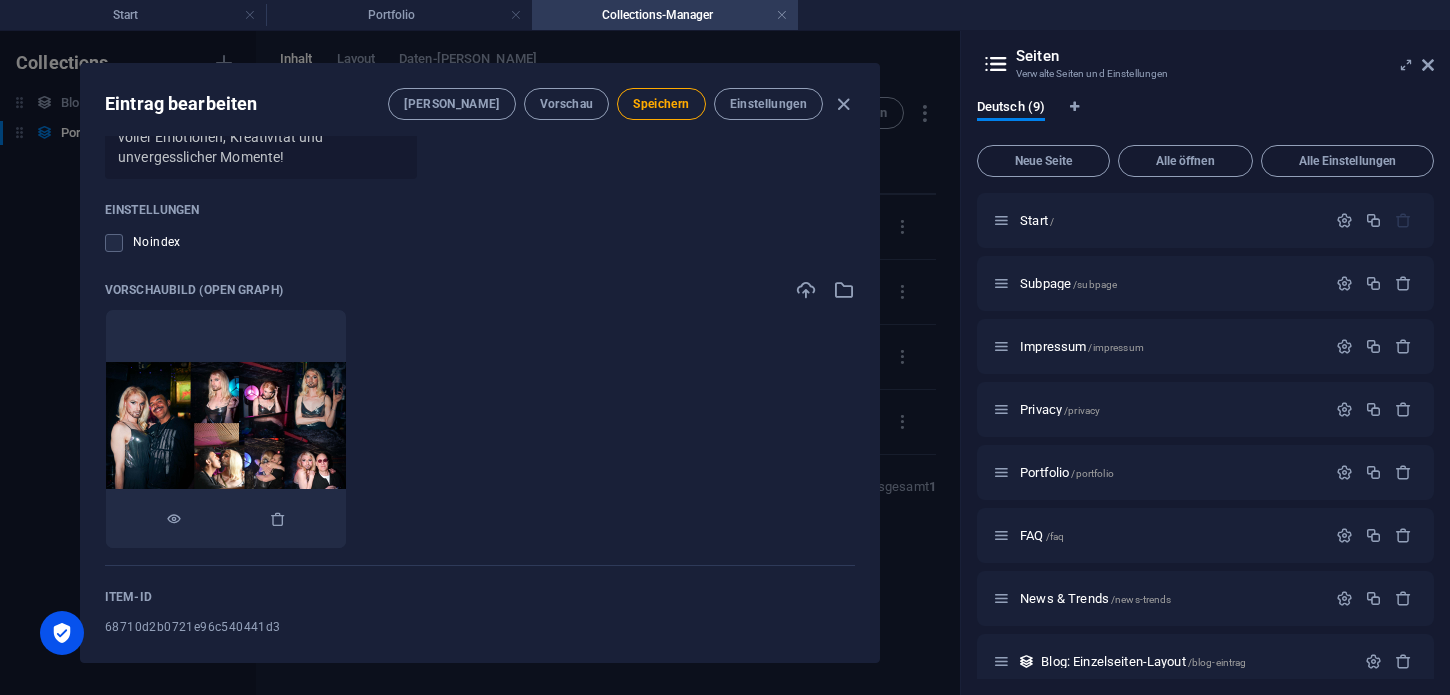 click at bounding box center [226, 519] 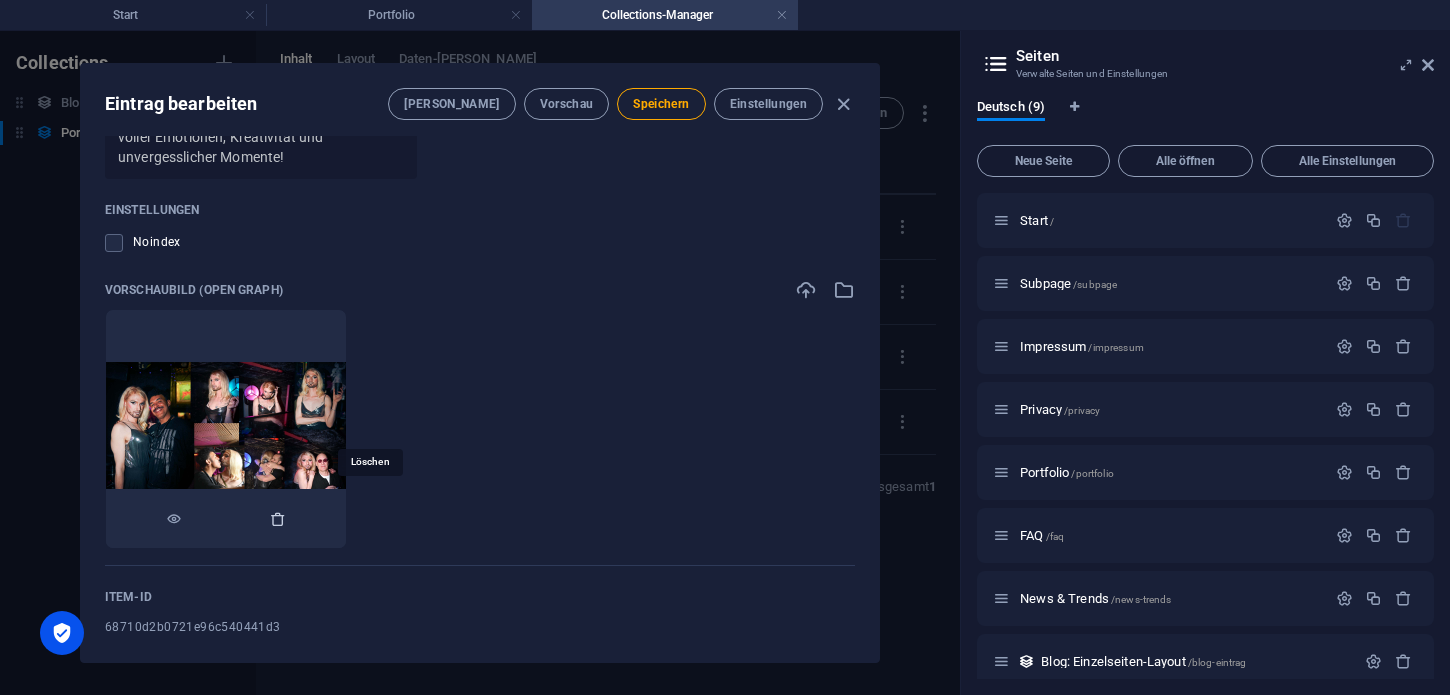 click at bounding box center [278, 519] 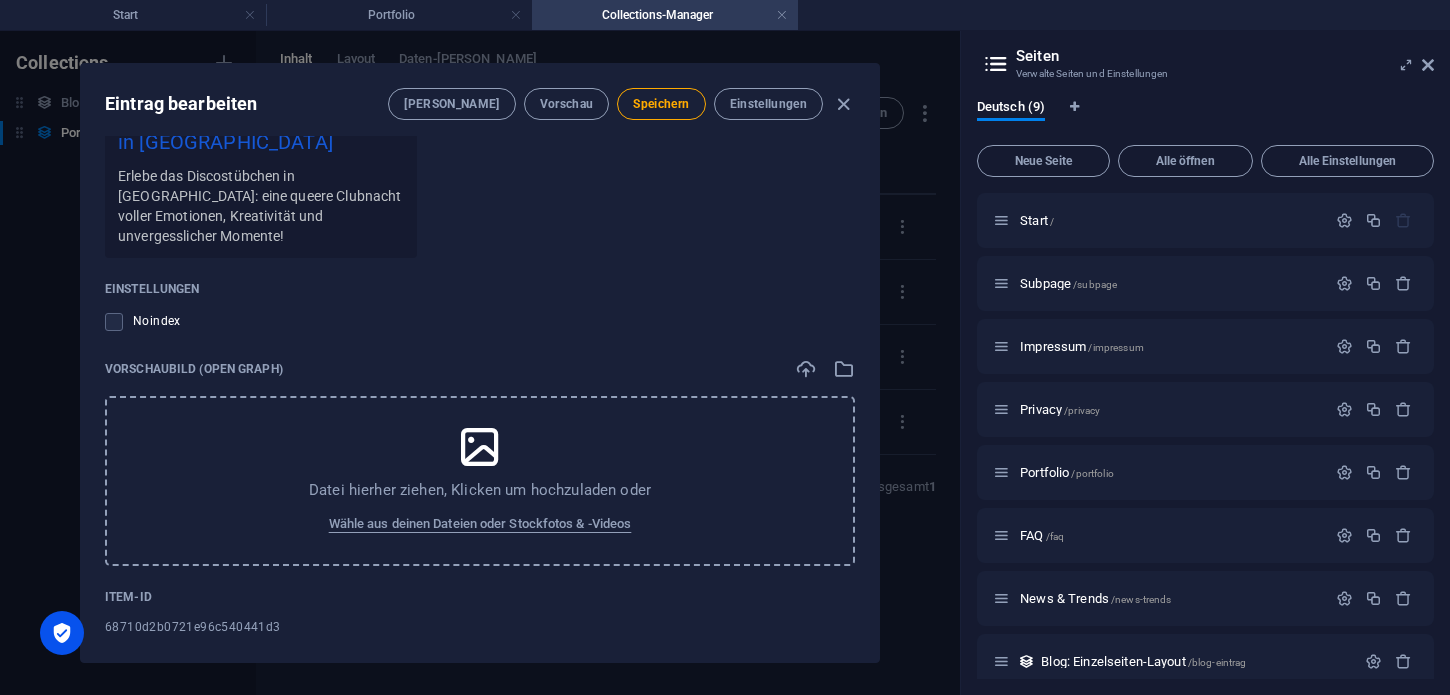 click on "Datei hierher ziehen, Klicken um hochzuladen oder Wähle aus deinen Dateien oder Stockfotos & -Videos" at bounding box center [480, 481] 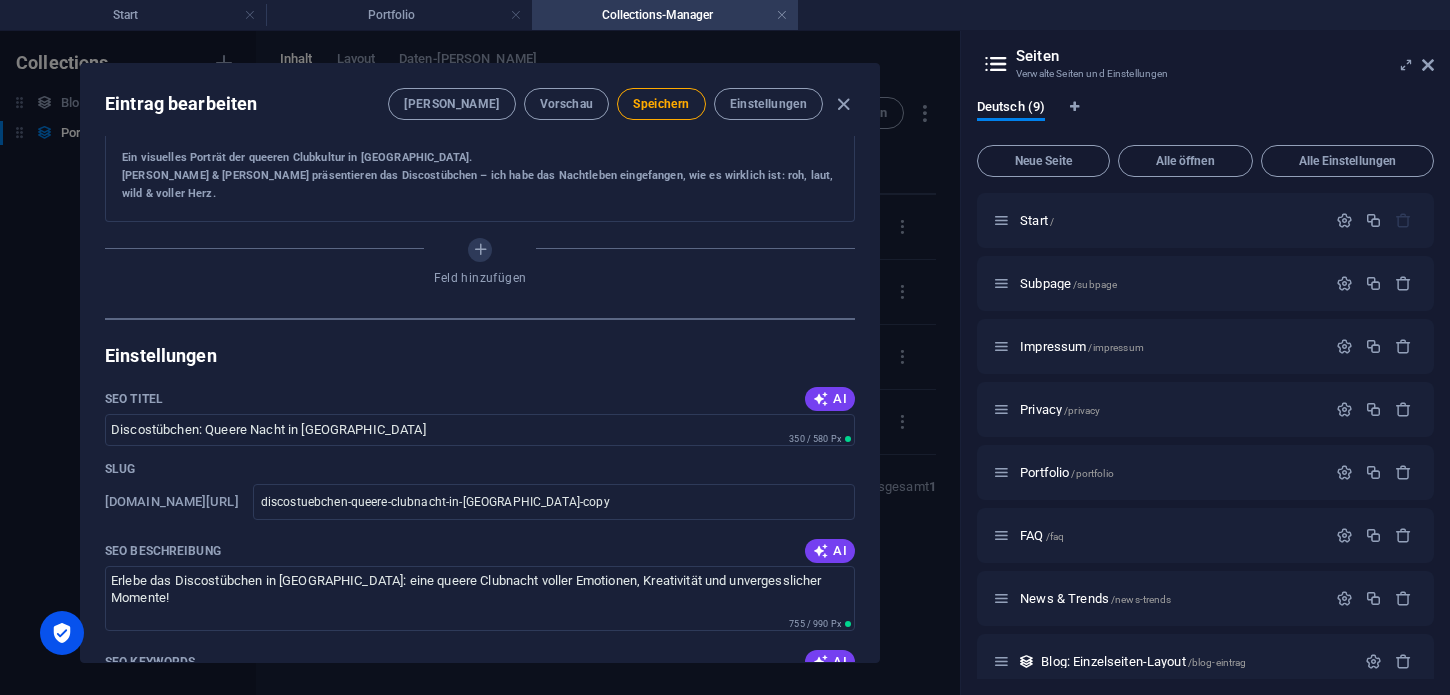 scroll, scrollTop: 955, scrollLeft: 0, axis: vertical 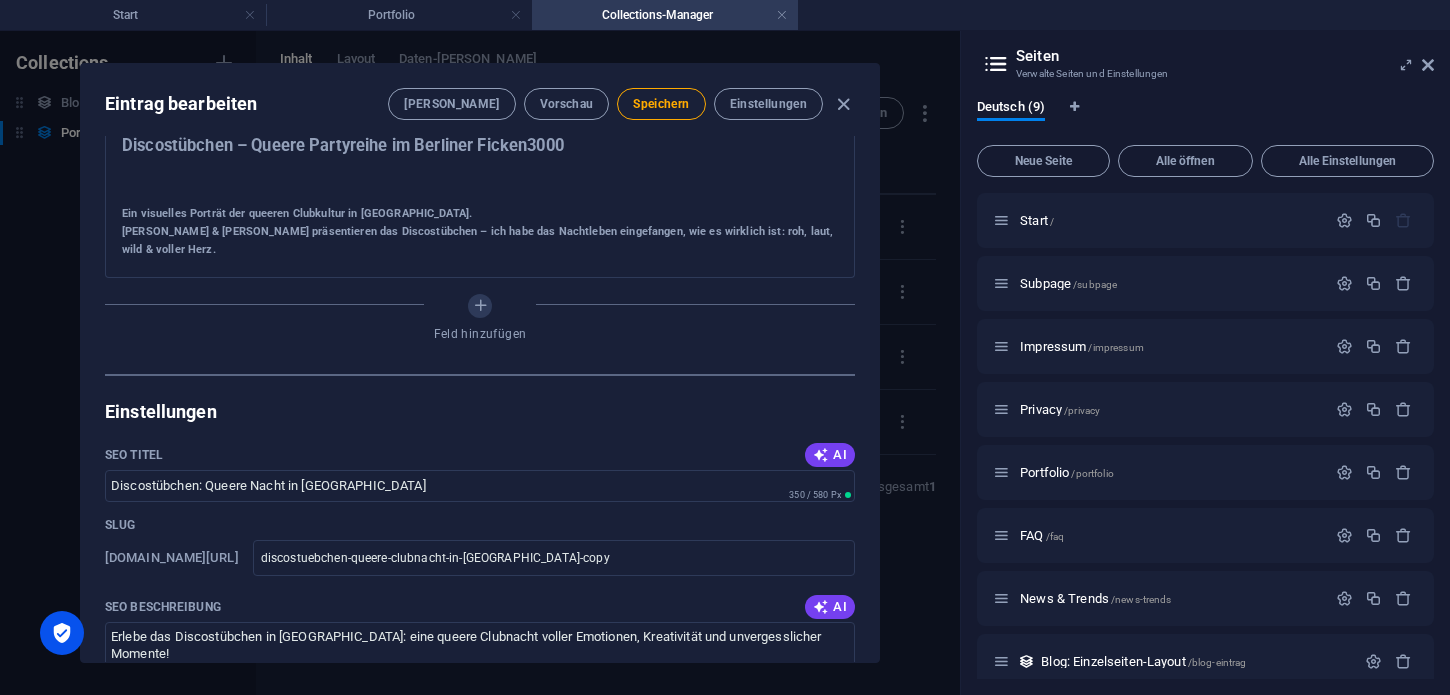 click on "Eintrag bearbeiten [PERSON_NAME] Vorschau Speichern Einstellungen" at bounding box center (480, 100) 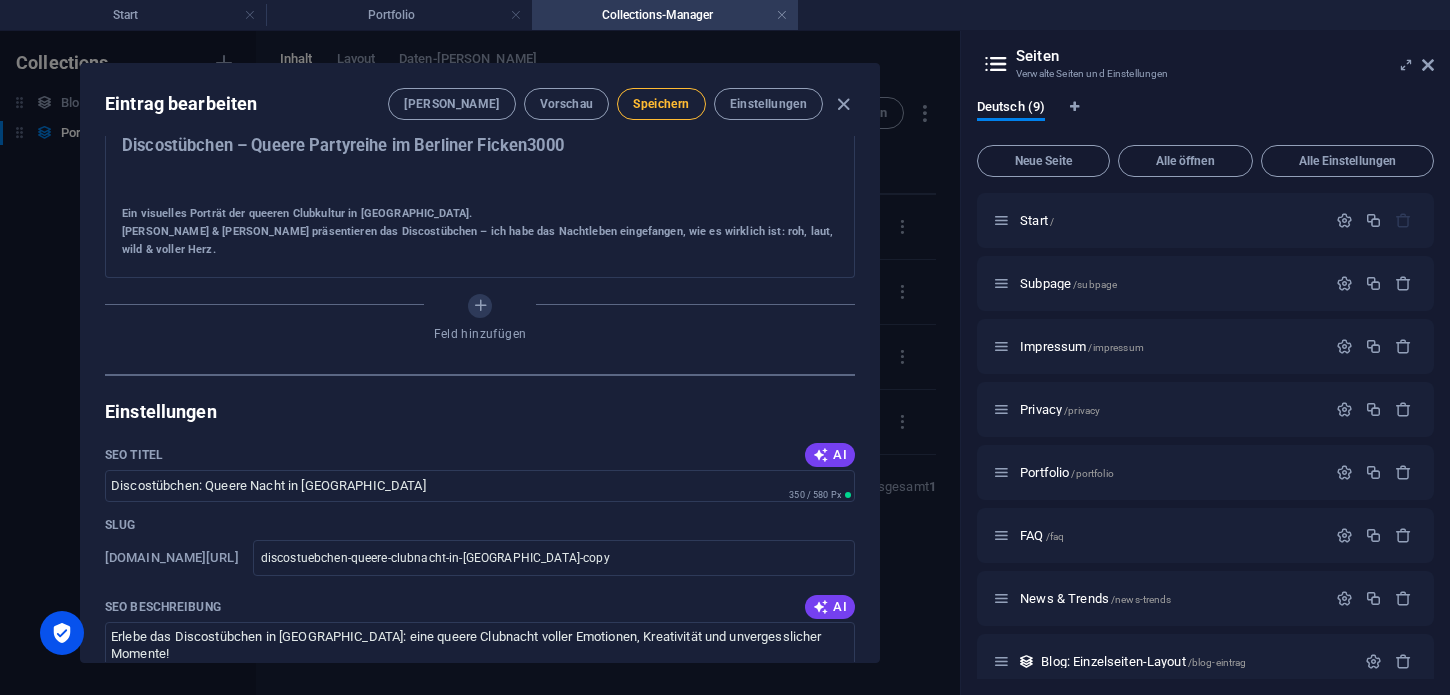 click on "Speichern" at bounding box center [661, 104] 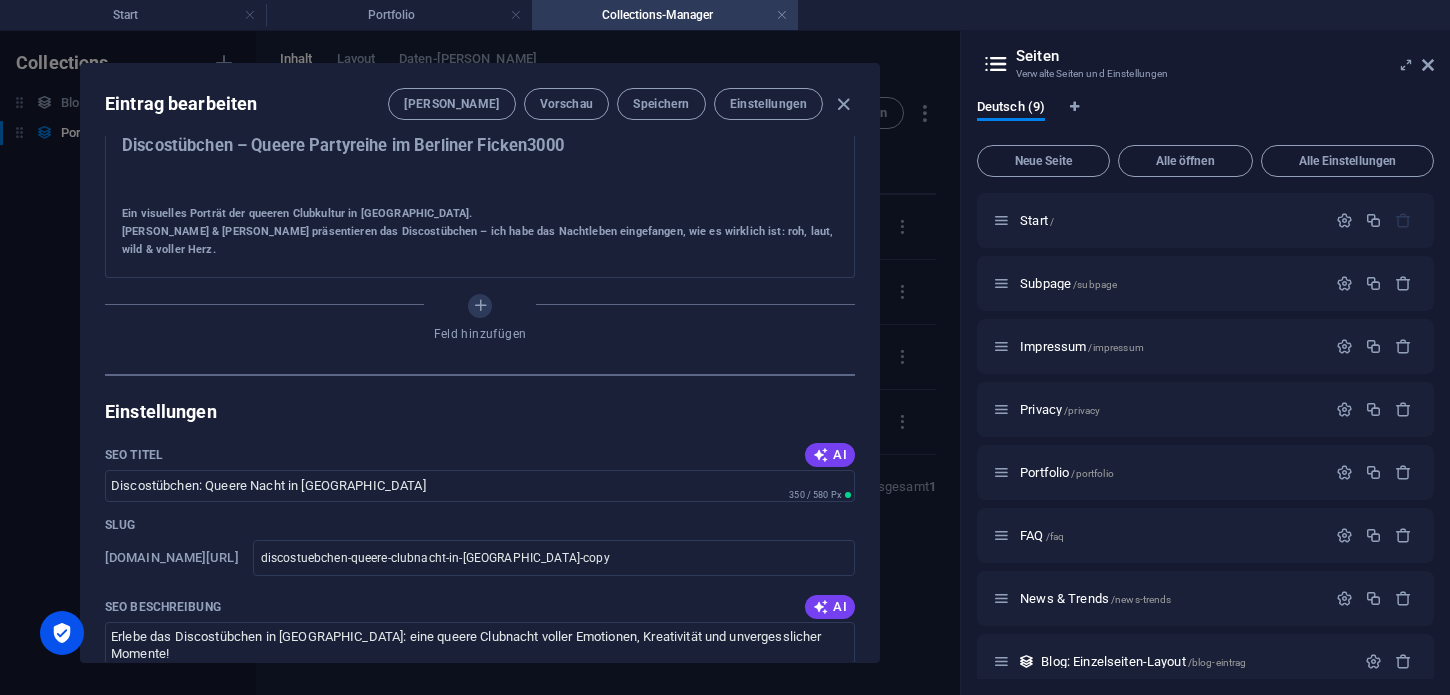 scroll, scrollTop: 0, scrollLeft: 0, axis: both 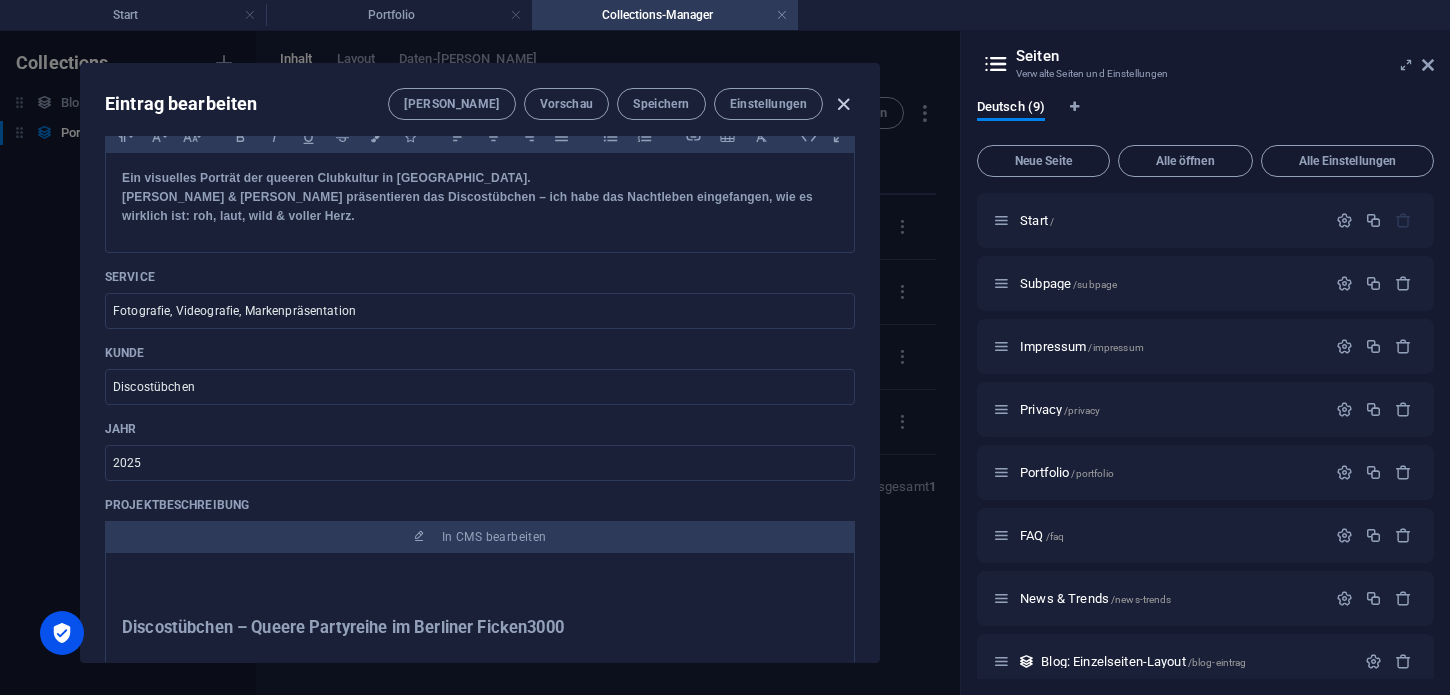 click at bounding box center (843, 104) 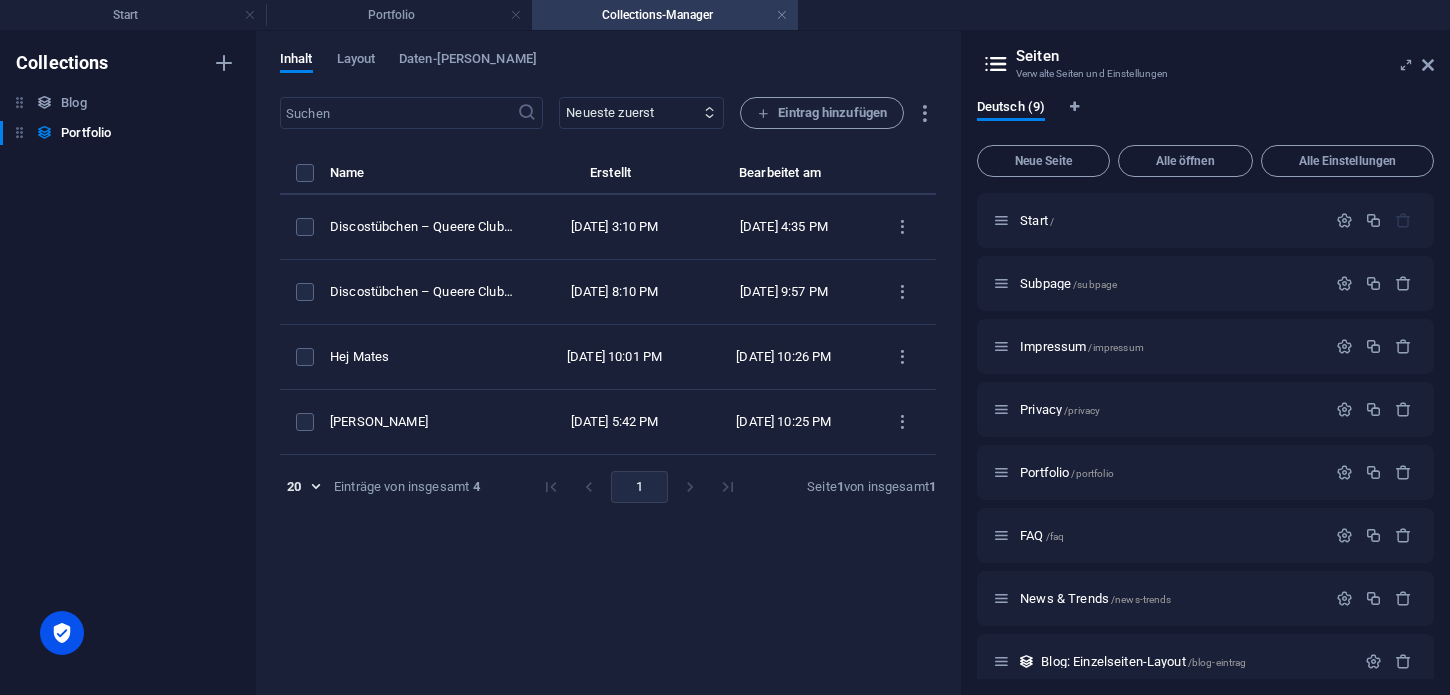 type 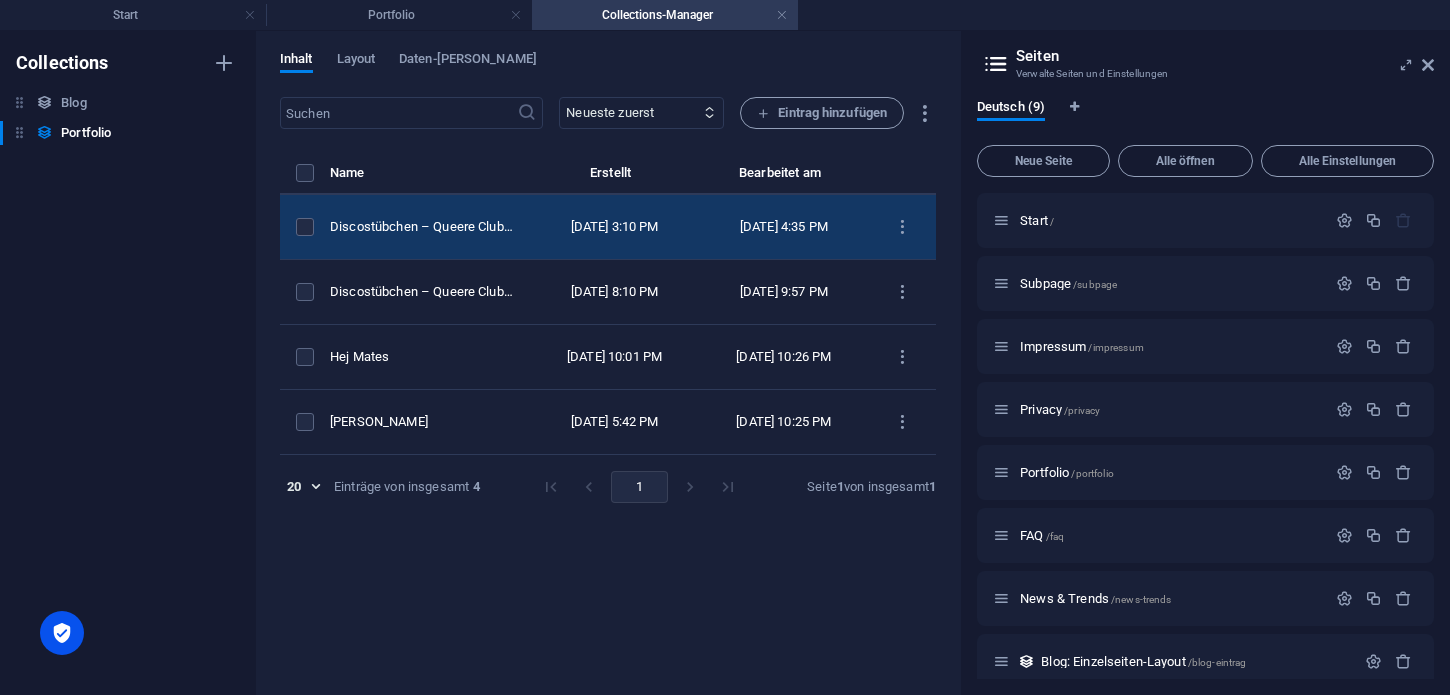 click at bounding box center [305, 227] 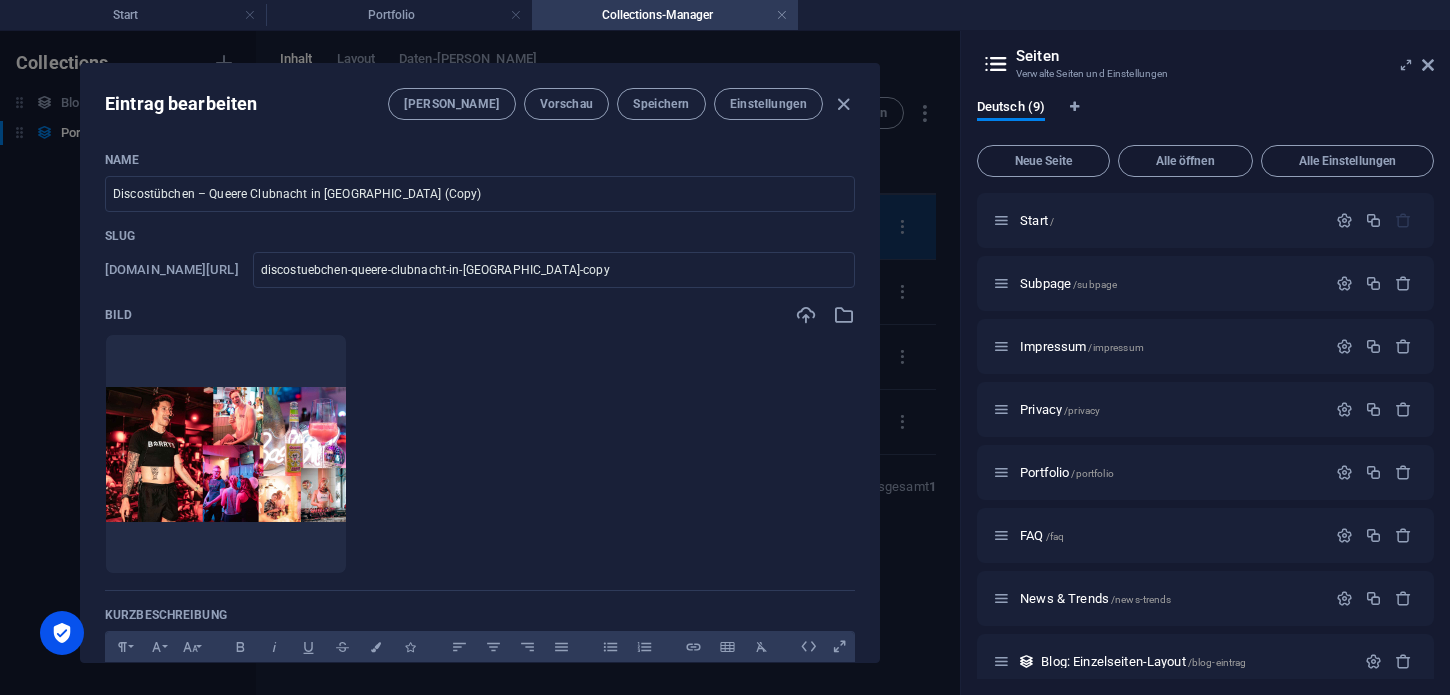 click on "Name Discostübchen – Queere Clubnacht in [GEOGRAPHIC_DATA] (Copy) ​ Slug [DOMAIN_NAME][URL] discostuebchen-queere-clubnacht-in-[GEOGRAPHIC_DATA]-copy ​ Bild Lege Dateien hier ab, um sie sofort hochzuladen Kurzbeschreibung Formatierung Normal Überschrift 1 Überschrift 2 Überschrift 3 Überschrift 4 Heading 5 Heading 6 Quelltext Schriftart Arial [US_STATE] Impact Tahoma Times New [PERSON_NAME] Schriftgröße 8 9 10 11 12 14 18 24 30 36 48 60 72 96 Fett Kursiv Unterstrichen Durchgestrichen Farben Icons Linksbündig ausrichten Zentriert ausrichten Rechtsbündig ausrichten Blocksatz Unnummerierte Liste Nummerierte Liste Link einfügen Tabelle einfügen Formatierung löschen Ein visuelles Porträt der queeren Clubkultur in [GEOGRAPHIC_DATA]. [PERSON_NAME] & [PERSON_NAME] präsentieren das Discostübchen – ich habe das Nachtleben eingefangen, wie es wirklich ist: roh, laut, wild & voller Herz. Service Fotografie, Videografie, Markenpräsentation ​ Kunde Discostübchen ​ Jahr 2025 ​ Projektbeschreibung In CMS bearbeiten Ort" at bounding box center (480, 740) 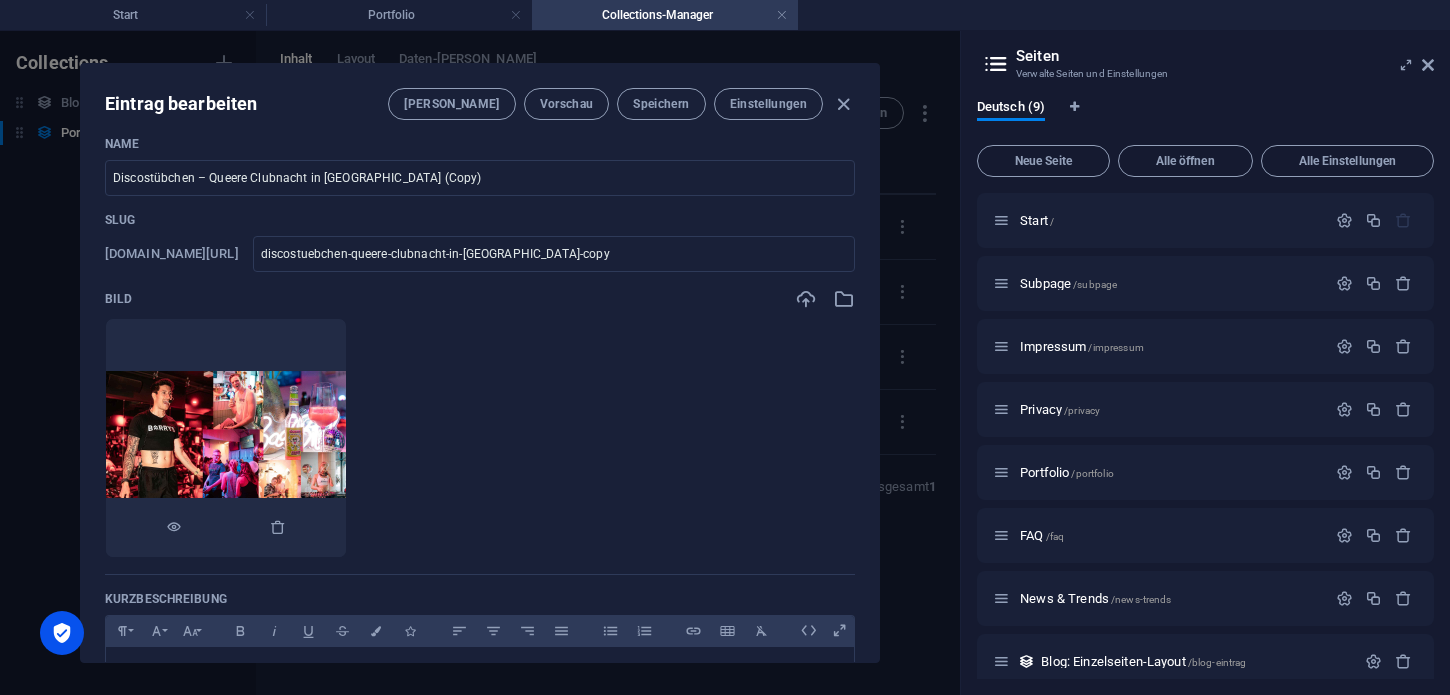 scroll, scrollTop: 0, scrollLeft: 0, axis: both 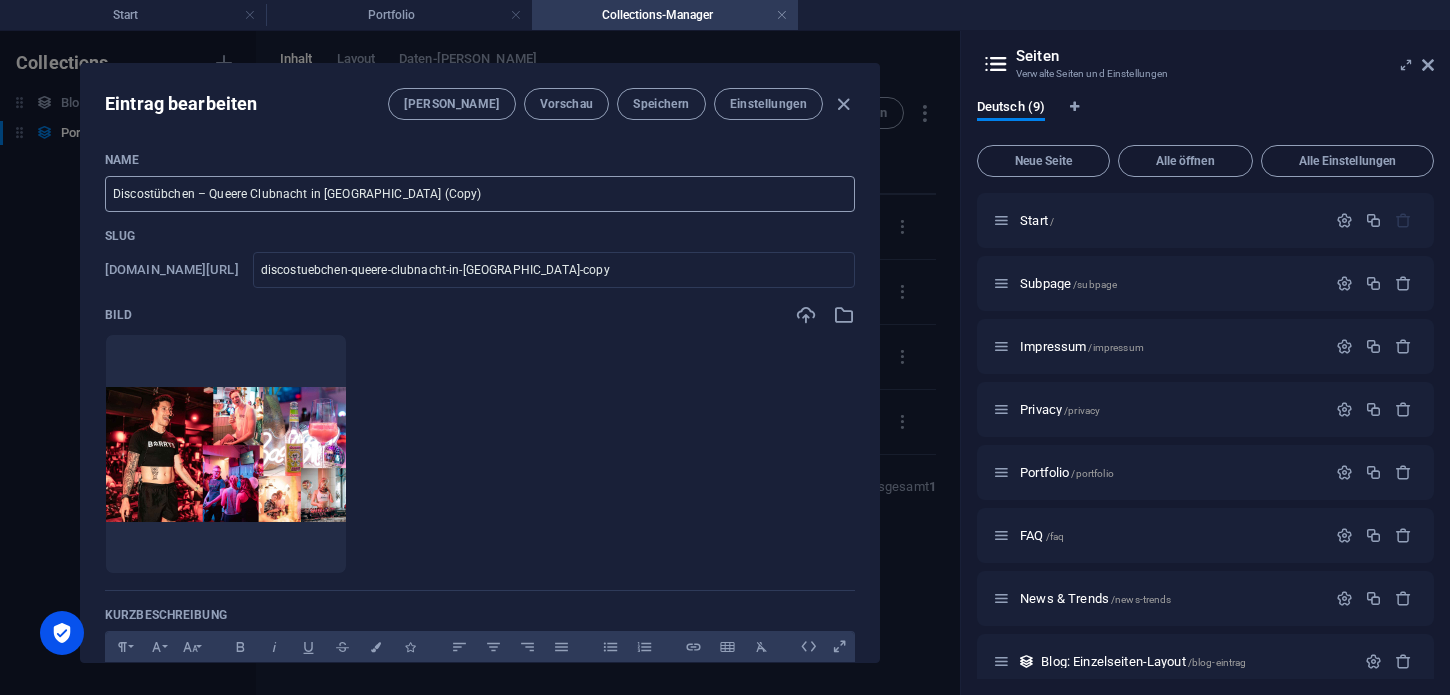 click on "Discostübchen – Queere Clubnacht in [GEOGRAPHIC_DATA] (Copy)" at bounding box center (480, 194) 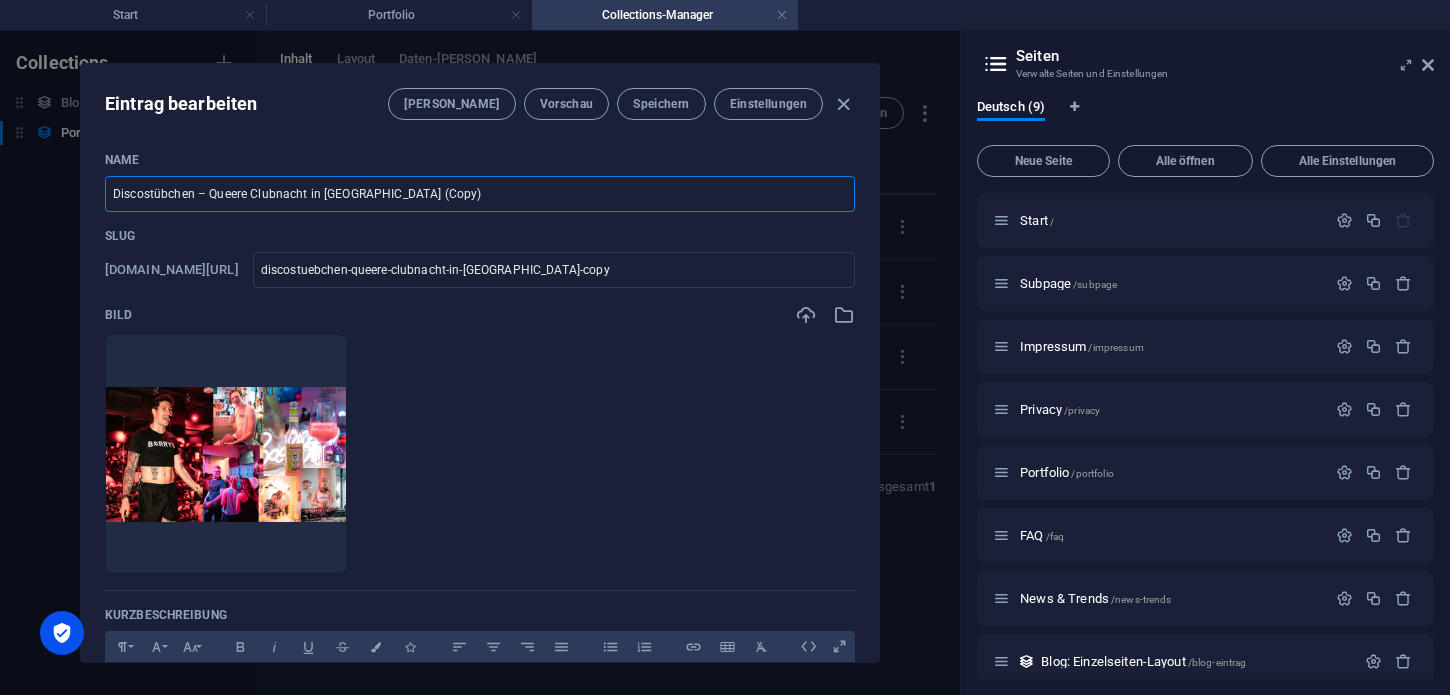 paste on "Pride x [PERSON_NAME] – Drag Energy" 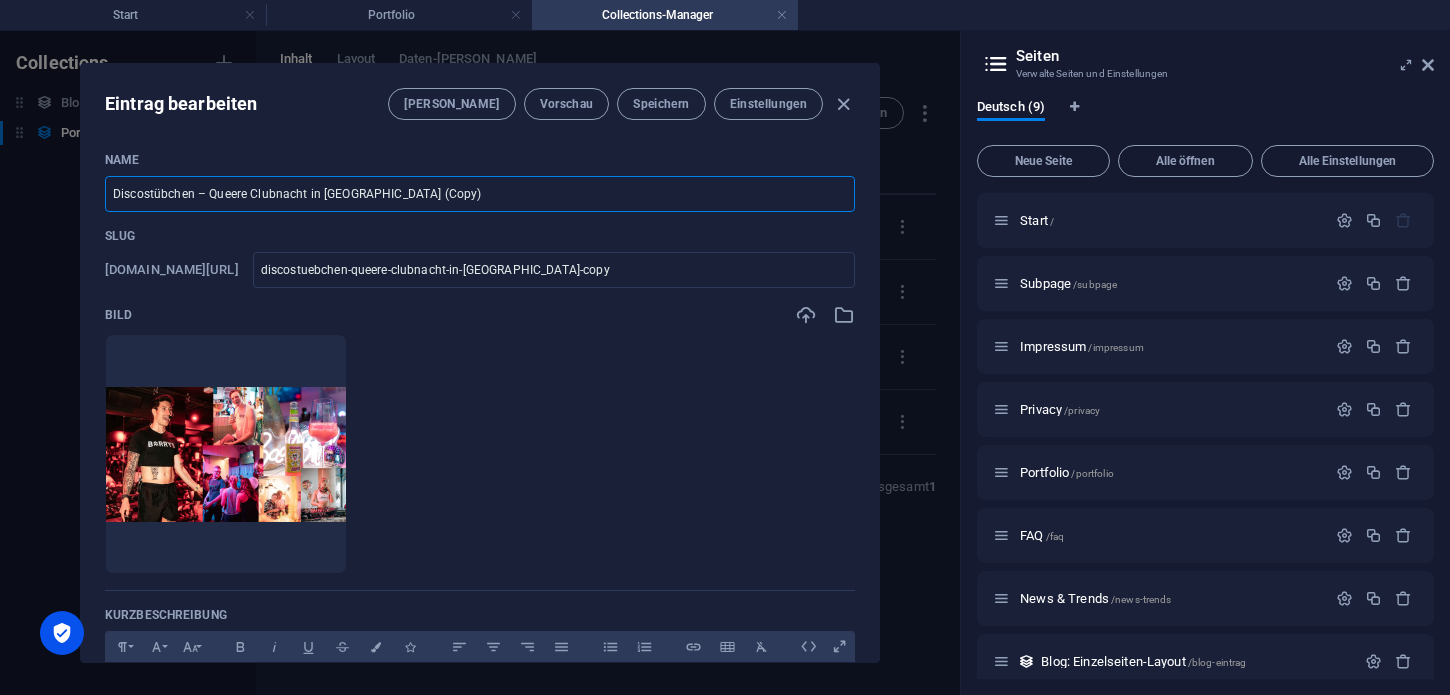 type on "Pride x [PERSON_NAME] – Drag Energy" 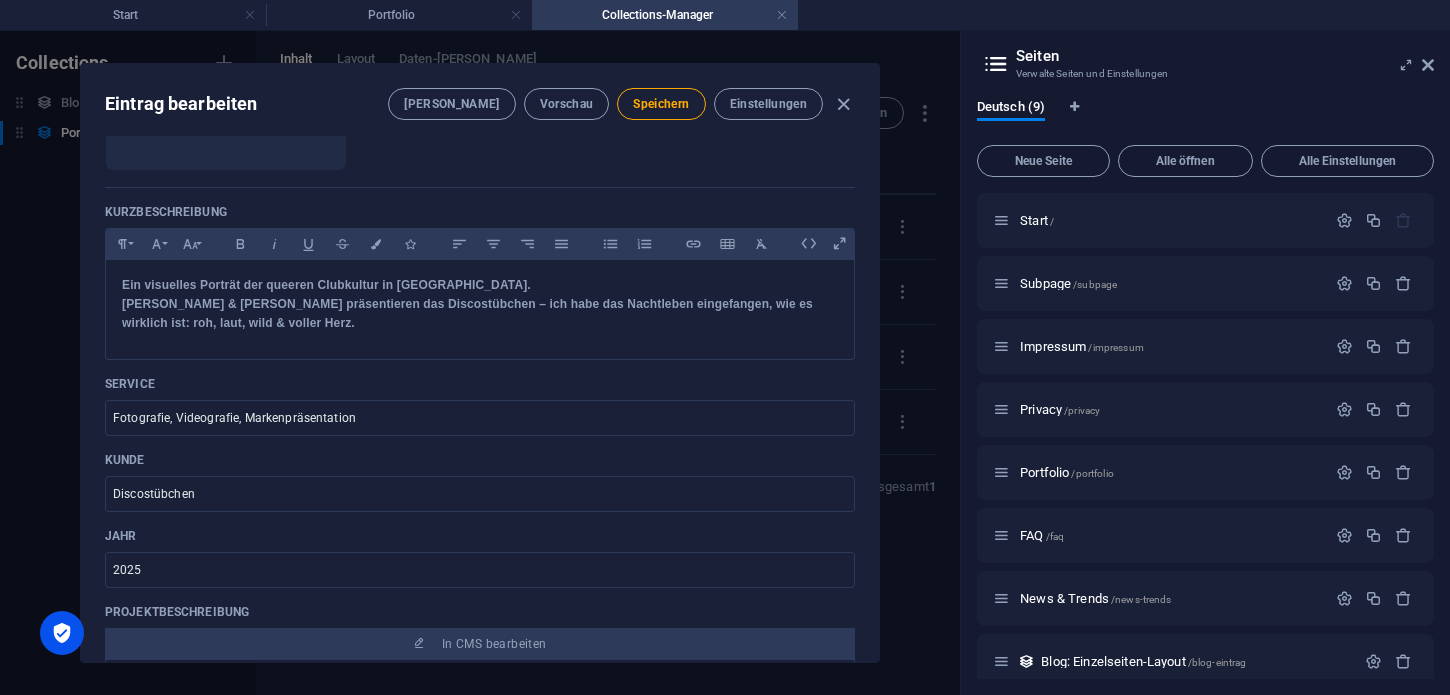 scroll, scrollTop: 414, scrollLeft: 0, axis: vertical 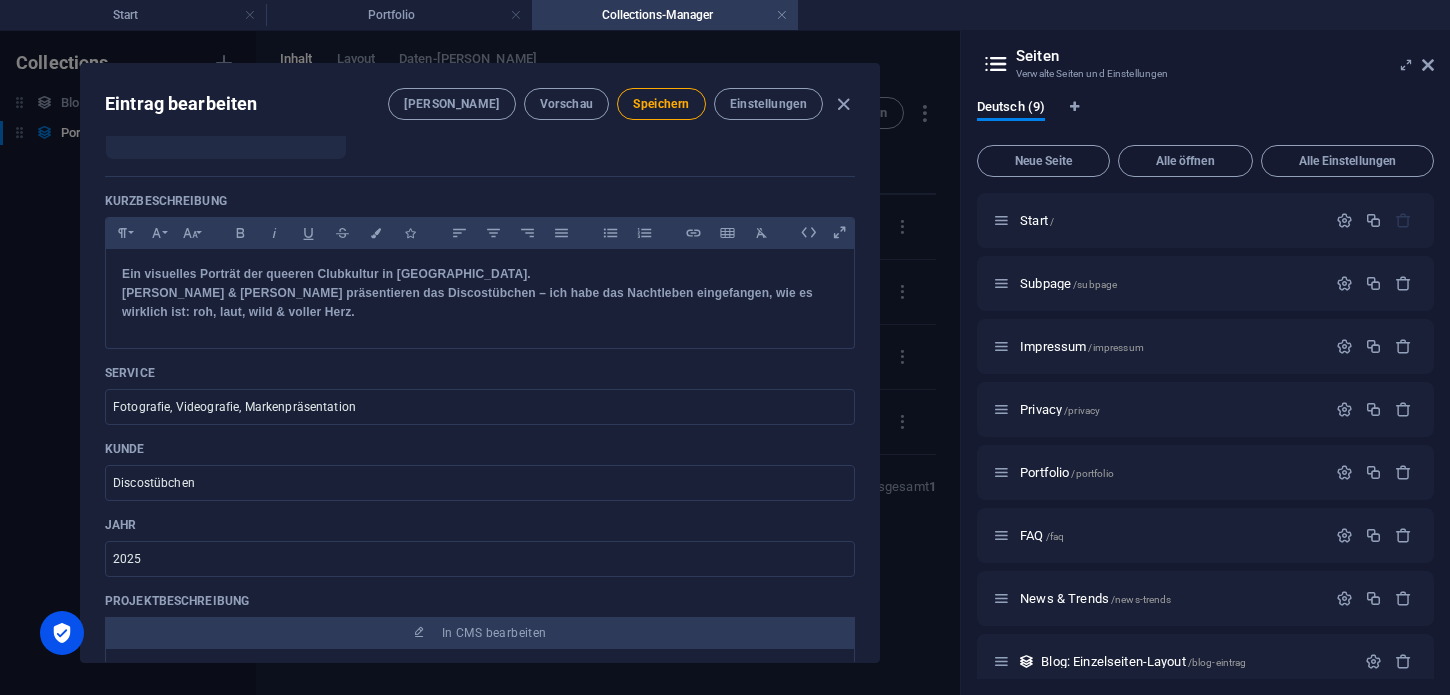 type on "Pride x [PERSON_NAME] – Drag Energy" 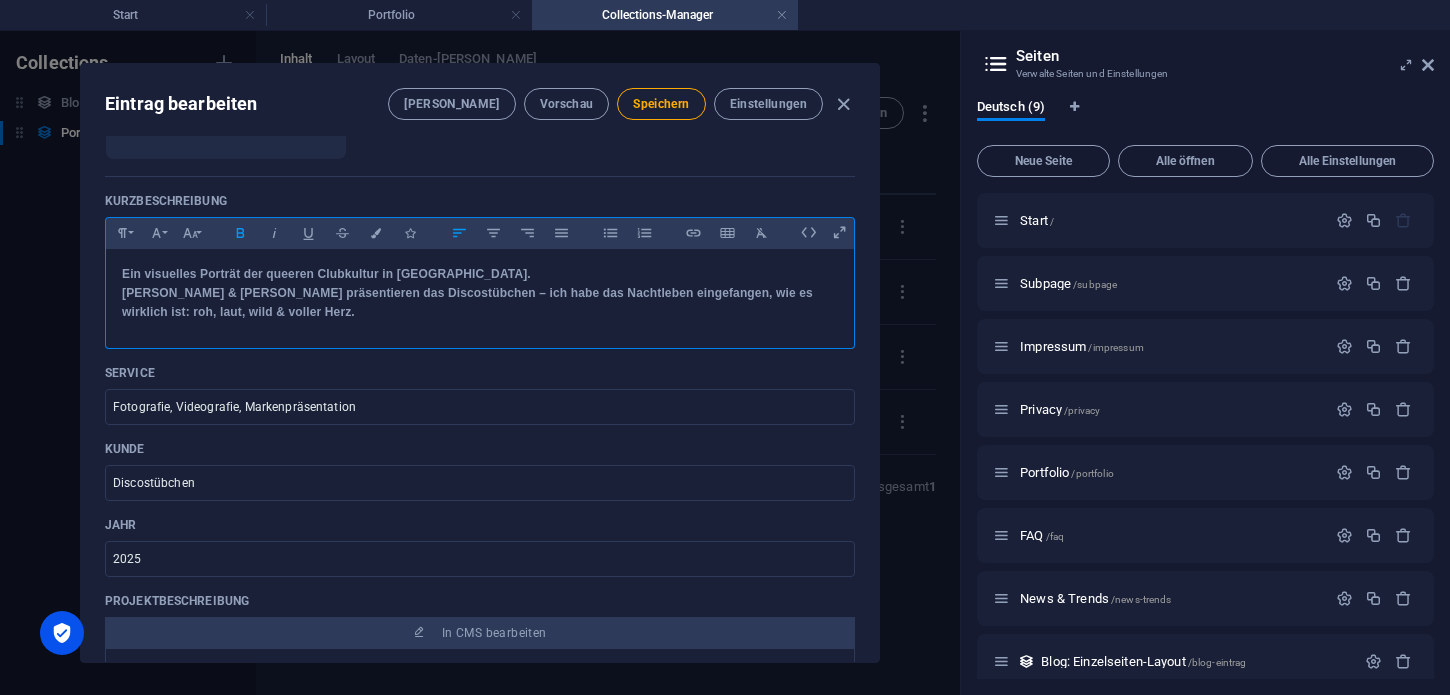 click on "[PERSON_NAME] & [PERSON_NAME] präsentieren das Discostübchen – ich habe das Nachtleben eingefangen, wie es wirklich ist: roh, laut, wild & voller Herz." at bounding box center (467, 302) 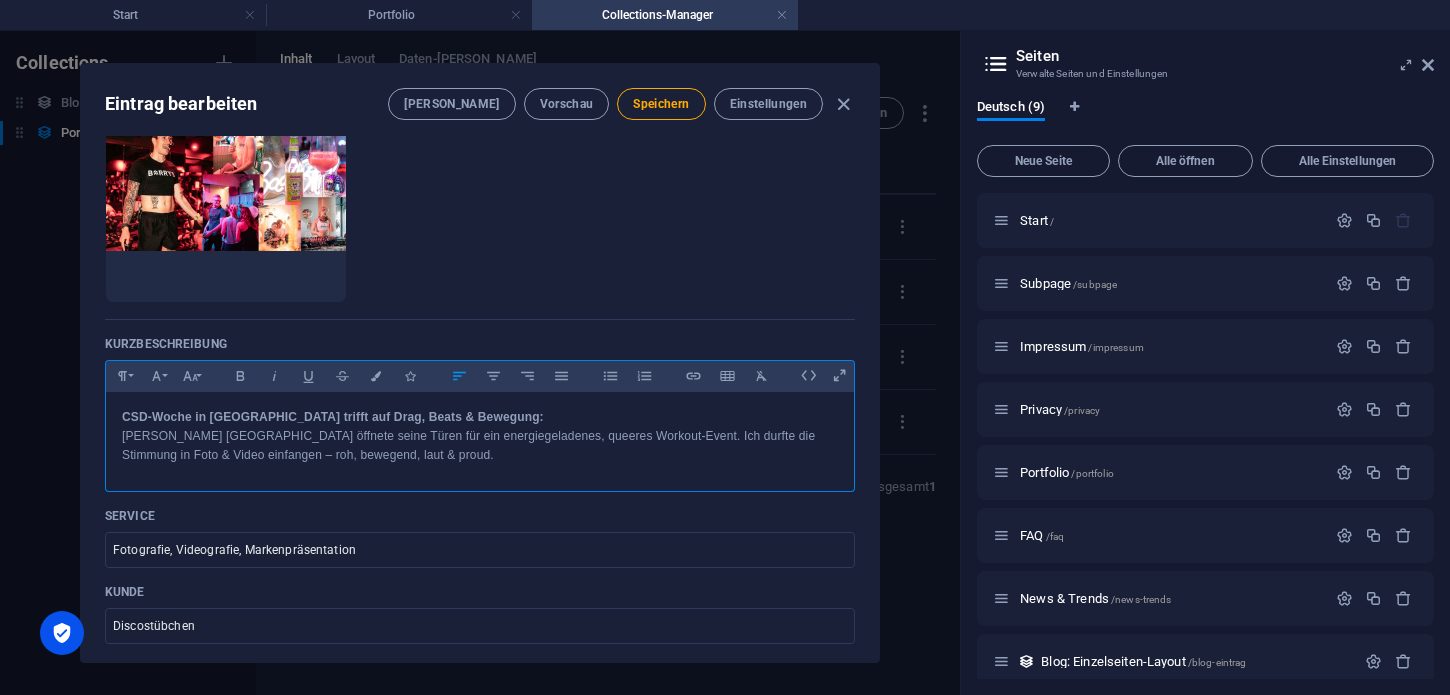 scroll, scrollTop: 206, scrollLeft: 0, axis: vertical 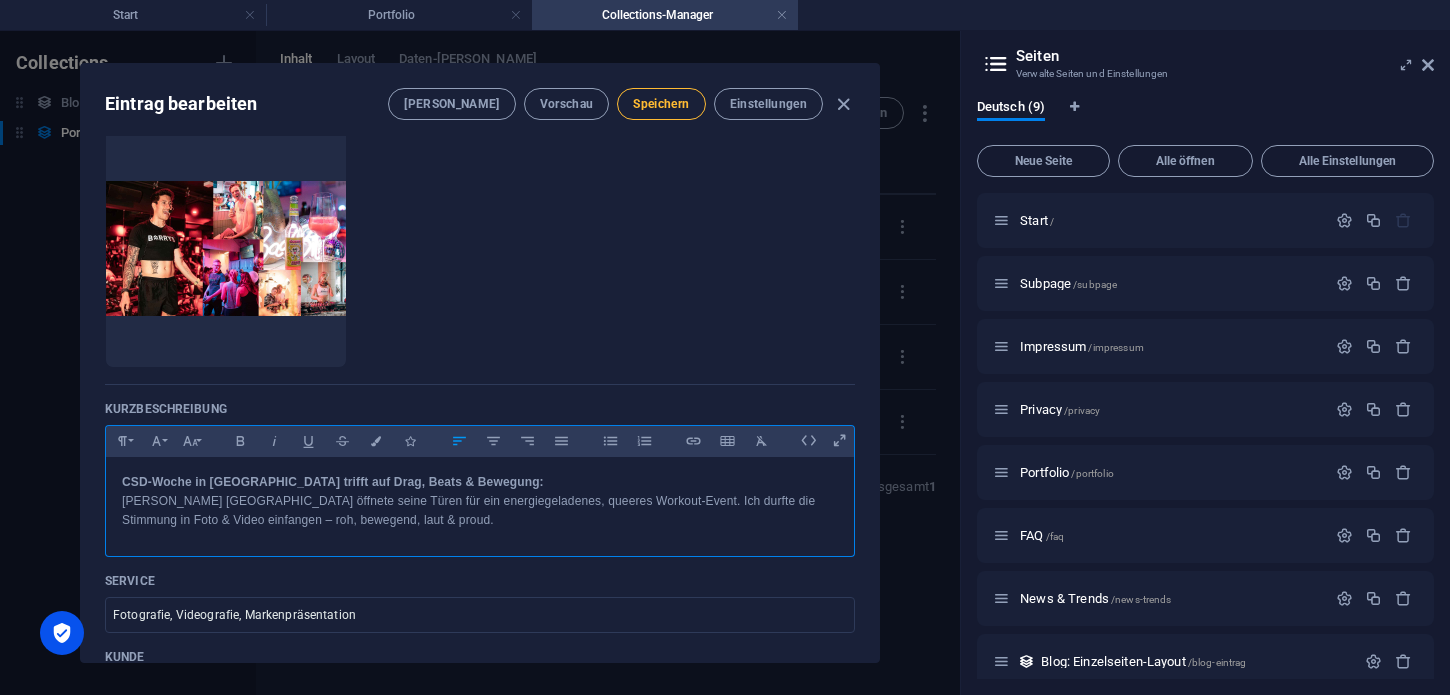 click on "Speichern" at bounding box center (661, 104) 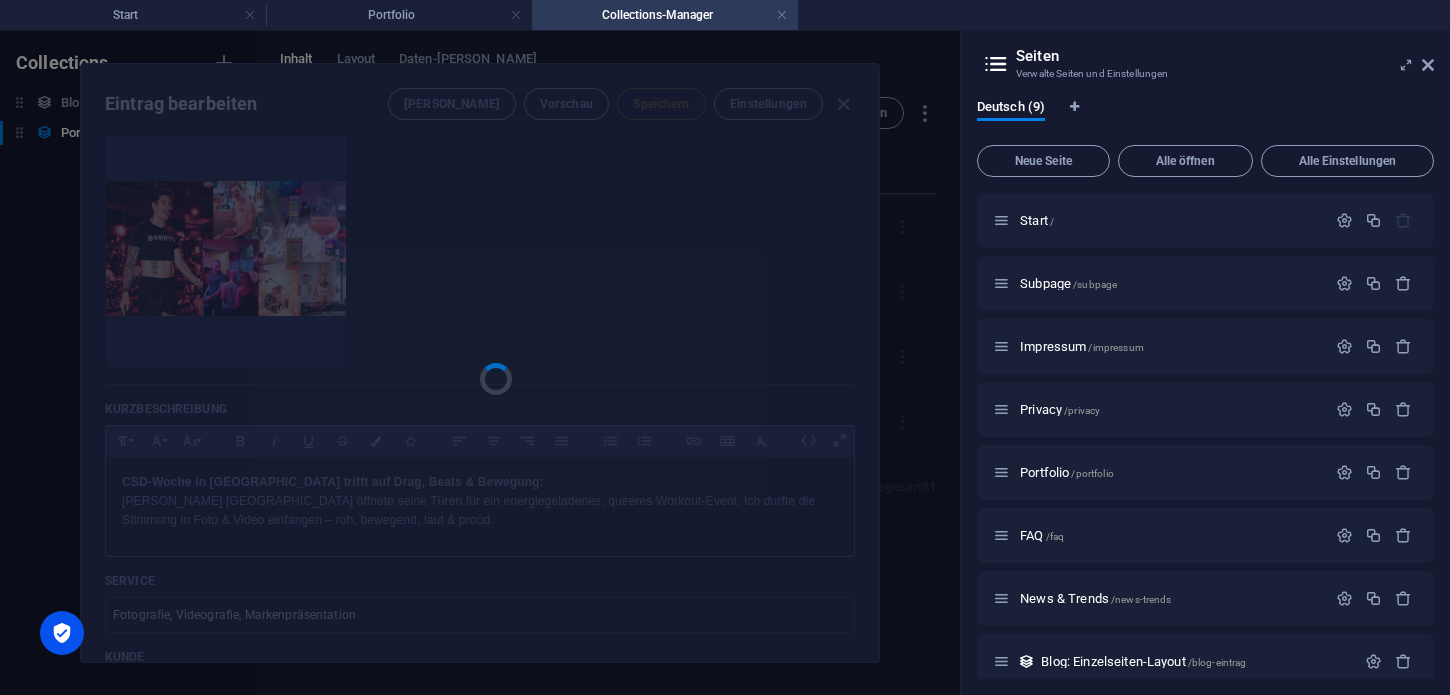 type on "pride-x-[PERSON_NAME]-s-drag-energy" 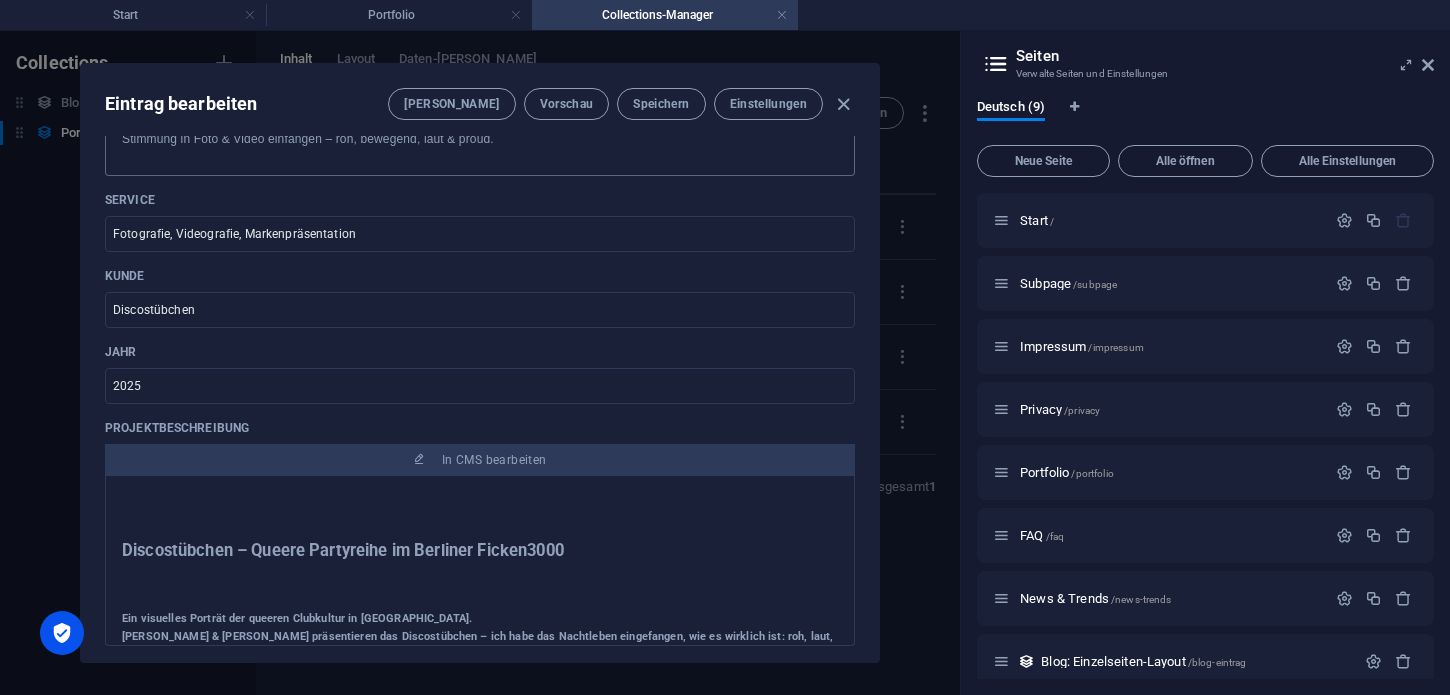 scroll, scrollTop: 594, scrollLeft: 0, axis: vertical 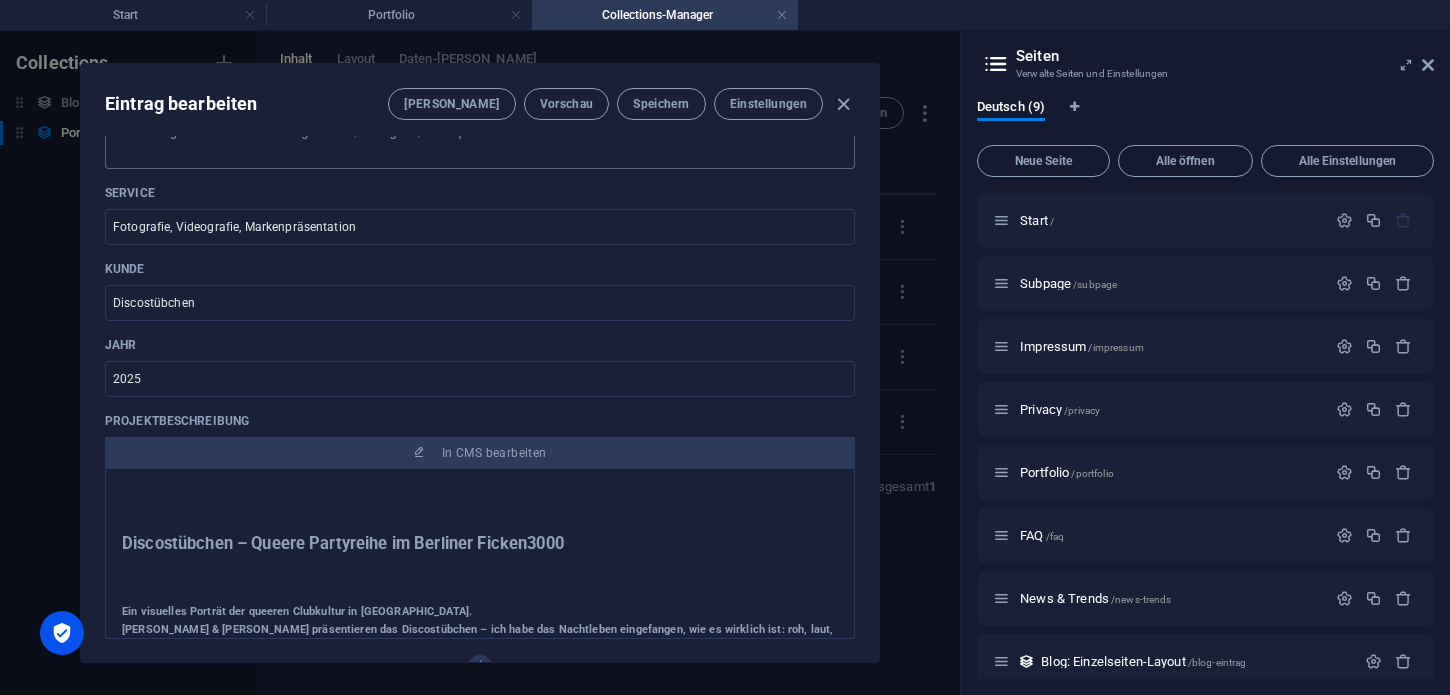 click on "Name Pride x [PERSON_NAME] – Drag Energy ​ Slug [DOMAIN_NAME][URL] pride-x-barry-s-drag-energy ​ Bild Lege Dateien hier ab, um sie sofort hochzuladen Kurzbeschreibung Formatierung Normal Überschrift 1 Überschrift 2 Überschrift 3 Überschrift 4 Heading 5 Heading 6 Quelltext Schriftart Arial [US_STATE] Impact Tahoma Times New [PERSON_NAME] Schriftgröße 8 9 10 11 12 14 18 24 30 36 48 60 72 96 Fett Kursiv Unterstrichen Durchgestrichen Farben Icons Linksbündig ausrichten Zentriert ausrichten Rechtsbündig ausrichten Blocksatz Unnummerierte Liste Nummerierte Liste Link einfügen Tabelle einfügen Formatierung löschen CSD-Woche in [GEOGRAPHIC_DATA] trifft auf Drag, Beats & Bewegung: [PERSON_NAME] [GEOGRAPHIC_DATA] öffnete seine Türen für ein energiegeladenes, queeres Workout-Event. Ich durfte die Stimmung in Foto & Video einfangen – roh, bewegend, laut & proud. Service Fotografie, Videografie, Markenpräsentation ​ Kunde Discostübchen ​ Jahr 2025 ​ Projektbeschreibung In CMS bearbeiten Projektinformationen" at bounding box center (480, 146) 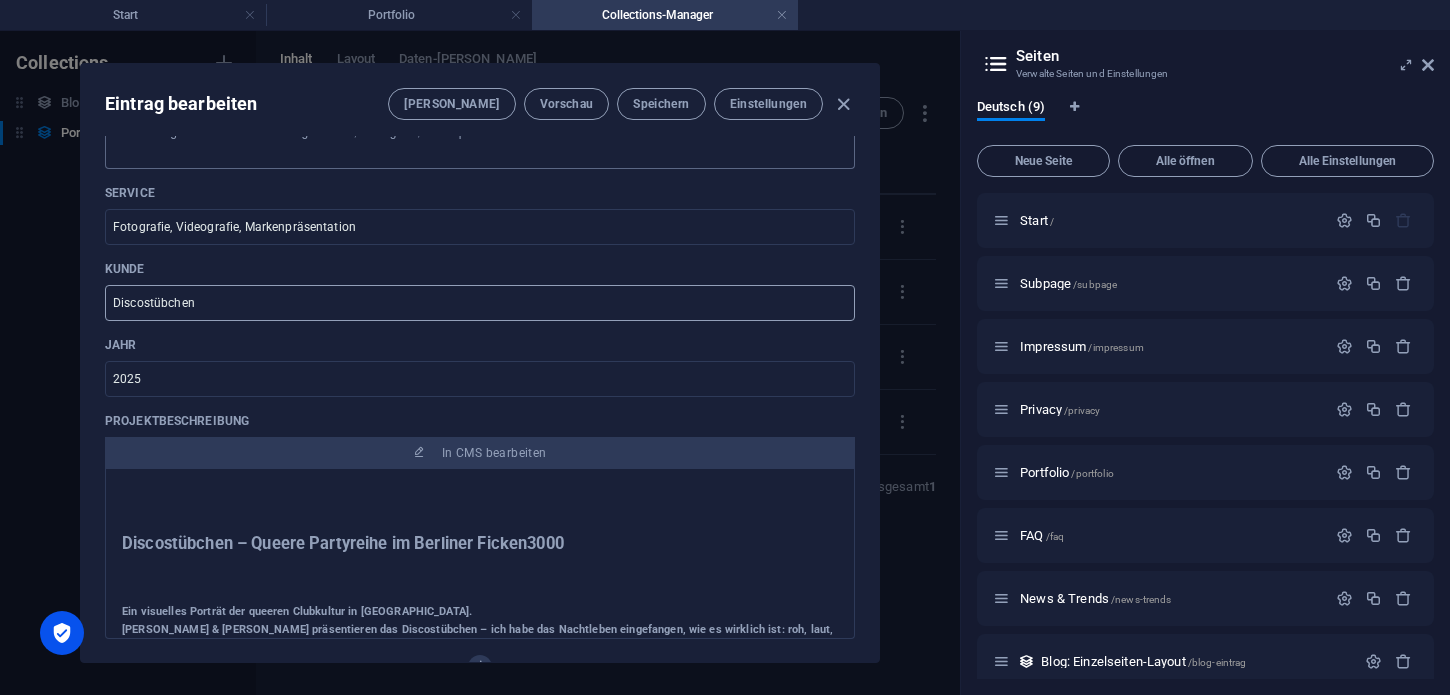 click on "Discostübchen" at bounding box center (480, 303) 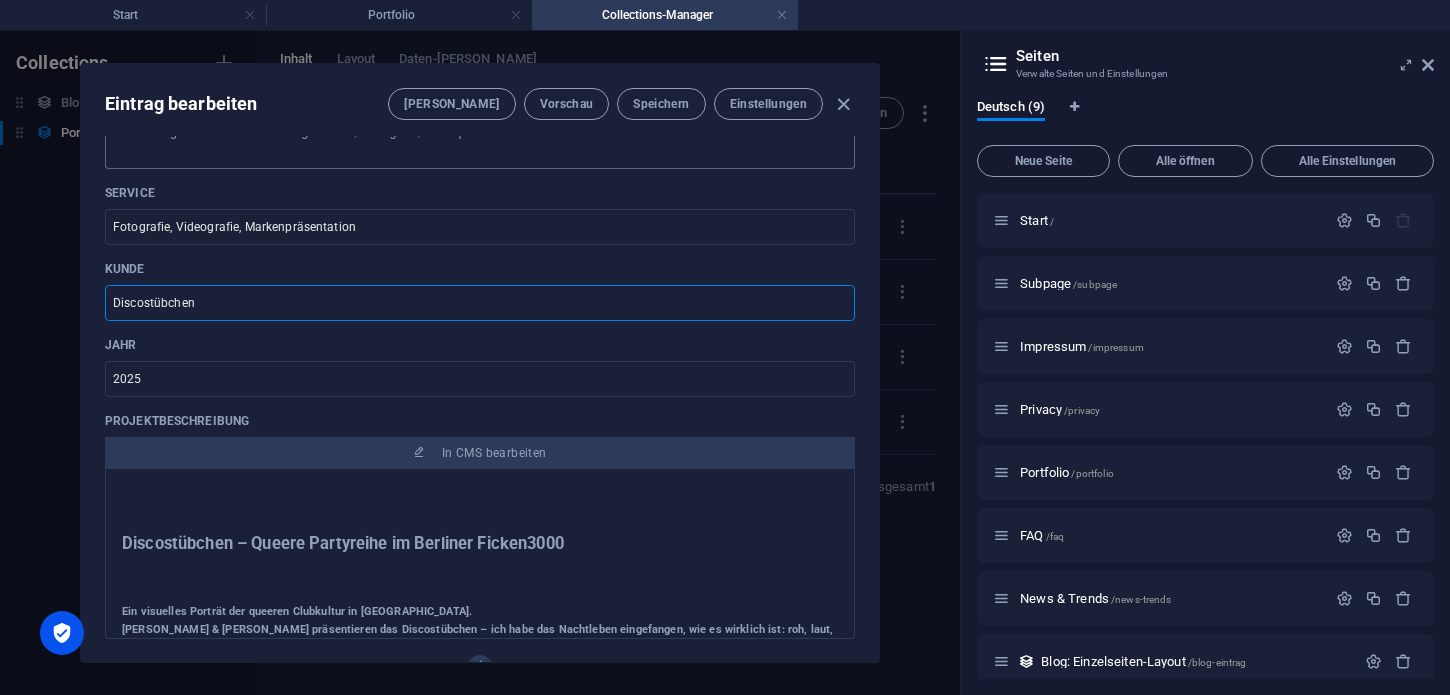 click on "Discostübchen" at bounding box center (480, 303) 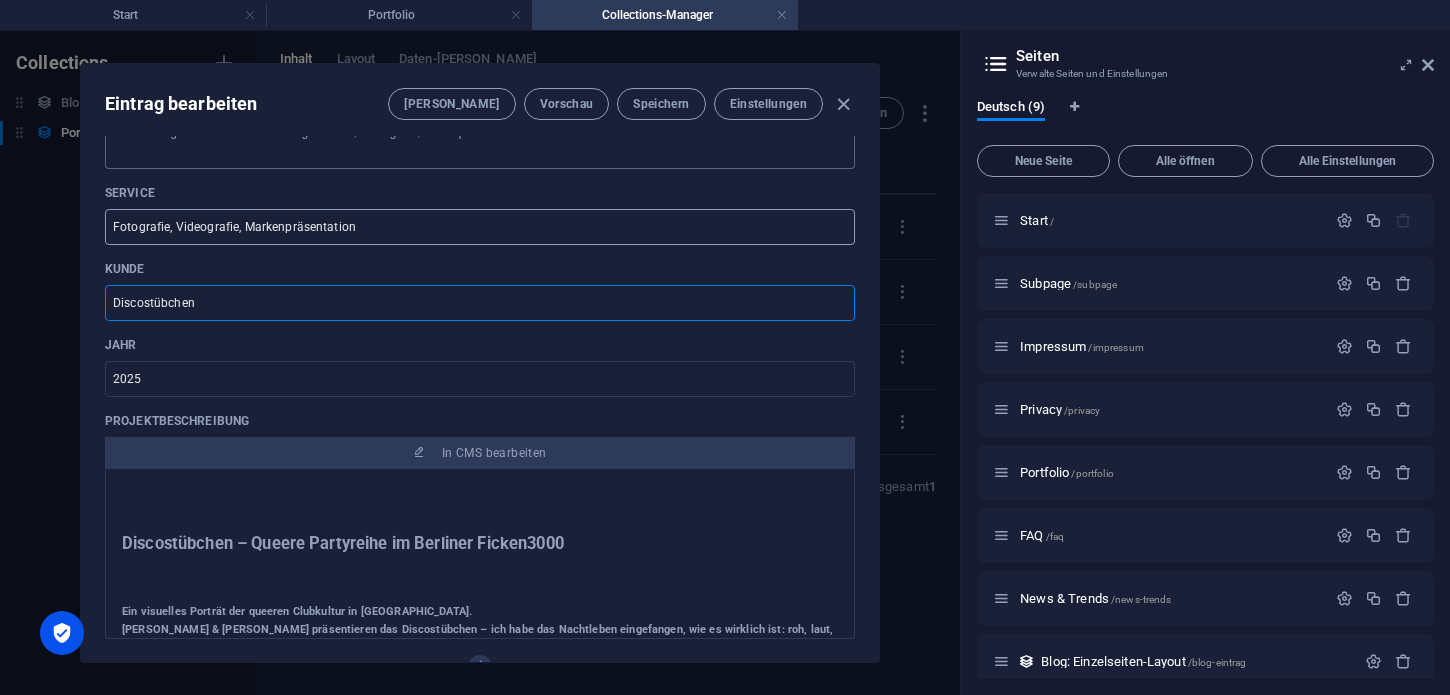 scroll, scrollTop: 0, scrollLeft: 0, axis: both 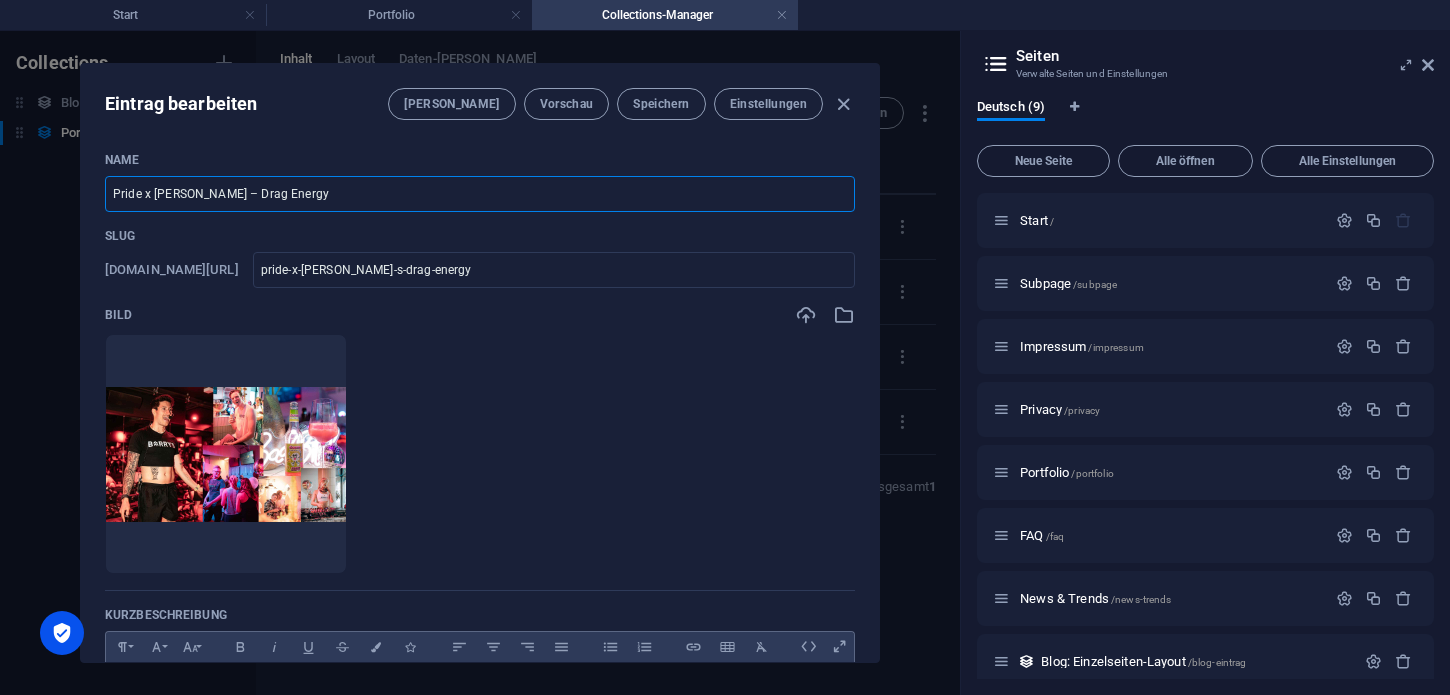 drag, startPoint x: 486, startPoint y: 189, endPoint x: 16, endPoint y: 179, distance: 470.10638 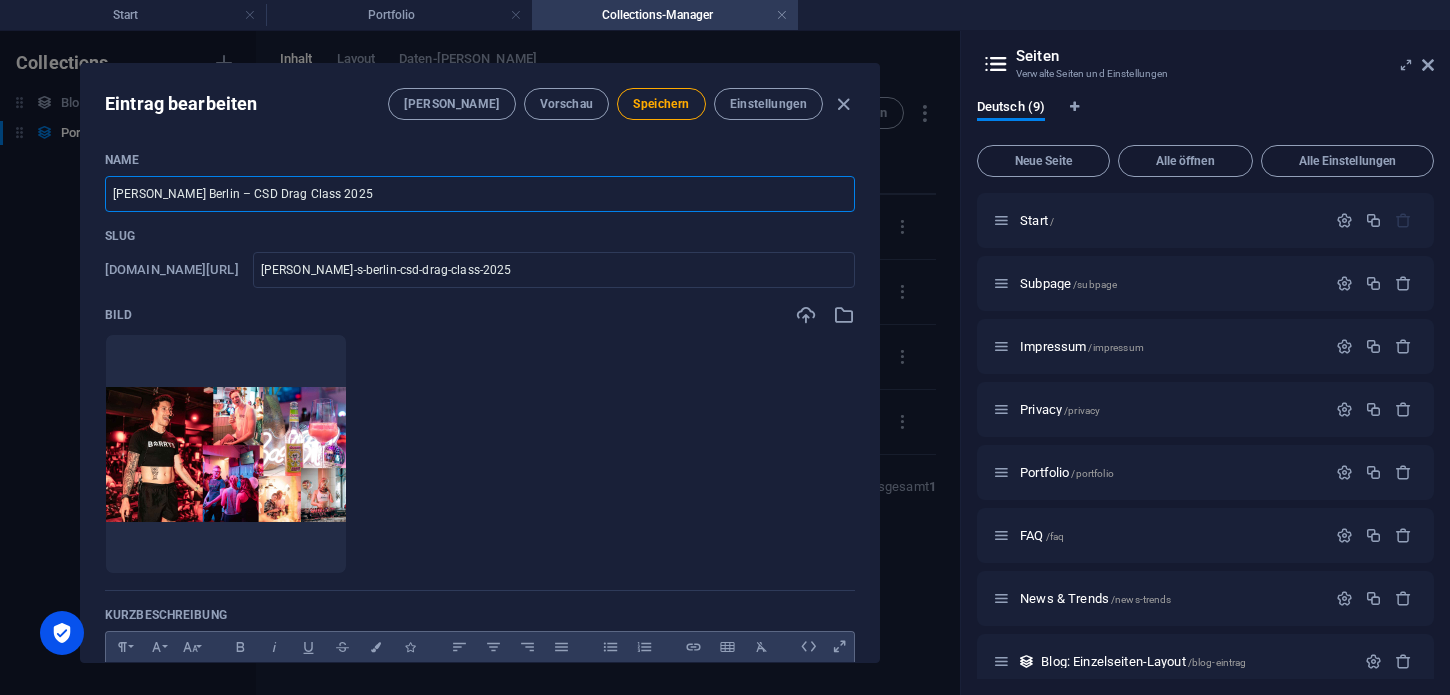 type on "[PERSON_NAME] Berlin – CSD Drag Class 2025" 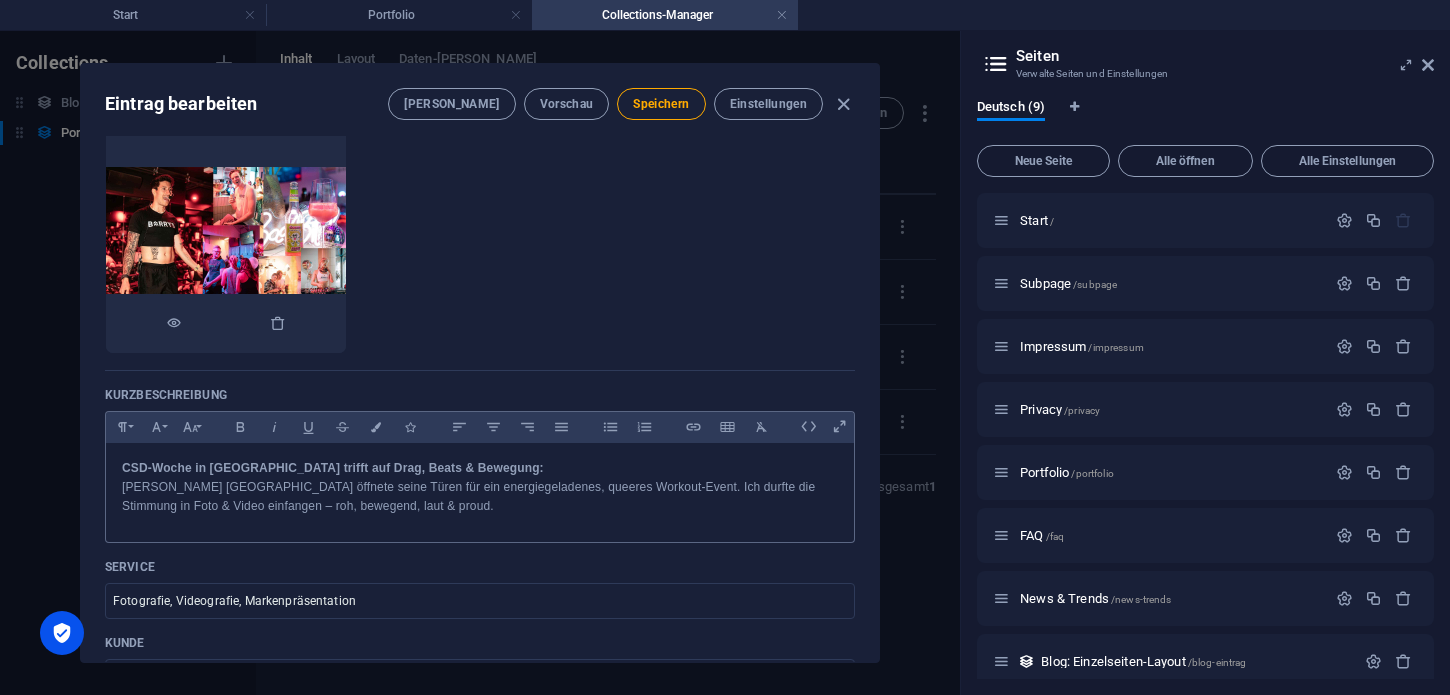 scroll, scrollTop: 436, scrollLeft: 0, axis: vertical 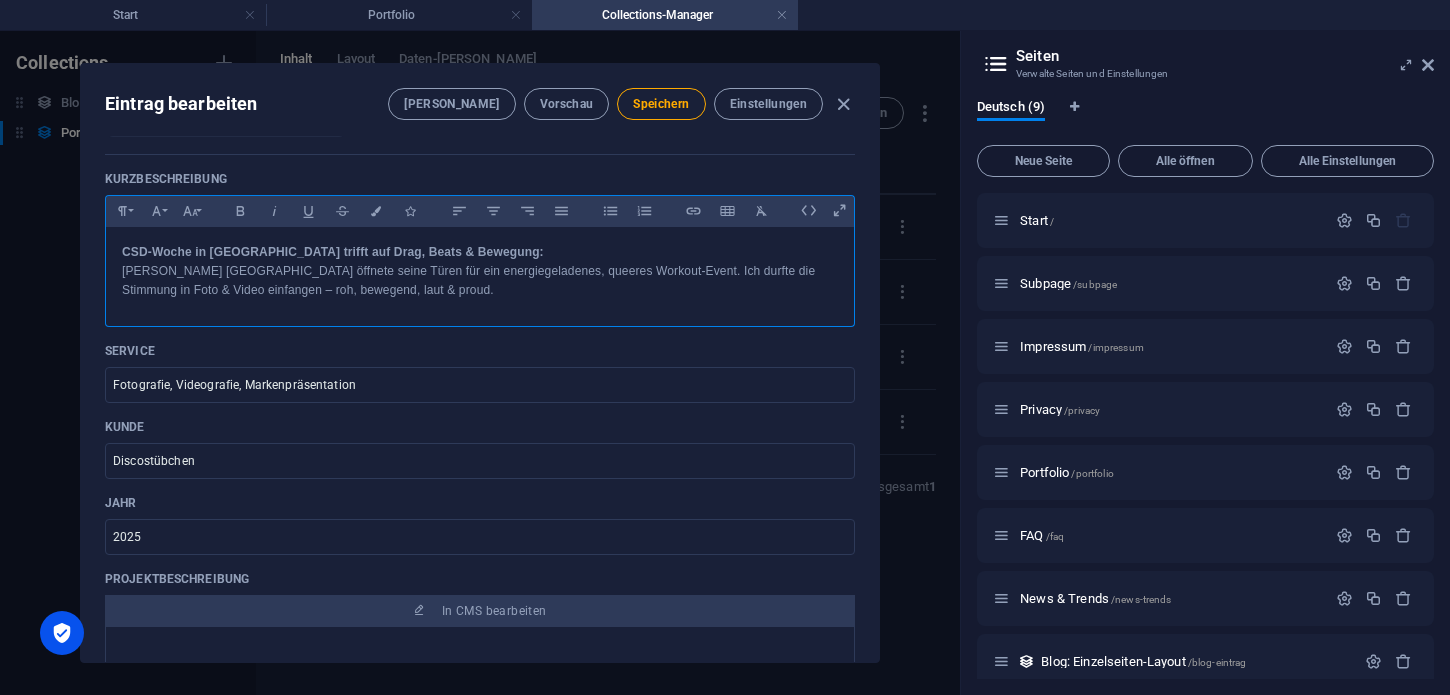 click on "CSD-Woche in [GEOGRAPHIC_DATA] trifft auf Drag, Beats & Bewegung: [PERSON_NAME] Berlin öffnete seine Türen für ein energiegeladenes, queeres Workout-Event. Ich durfte die Stimmung in Foto & Video einfangen – roh, bewegend, laut & proud." at bounding box center (480, 272) 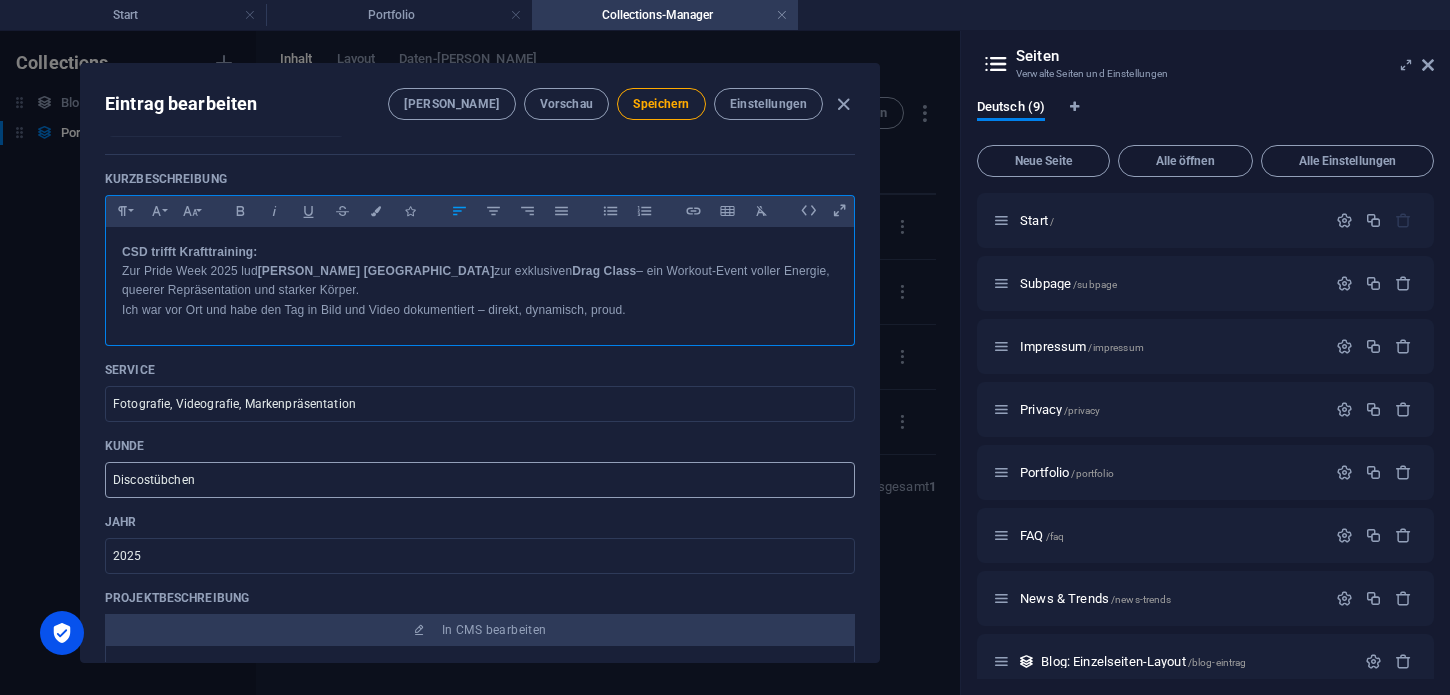 click on "Discostübchen" at bounding box center [480, 480] 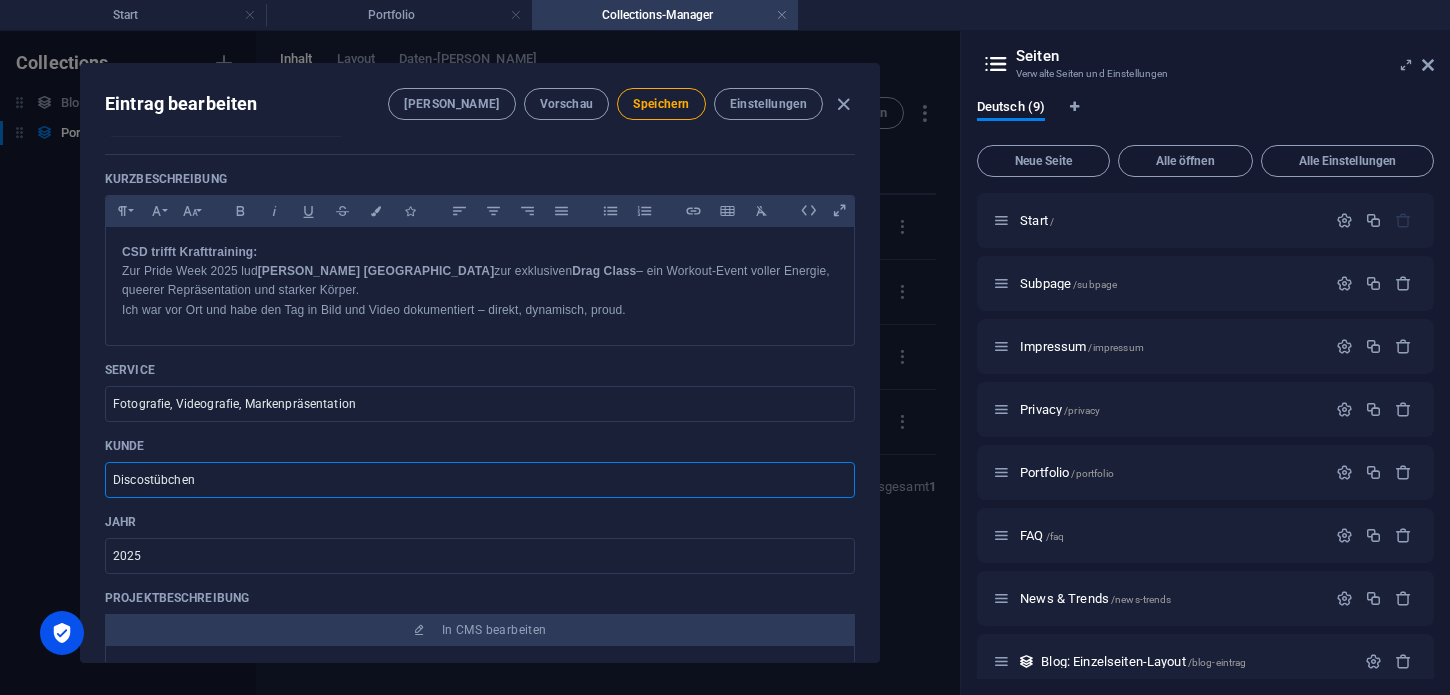 click on "Discostübchen" at bounding box center [480, 480] 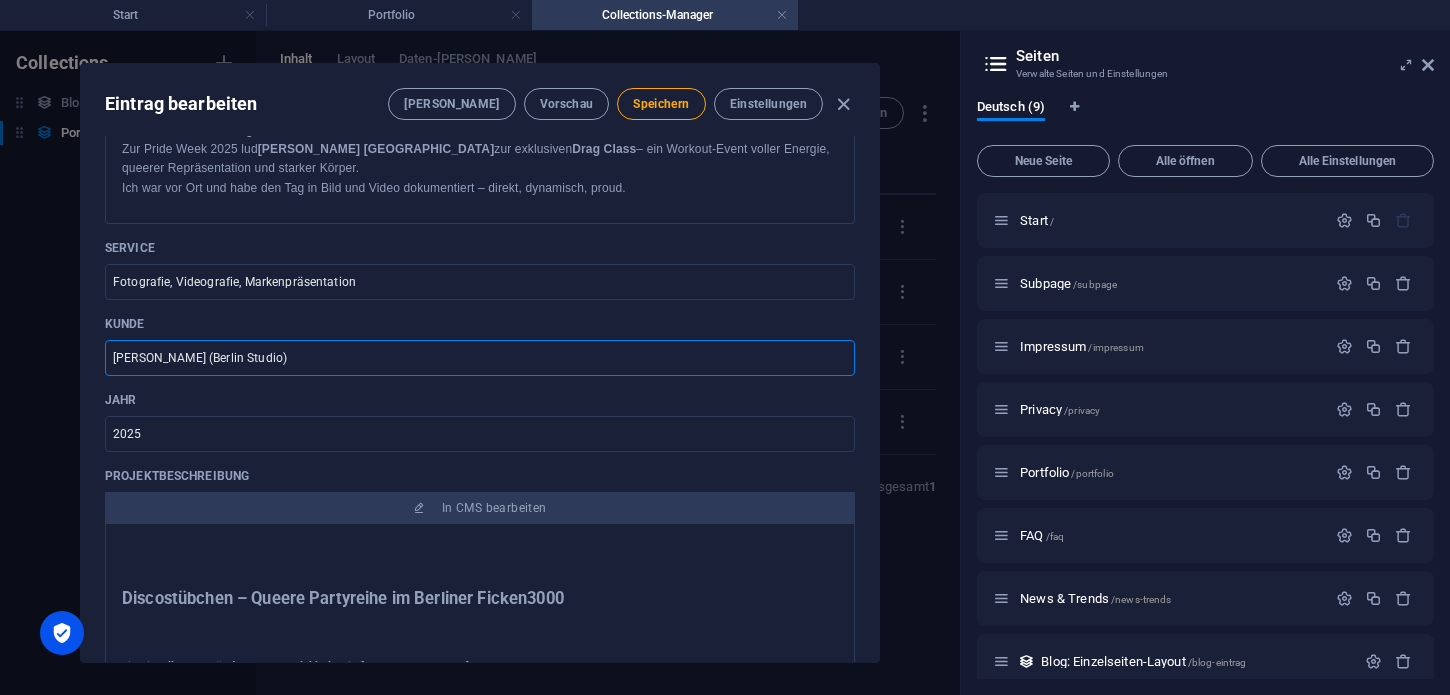 scroll, scrollTop: 562, scrollLeft: 0, axis: vertical 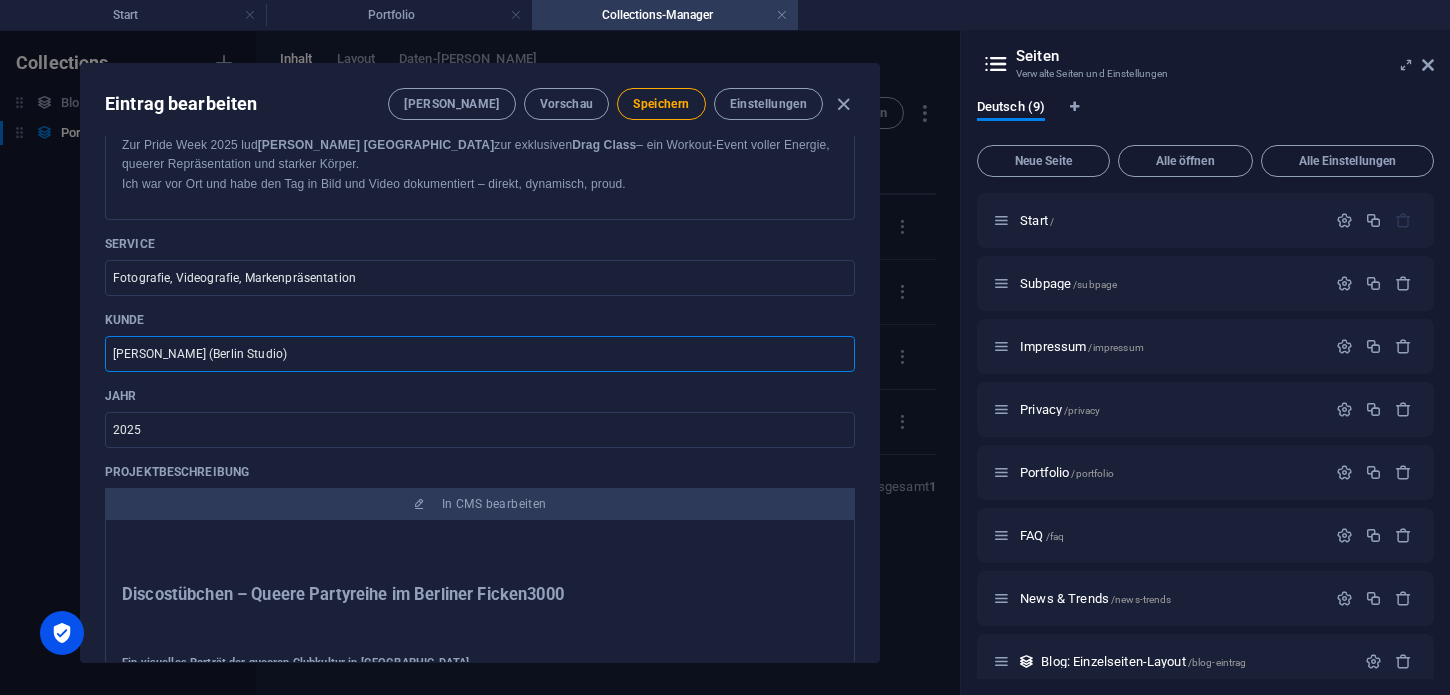 type on "[PERSON_NAME] (Berlin Studio)" 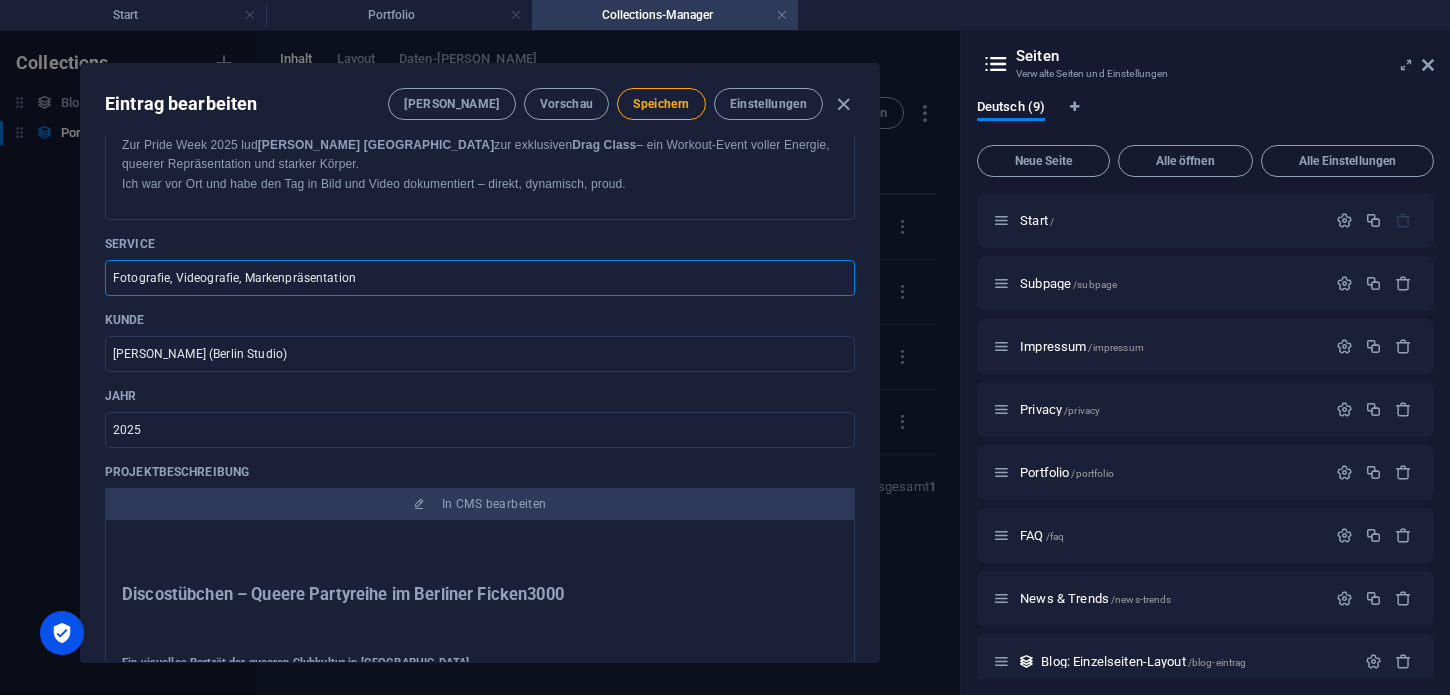 click on "Fotografie, Videografie, Markenpräsentation" at bounding box center [480, 278] 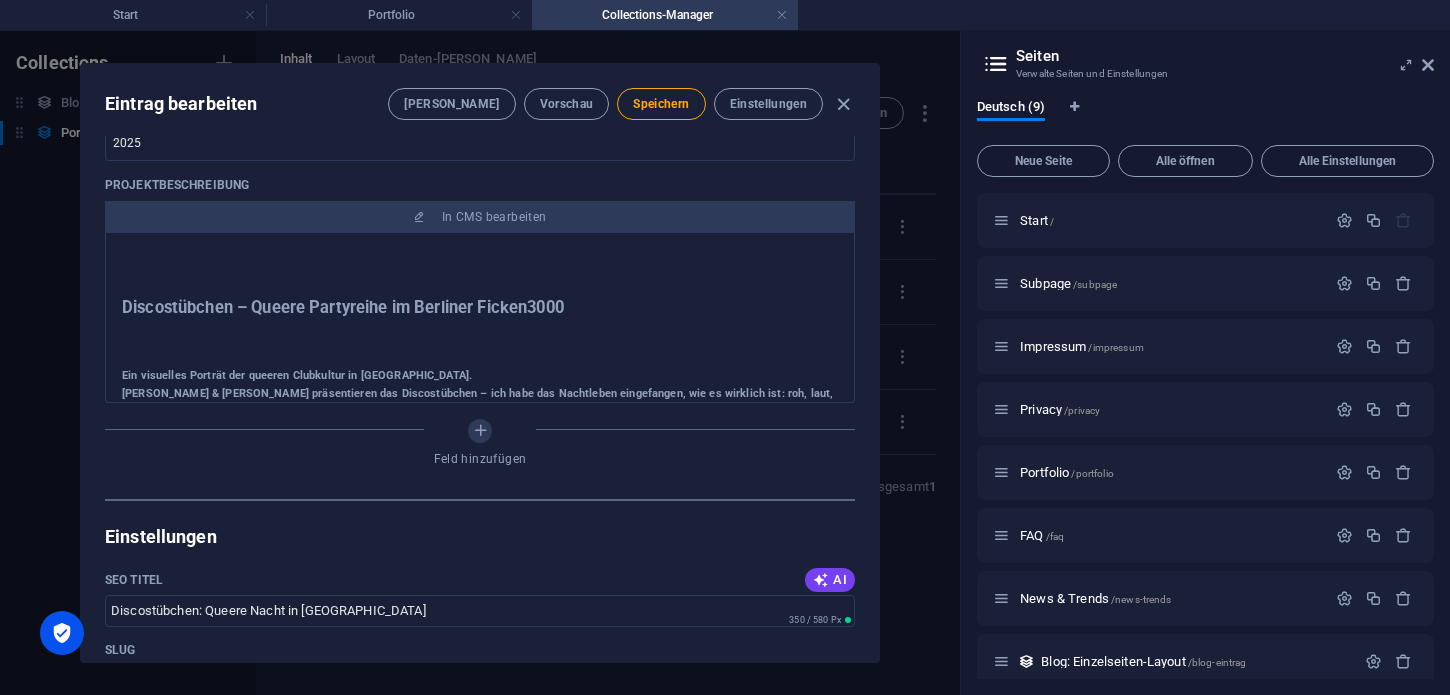 scroll, scrollTop: 850, scrollLeft: 0, axis: vertical 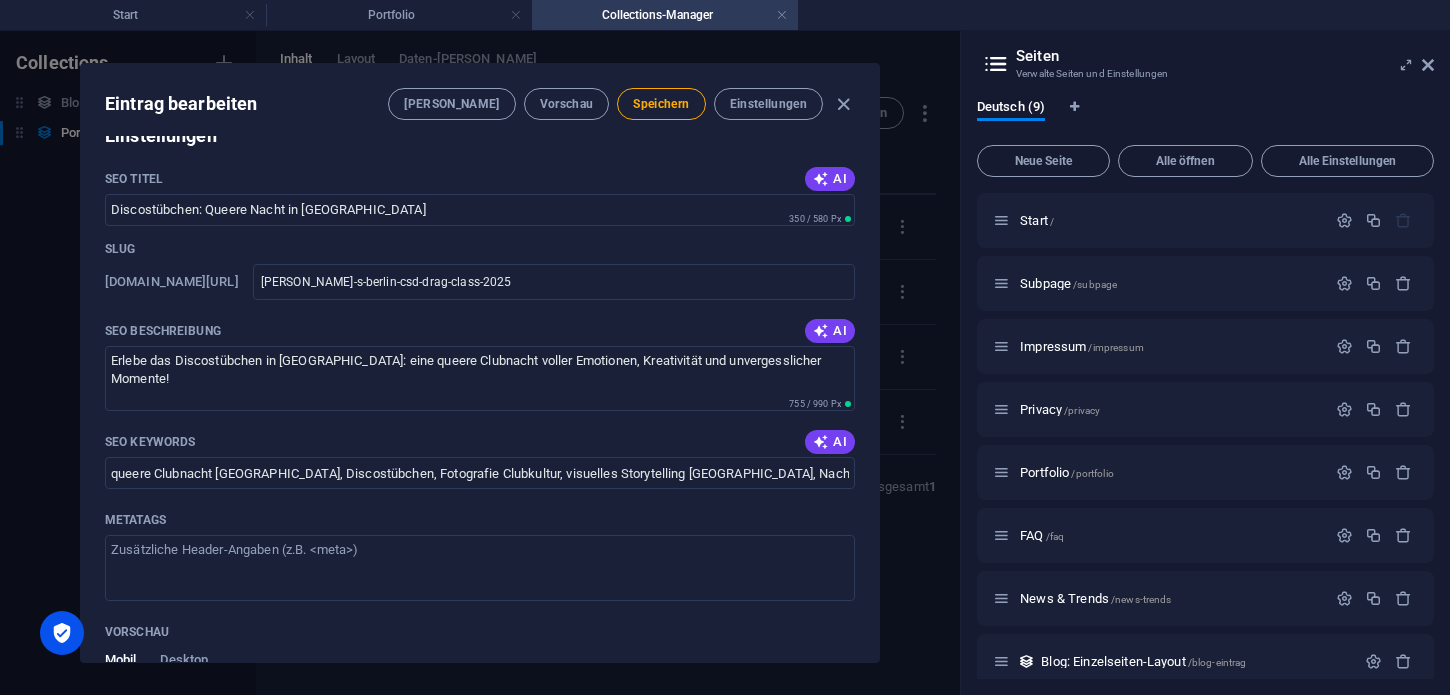 type on "Eventfotografie, Videodokumentation, Social Media Content" 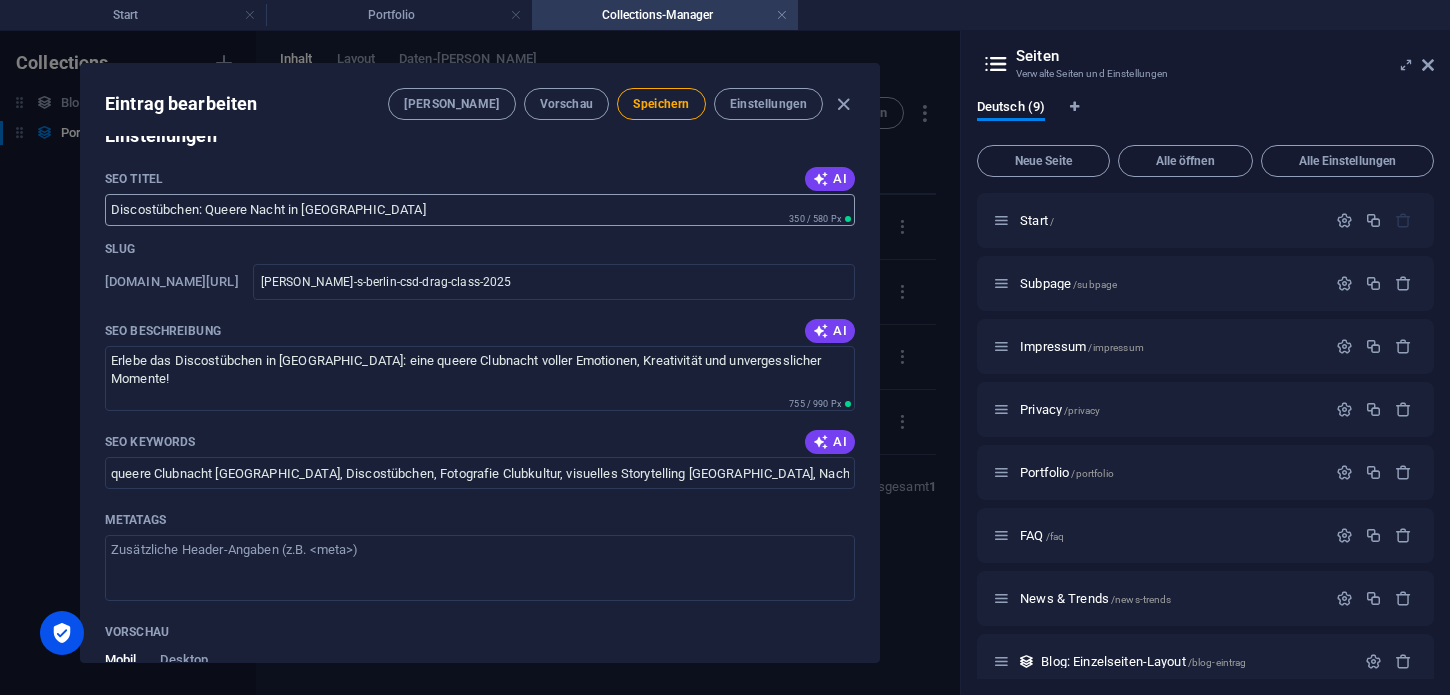 click on "Discostübchen: Queere Nacht in [GEOGRAPHIC_DATA]" at bounding box center (480, 210) 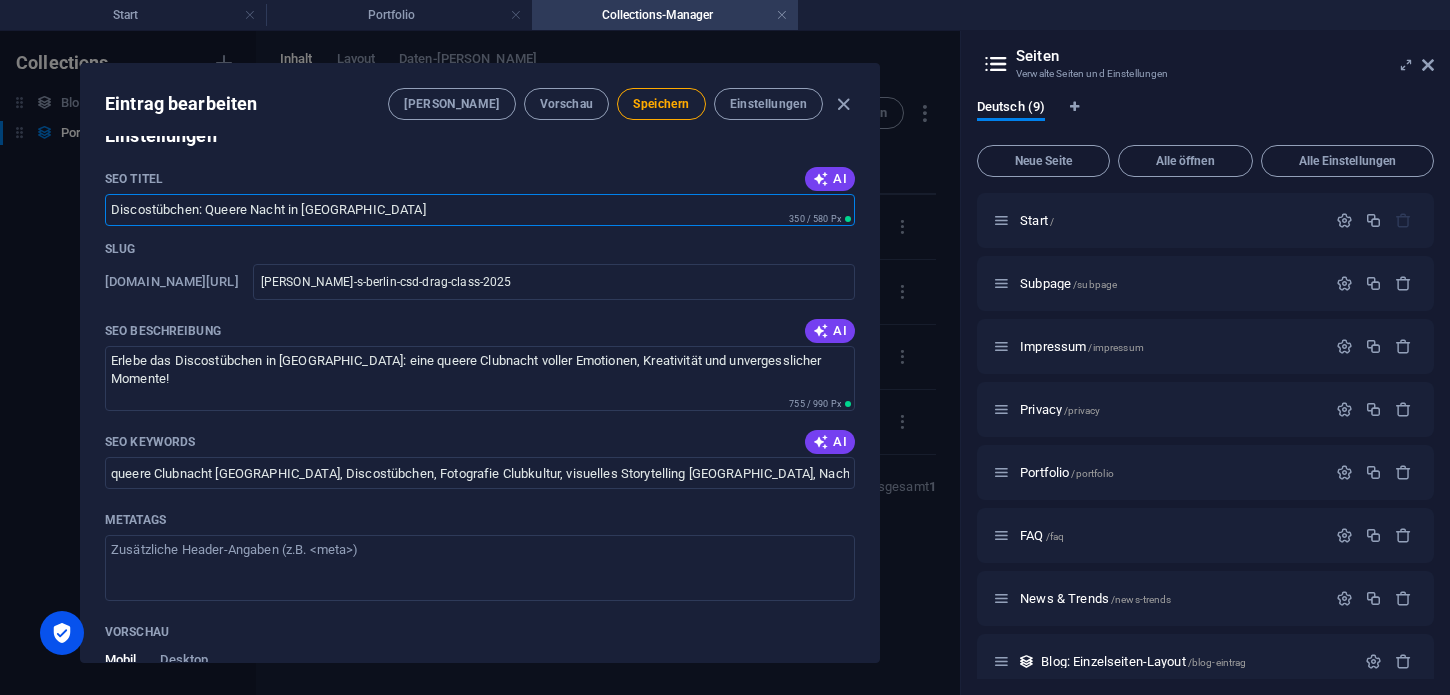 paste on "[PERSON_NAME] Berlin – Drag Workout zur Pride 2025 | Event-Fotografie & Video" 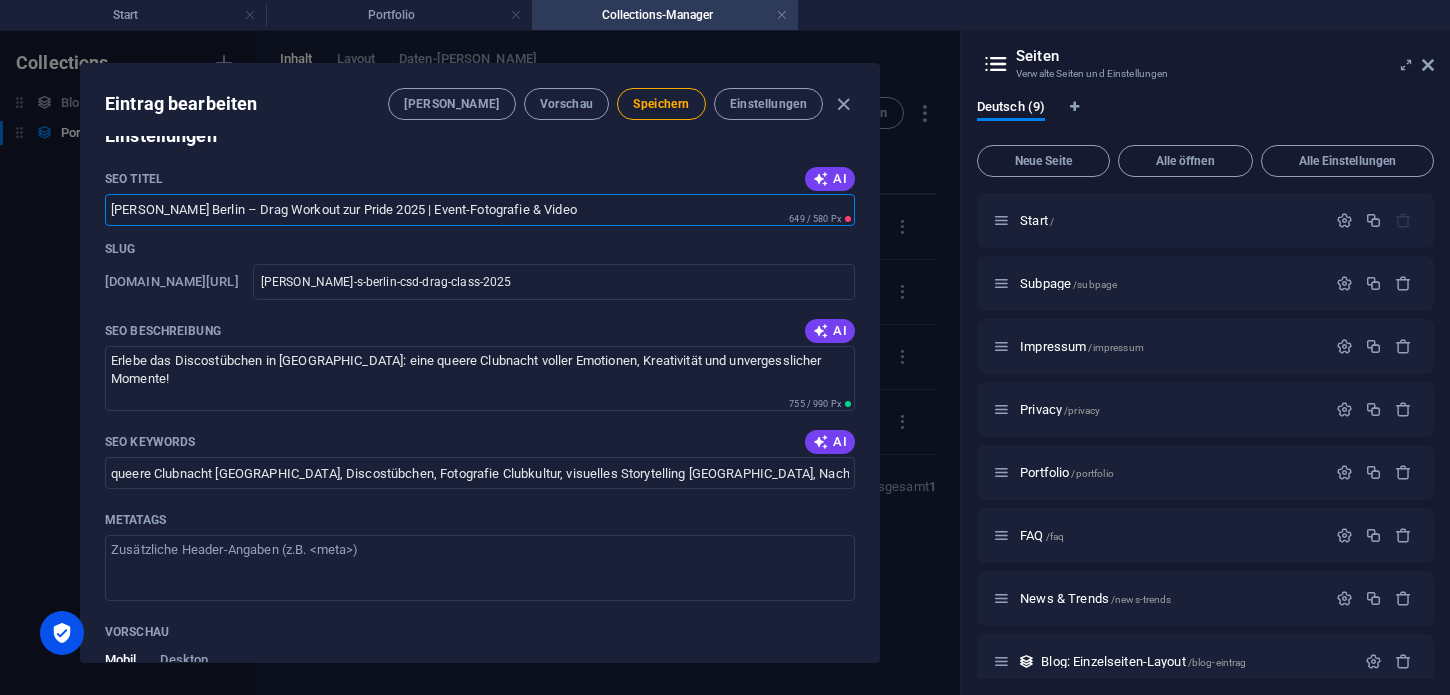type on "[PERSON_NAME] Berlin – Drag Workout zur Pride 2025 | Event-Fotografie & Video" 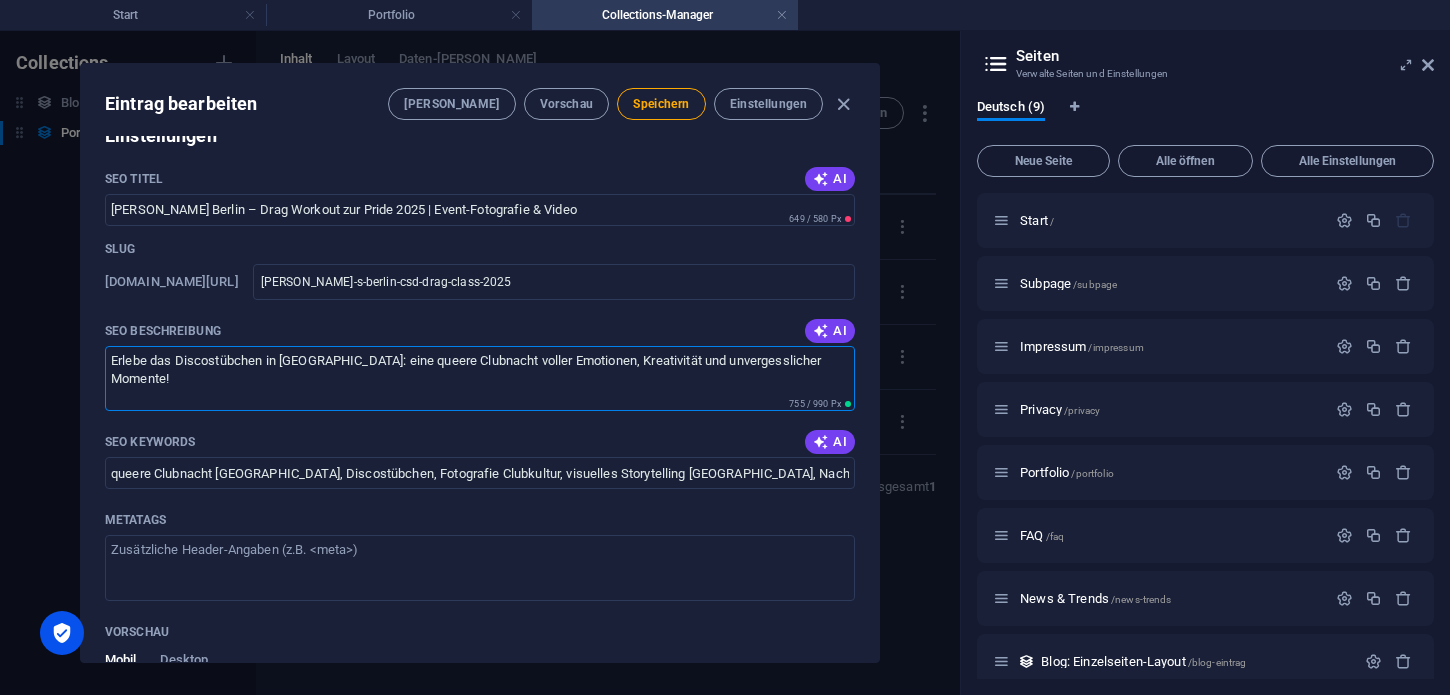 click on "Erlebe das Discostübchen in [GEOGRAPHIC_DATA]: eine queere Clubnacht voller Emotionen, Kreativität und unvergesslicher Momente!" at bounding box center [480, 378] 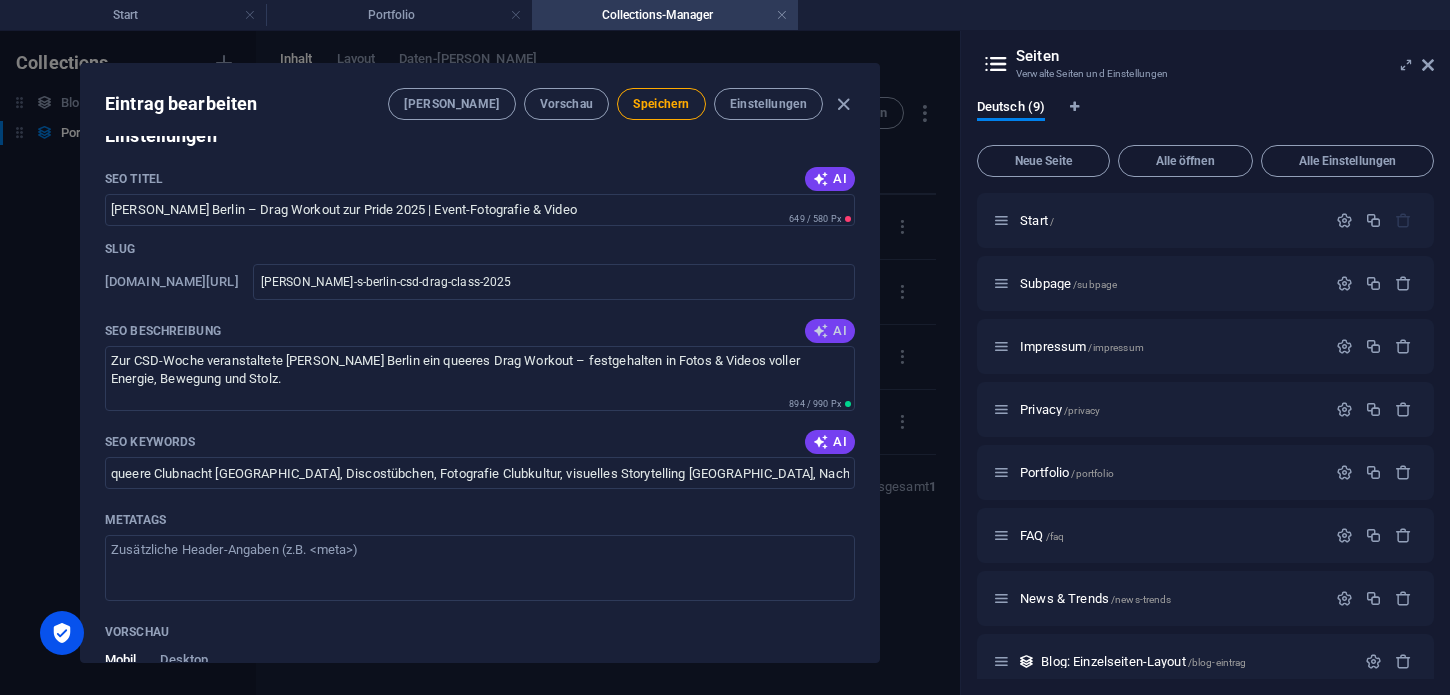 click on "AI" at bounding box center [830, 331] 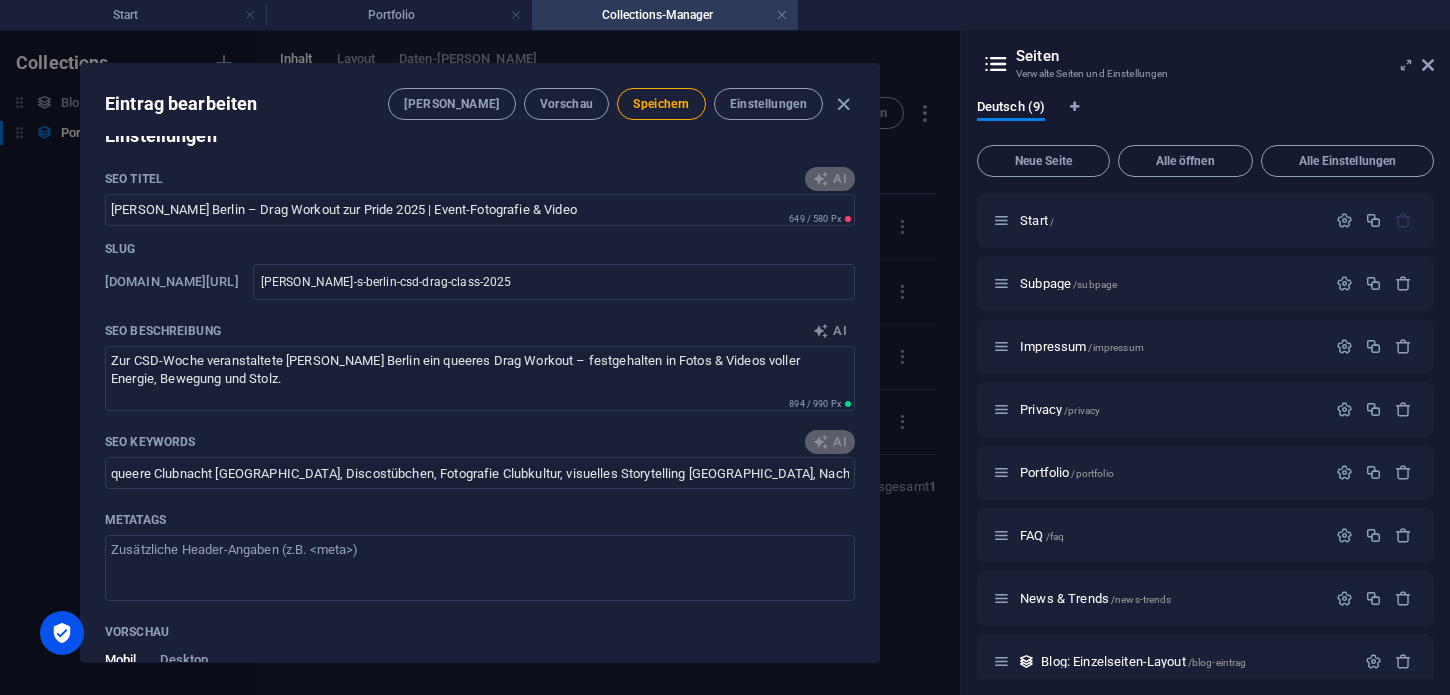 type on "[PERSON_NAME] [GEOGRAPHIC_DATA] for an electrifying Drag Class this Pride Week 2025—celebrate fitness, diversity, and community!" 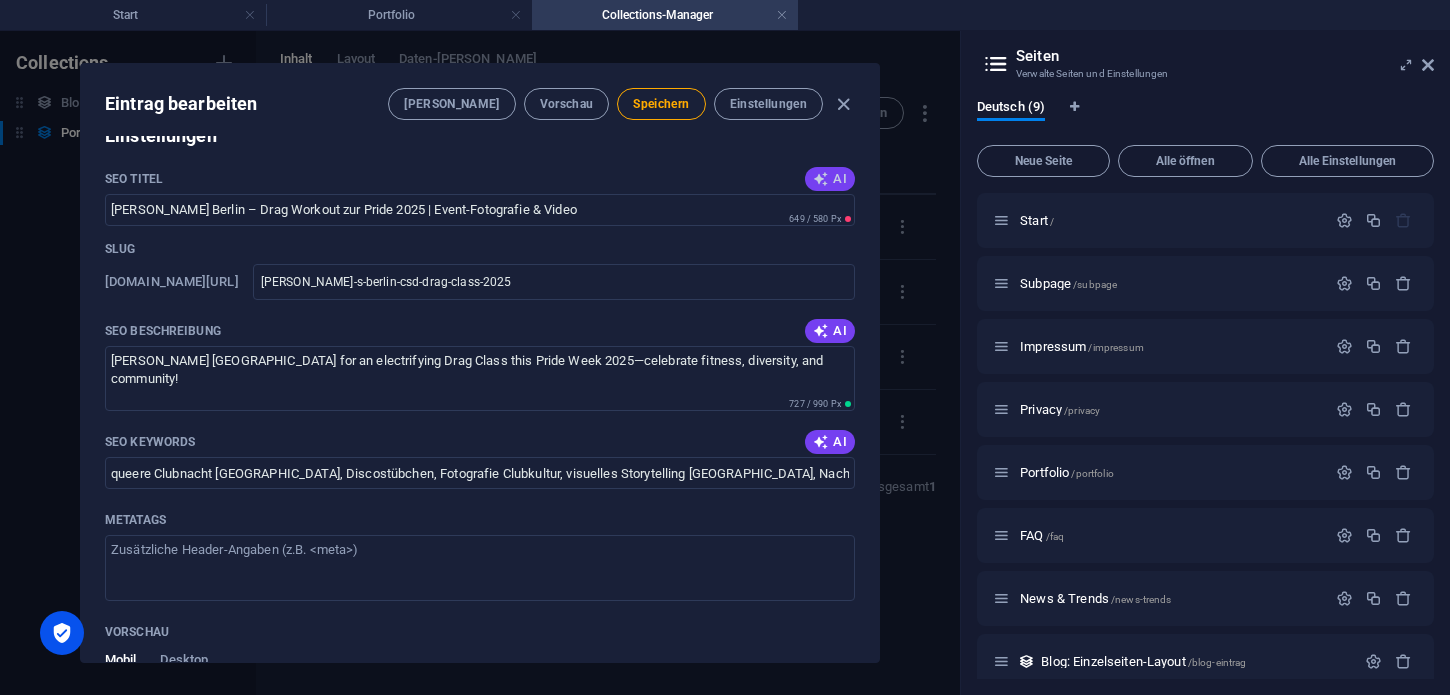click on "AI" at bounding box center [830, 179] 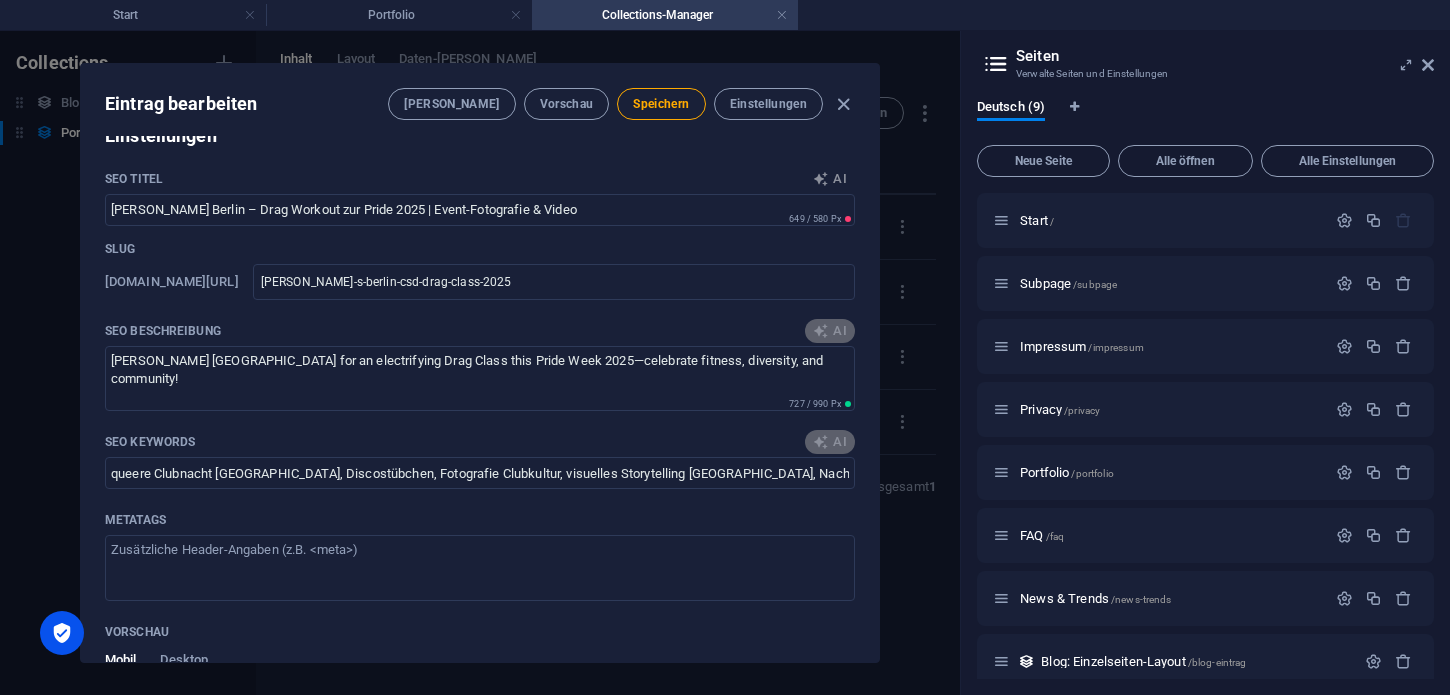type on "Barrys CSD Drag Class 2025" 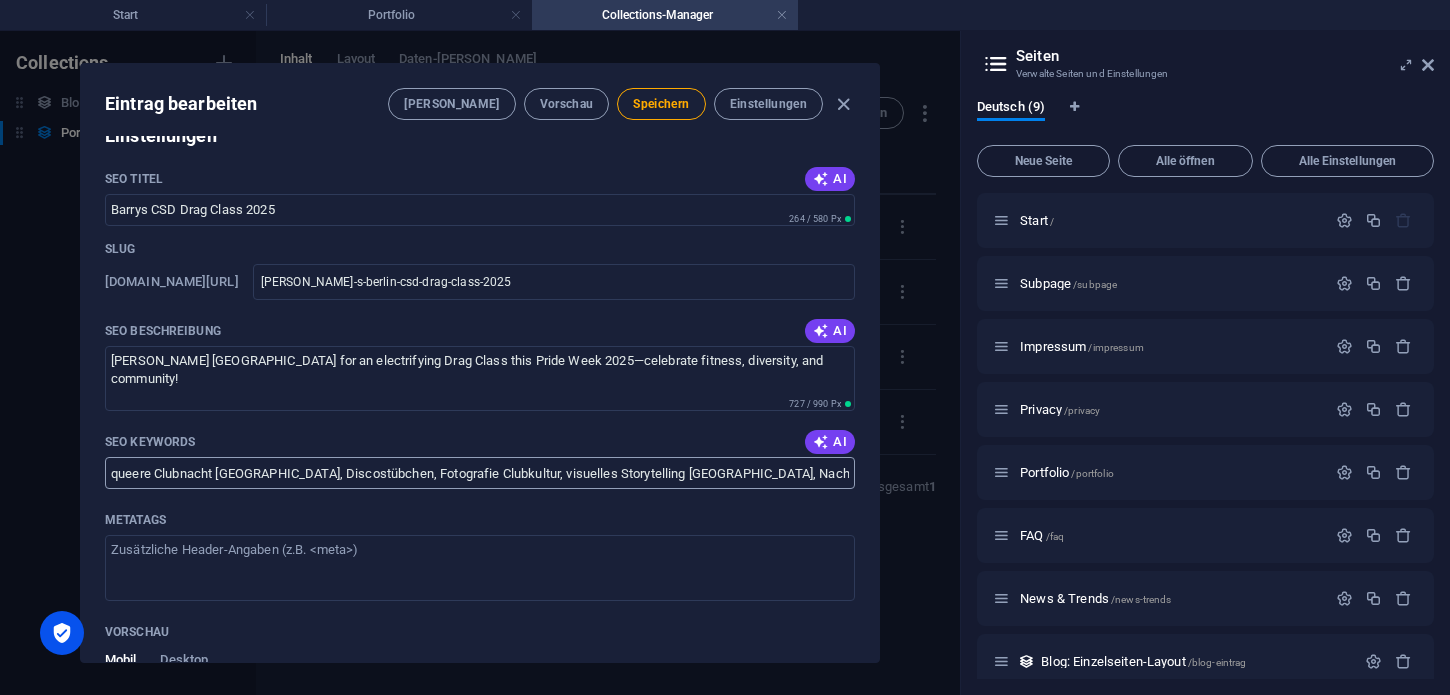 click on "queere Clubnacht [GEOGRAPHIC_DATA], Discostübchen, Fotografie Clubkultur, visuelles Storytelling [GEOGRAPHIC_DATA], Nachtleben Eventdokumentation, kreative Projekte [GEOGRAPHIC_DATA]" at bounding box center [480, 473] 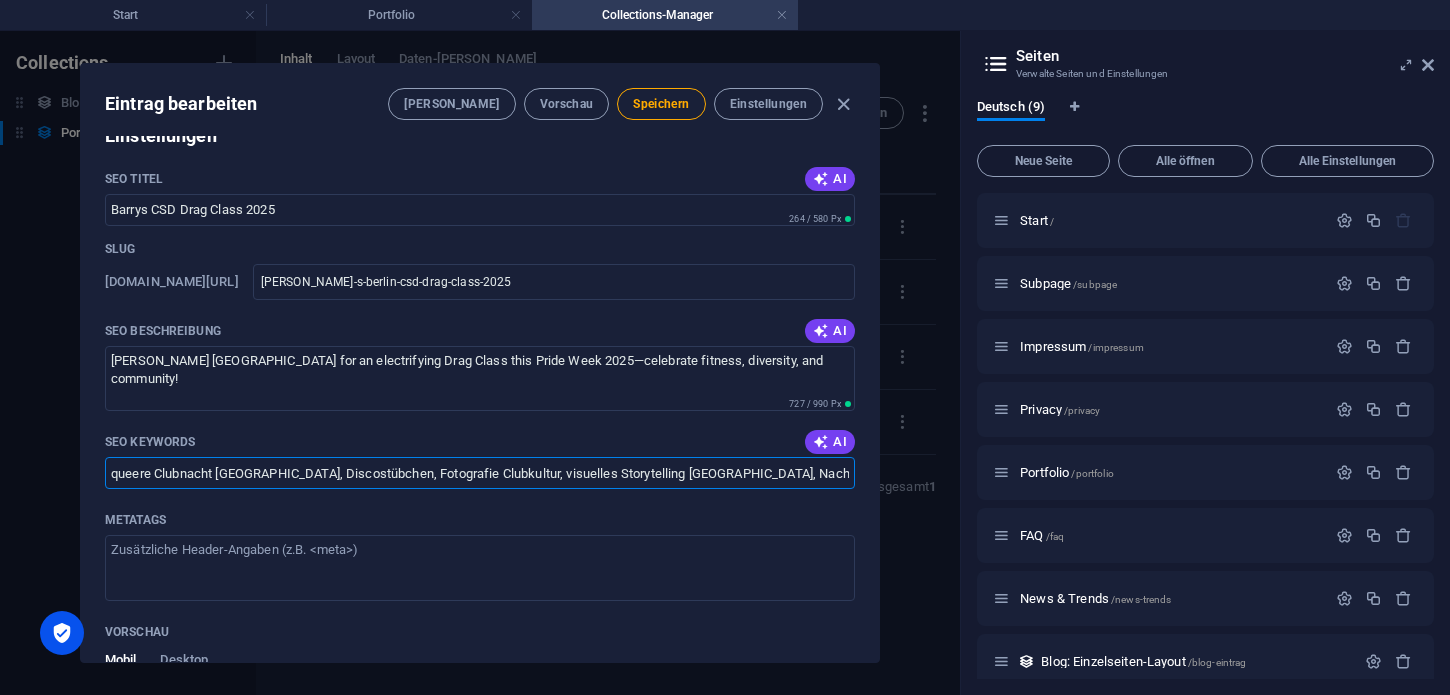 paste on "[PERSON_NAME] Berlin CSD  Drag Workout Berlin  Pride Event [PERSON_NAME]  Queeres Workout [GEOGRAPHIC_DATA]  CSD Berlin 2025  Eventfotografie Fitness Berlin  Drag Fitness Video  [PERSON_NAME] Drag Class  Berlin Pride Studio Event" 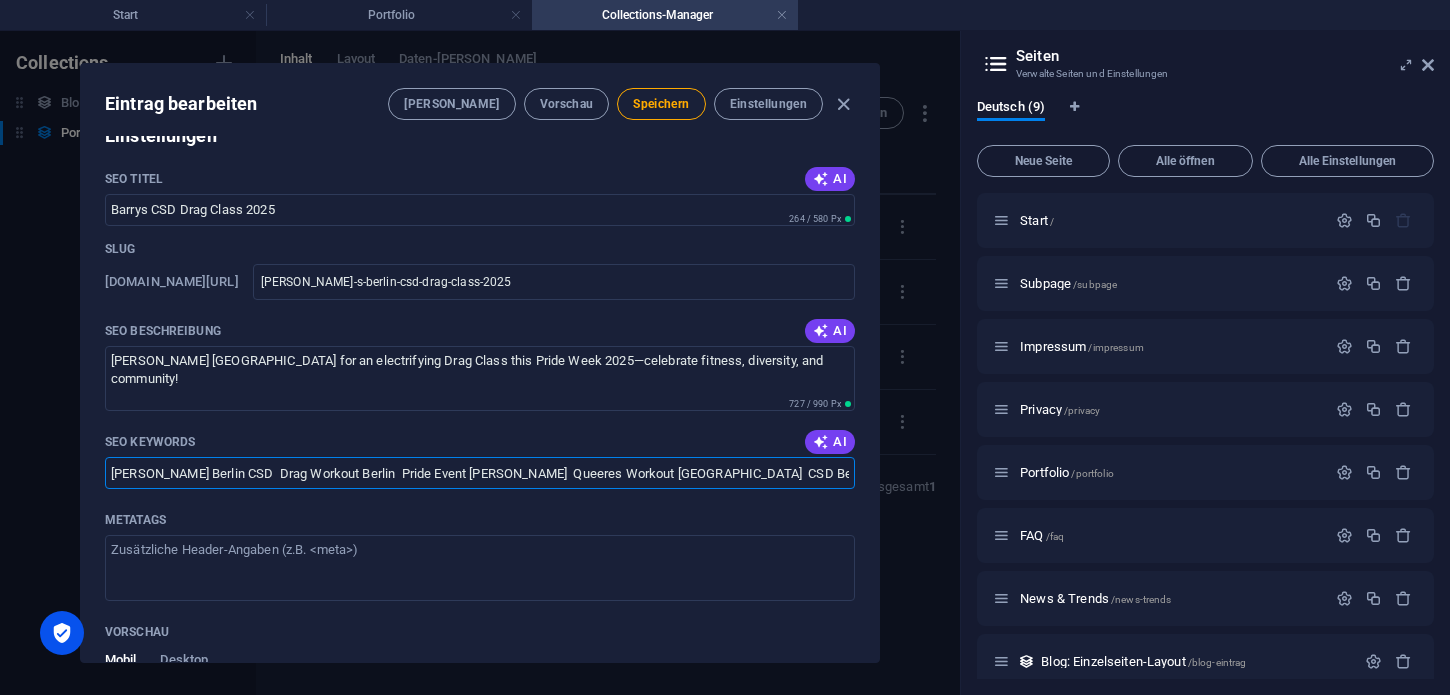 scroll, scrollTop: 0, scrollLeft: 424, axis: horizontal 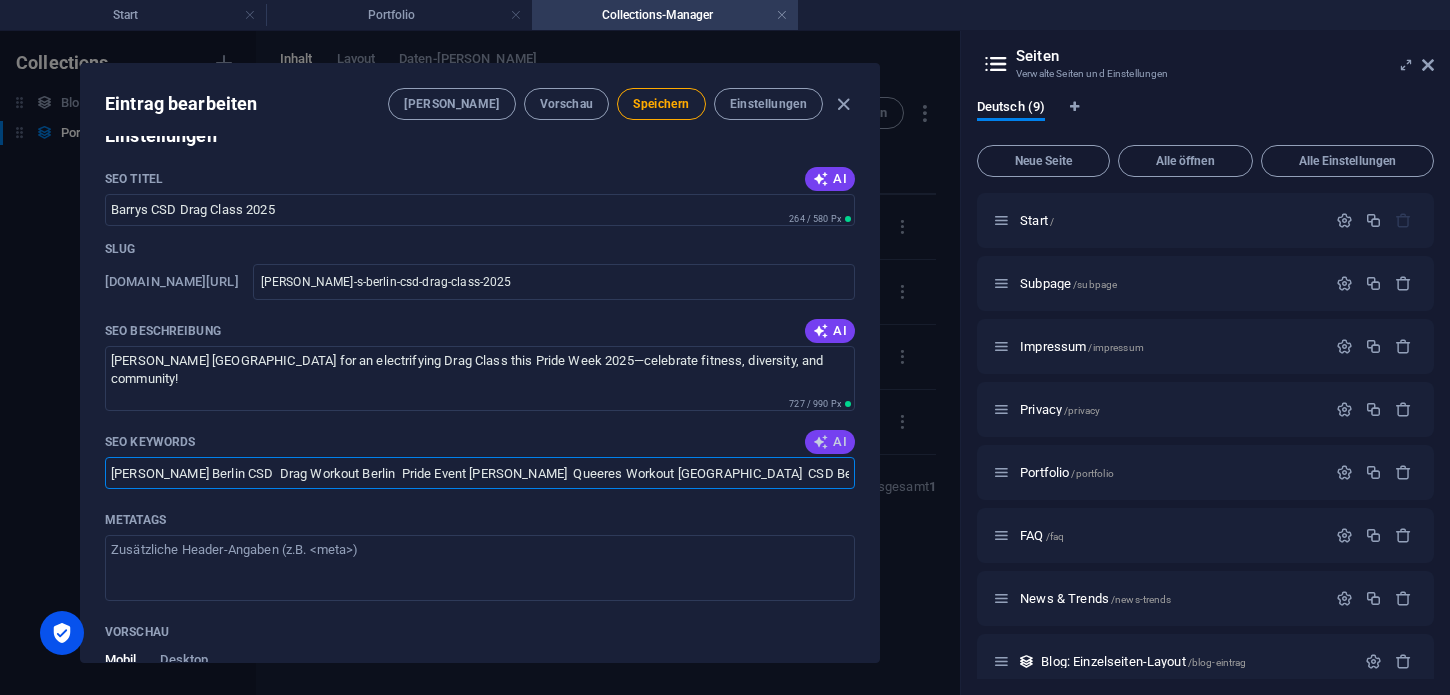 click at bounding box center (821, 442) 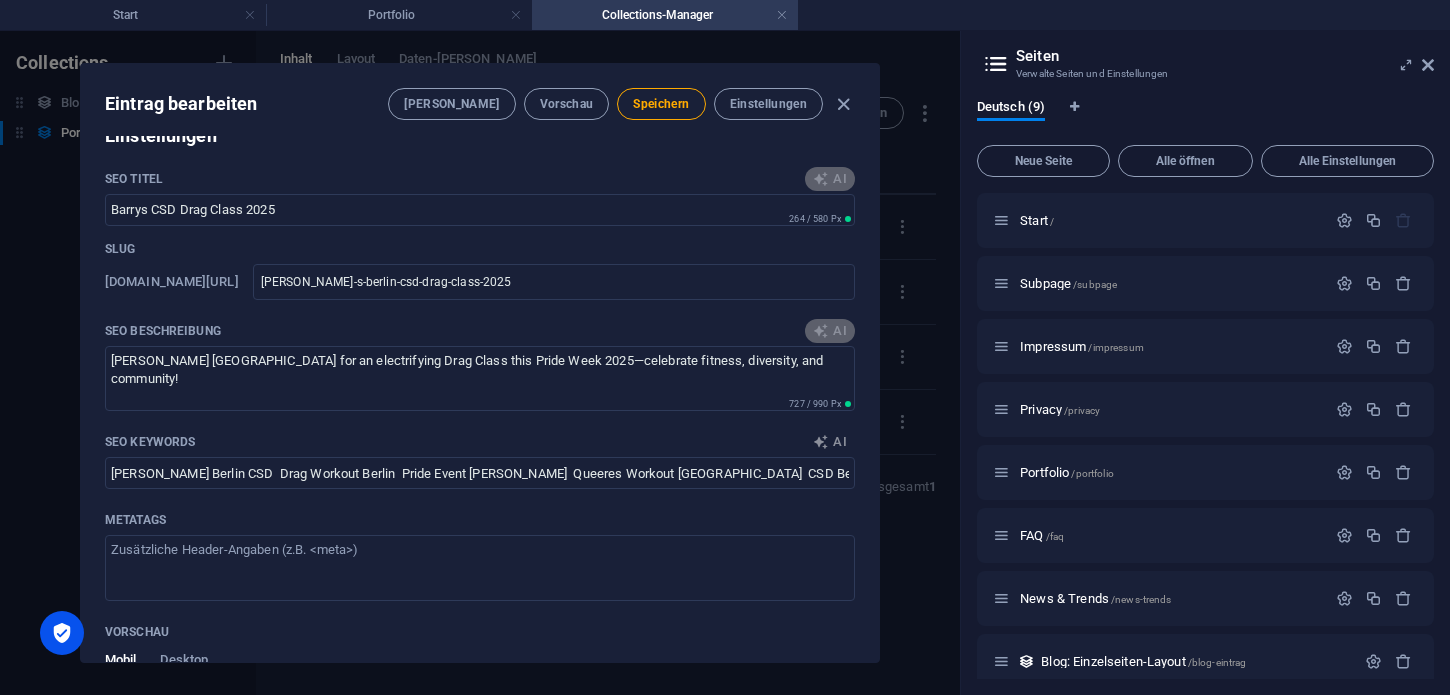 type on "CSD [GEOGRAPHIC_DATA], Drag Class 2025, queere Events [GEOGRAPHIC_DATA], Barrys [GEOGRAPHIC_DATA], Eventfotografie, Clubkultur [GEOGRAPHIC_DATA]" 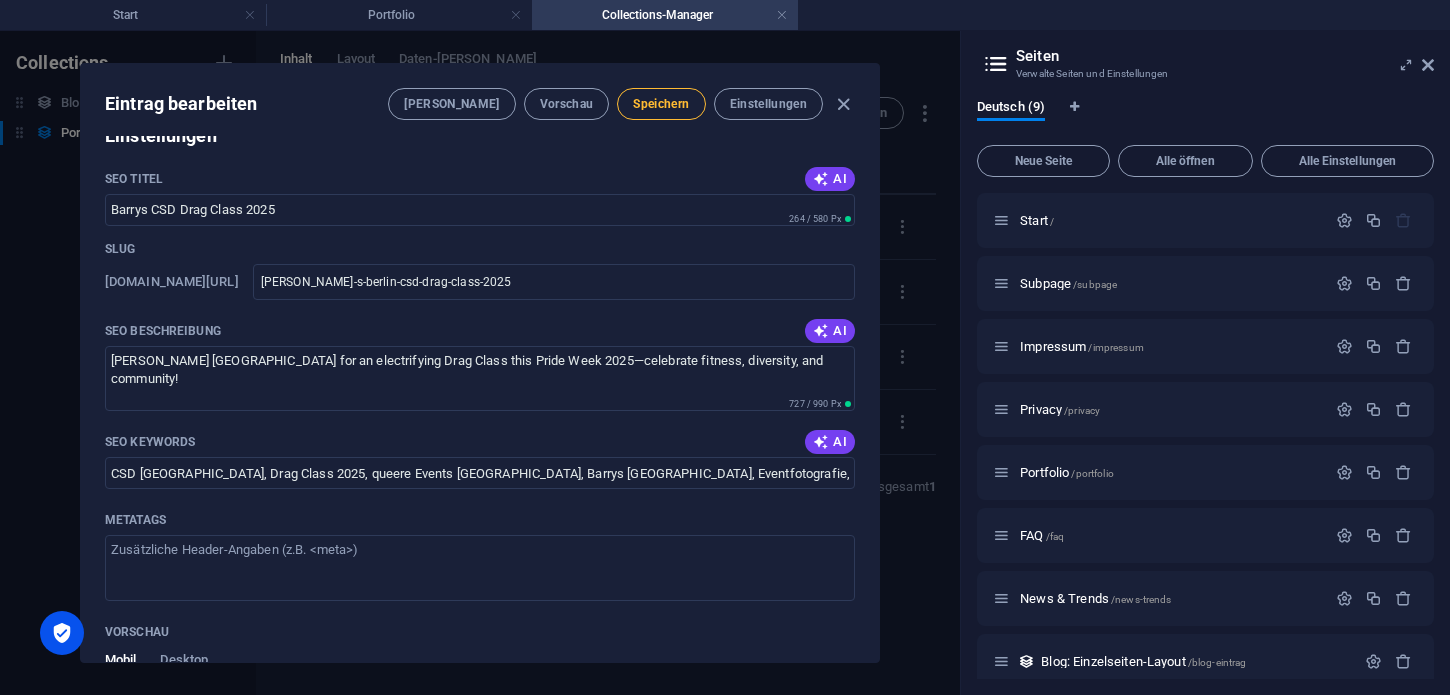 click on "Speichern" at bounding box center (661, 104) 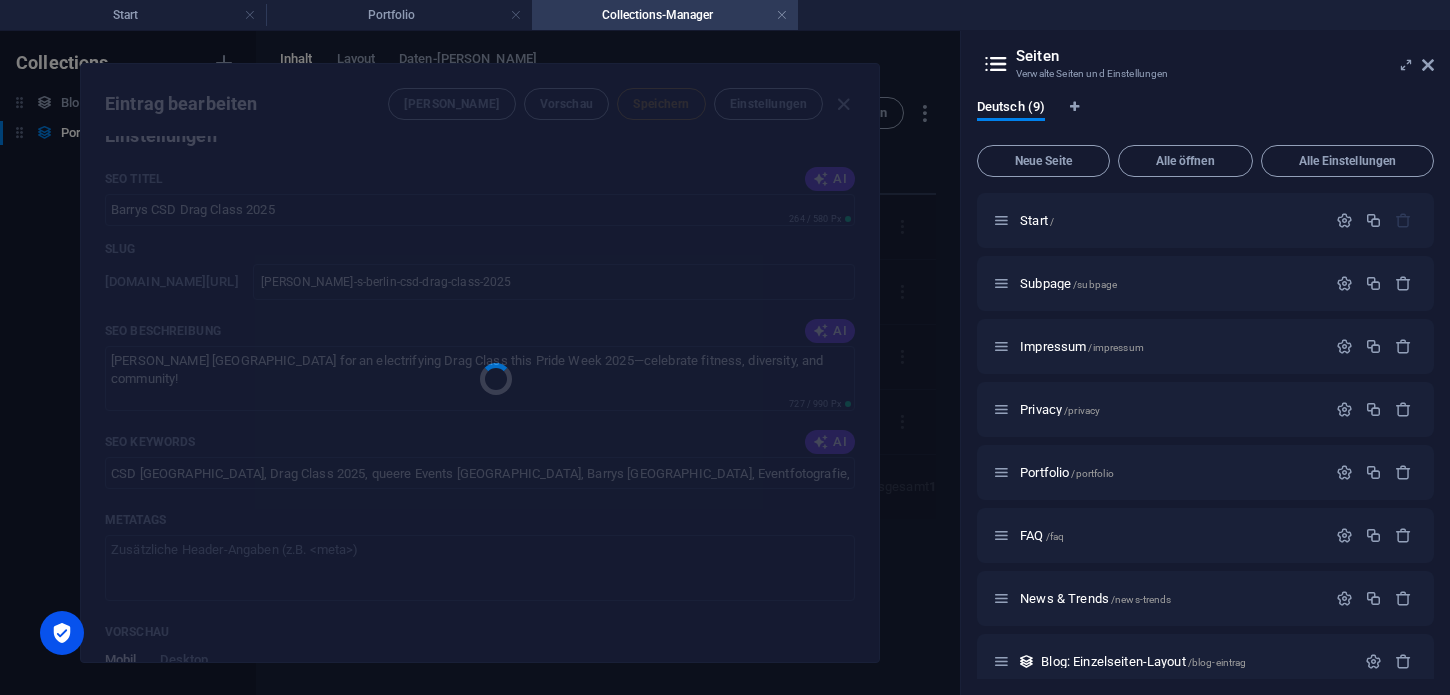 type on "[PERSON_NAME]-s-berlin-csd-drag-class-2025" 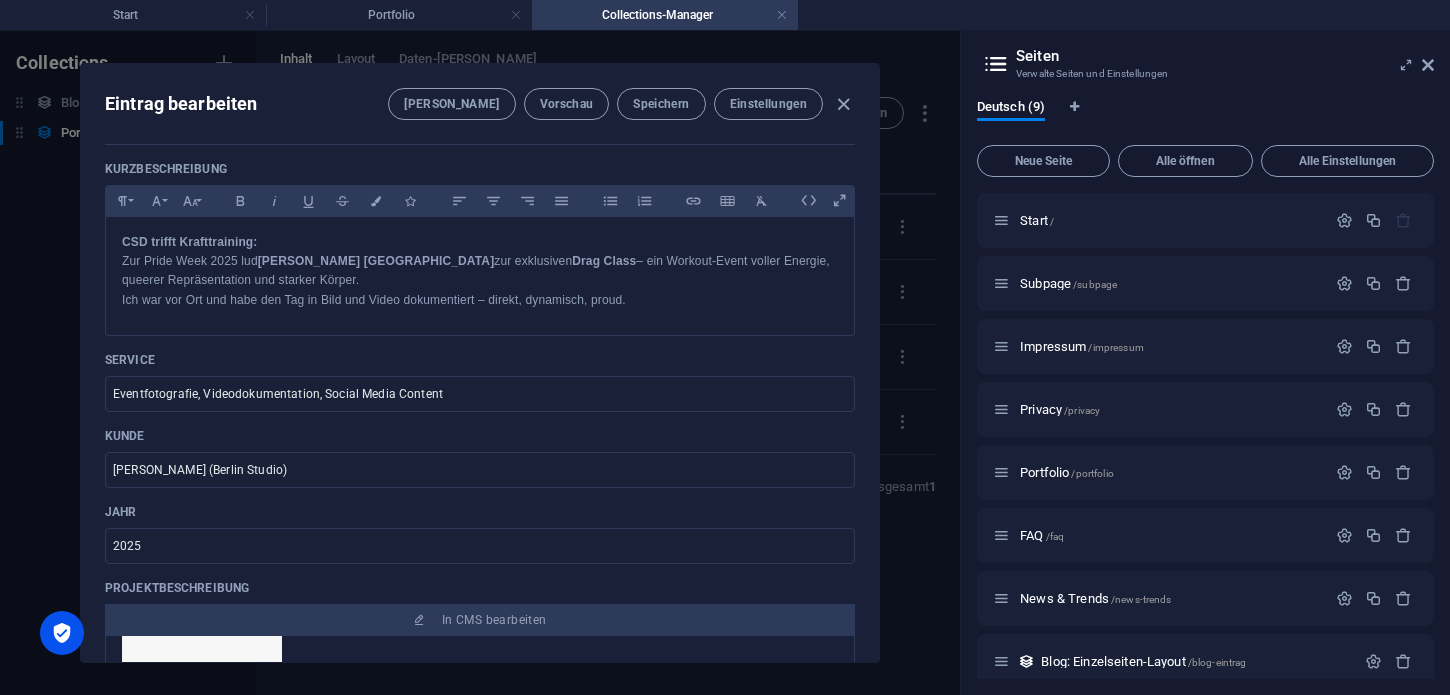 scroll, scrollTop: 351, scrollLeft: 0, axis: vertical 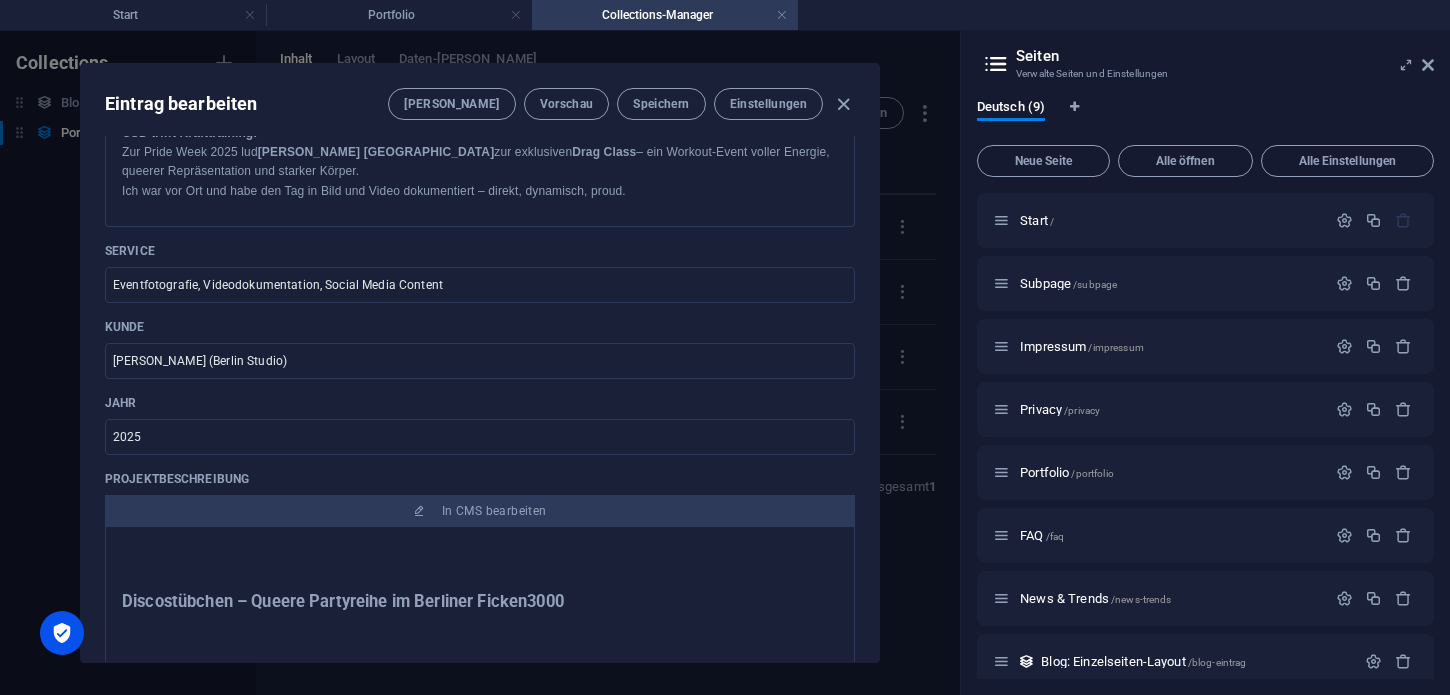 click on "Discostübchen – Queere Partyreihe im Berliner Ficken3000 Ein visuelles Porträt der queeren Clubkultur in [GEOGRAPHIC_DATA]. [PERSON_NAME] & [PERSON_NAME] präsentieren das Discostübchen – ich habe das Nachtleben eingefangen, wie es wirklich ist: roh, laut, wild & voller Herz. Projektinformationen Kategorie Inhalt Projekt Discostübchen – Queere Partyreihe Ort Ficken3000, [GEOGRAPHIC_DATA]-Neukölln Veranstalter:innen [PERSON_NAME] & Mavin Leistungen Eventfotografie, Videoaufnahmen, Postproduktion Zeitraum fortlaufendes Projekt ([DATE]–[DATE]) Medium Digital (Social Media, Promotion, Dokumentation) Queere Ekstase trifft Kamera: Das Discostübchen als visuelles Archiv Mitten in [GEOGRAPHIC_DATA], wo die Clubkultur pulsiert und queere Communities Räume schaffen, findet eine Veranstaltungsreihe statt, die sich abhebt:  Discostübchen  – kuratiert und moderiert von  [PERSON_NAME]  und  Mavin  – ist ein queerer Tanzraum, ein Statement, eine liebevoll inszenierte Rebellion. Die Party steigt regelmäßig im legendären  Ficken3000" at bounding box center (480, 612) 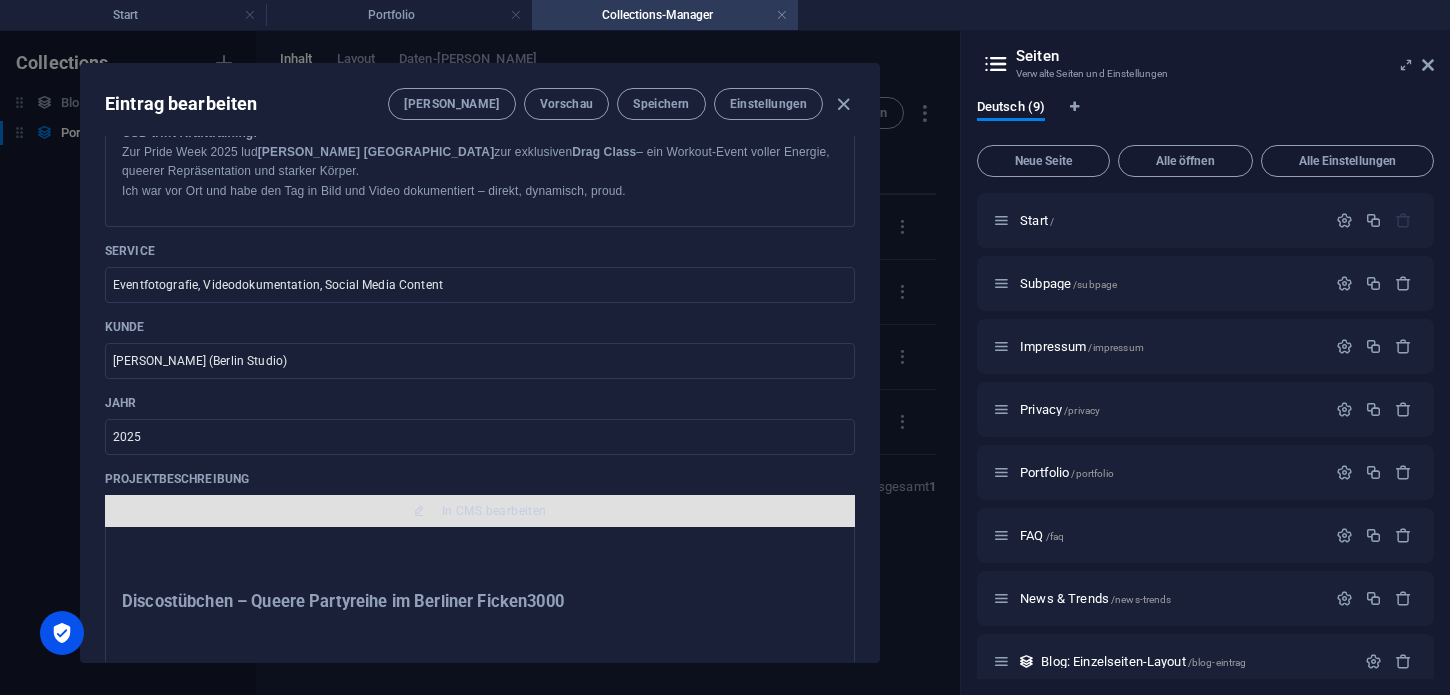click on "In CMS bearbeiten" at bounding box center [494, 511] 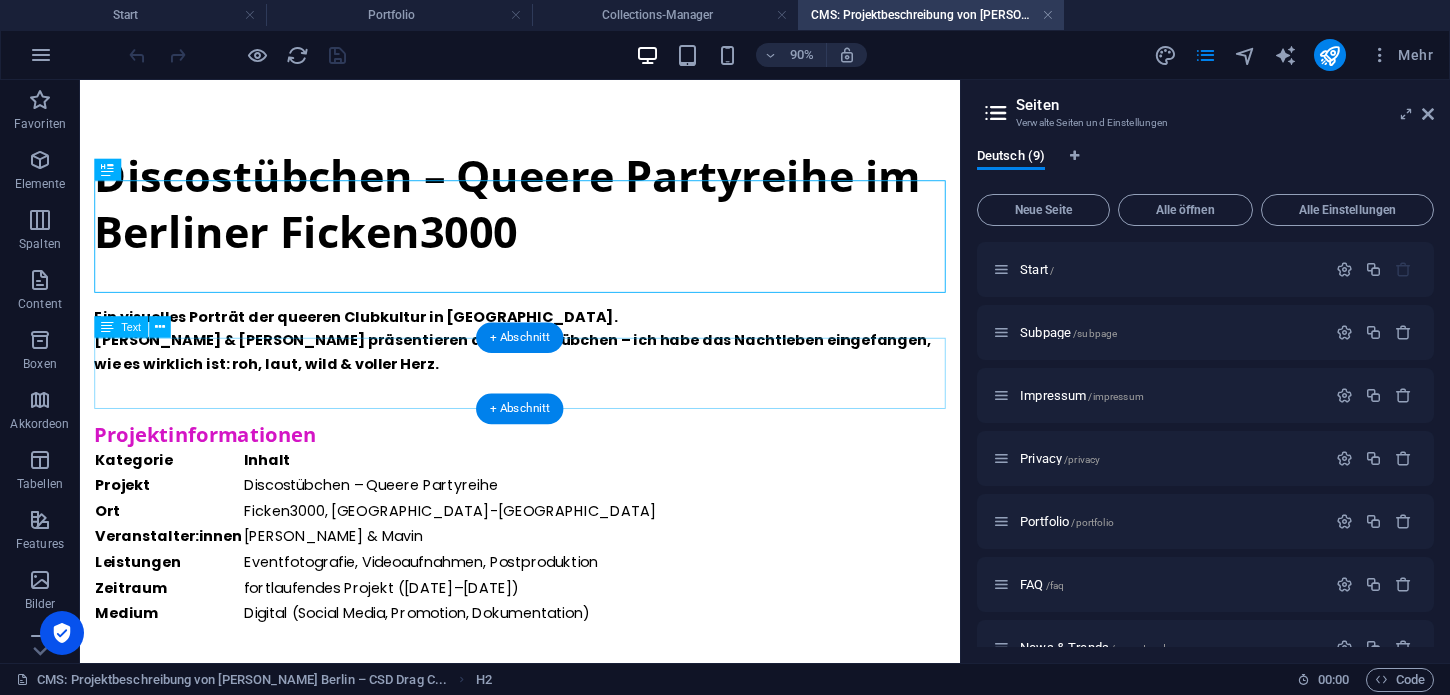 scroll, scrollTop: 72, scrollLeft: 0, axis: vertical 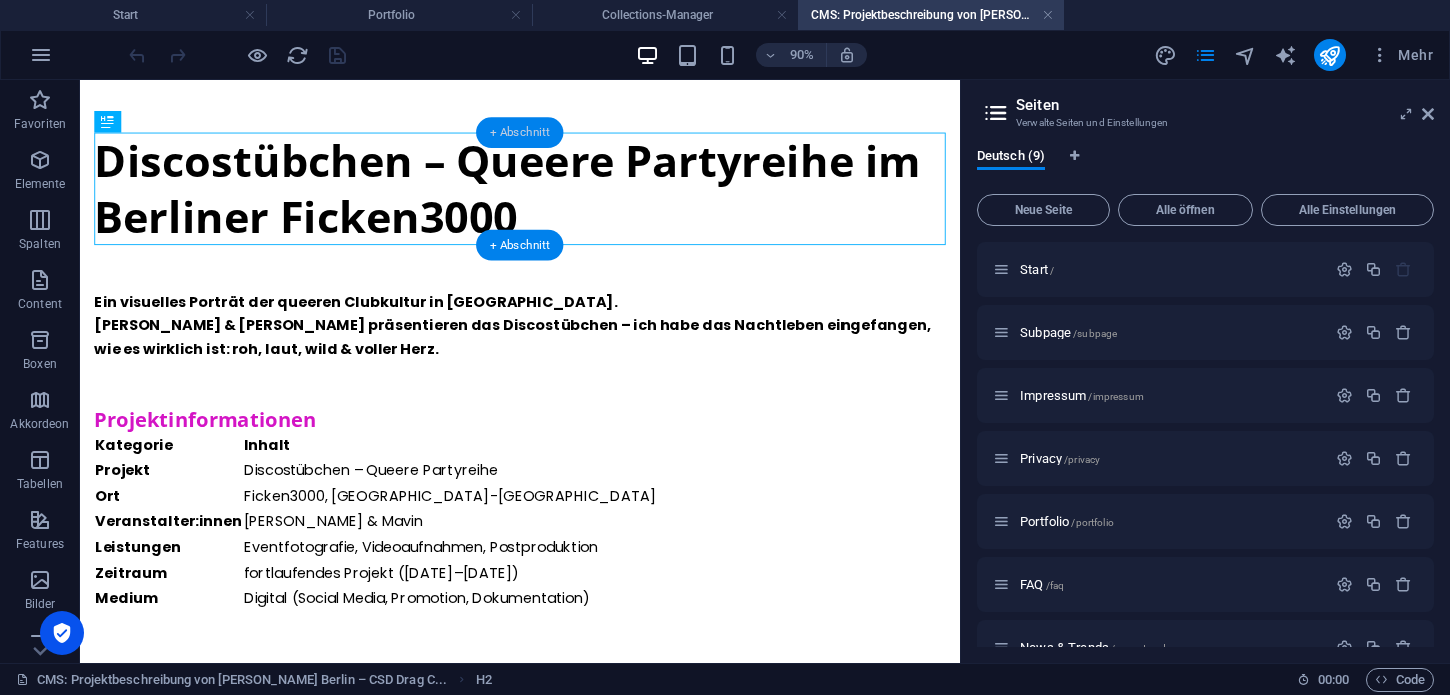 click on "+ Abschnitt" at bounding box center [520, 132] 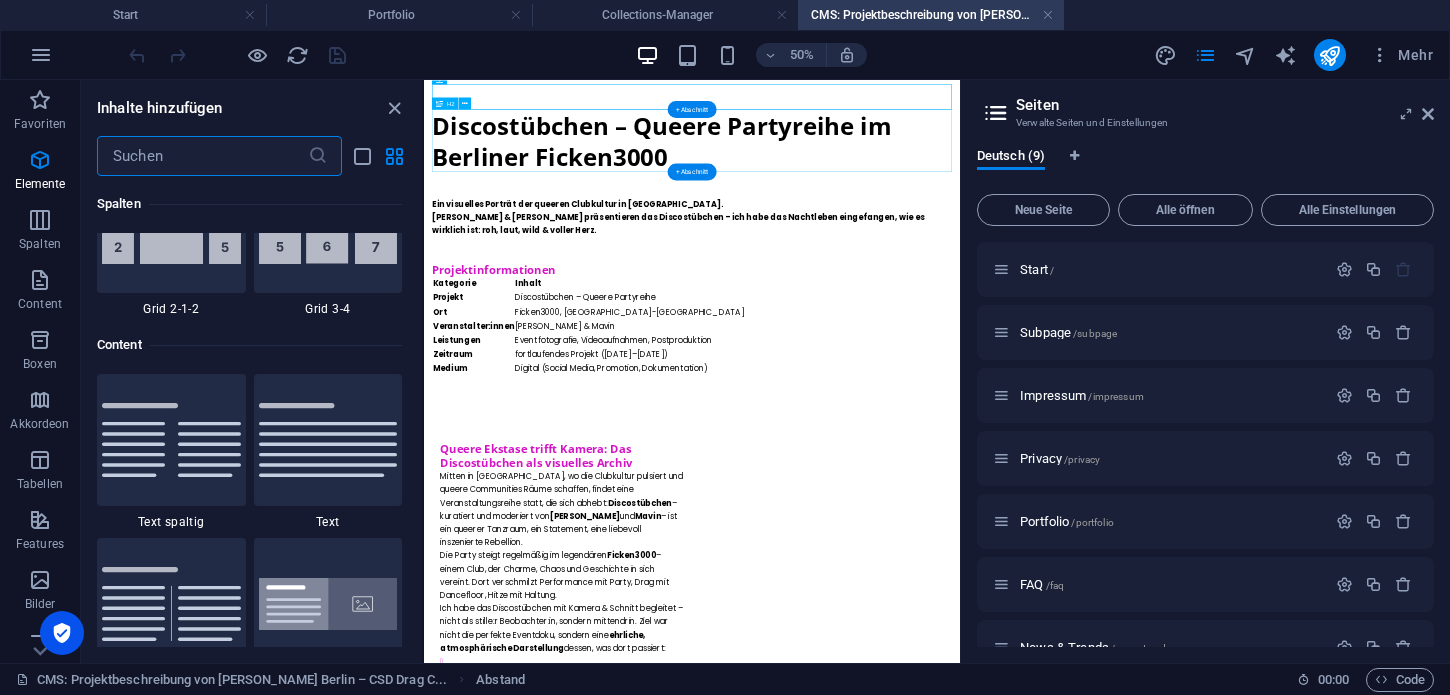 scroll, scrollTop: 3499, scrollLeft: 0, axis: vertical 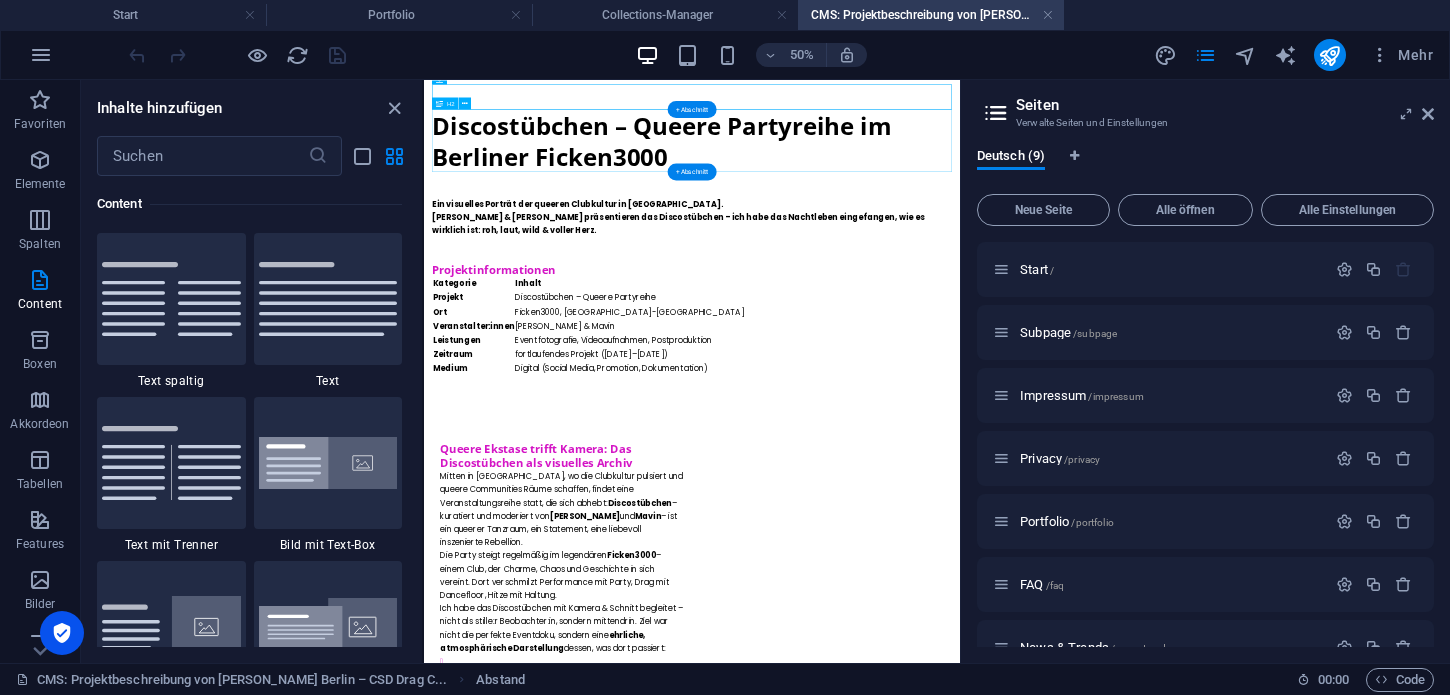 click on "Discostübchen – Queere Partyreihe im Berliner Ficken3000" at bounding box center (960, 200) 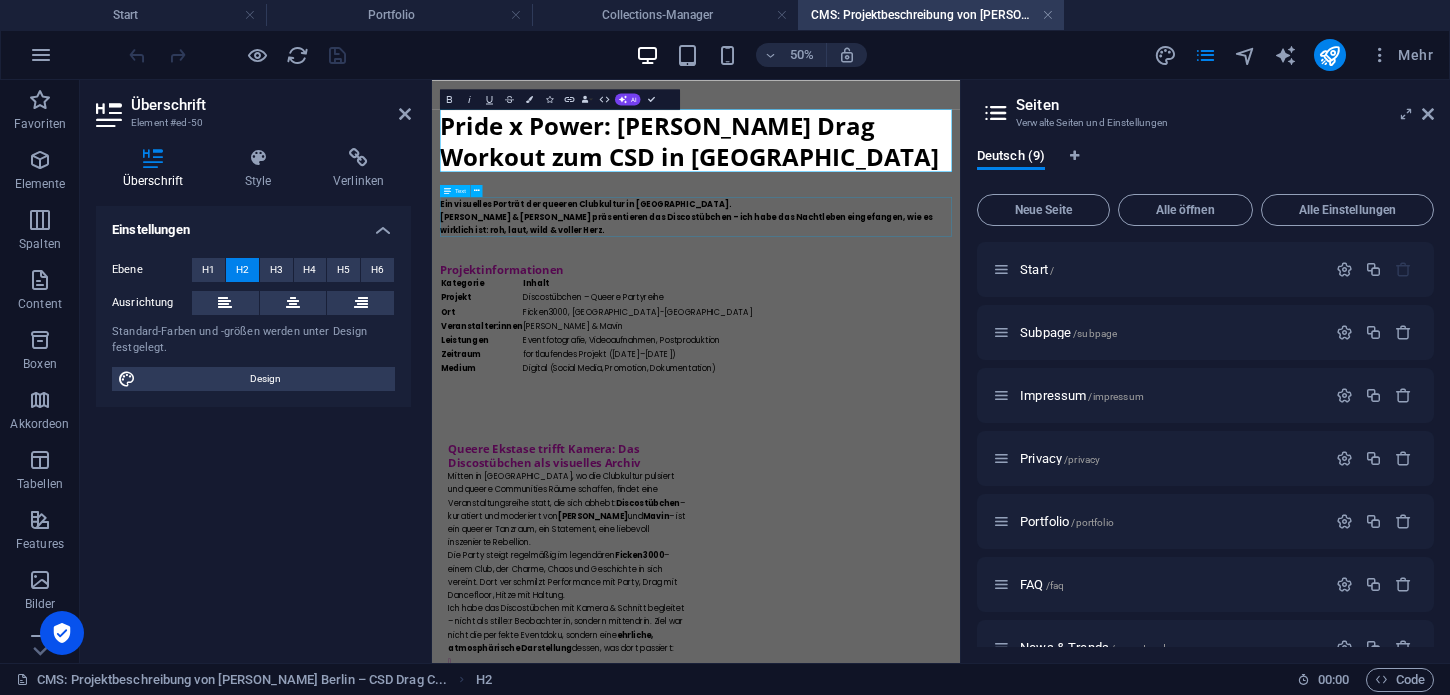 click on "Ein visuelles Porträt der queeren Clubkultur in [GEOGRAPHIC_DATA]. [PERSON_NAME] & [PERSON_NAME] präsentieren das Discostübchen – ich habe das Nachtleben eingefangen, wie es wirklich ist: roh, laut, wild & voller Herz." at bounding box center [960, 352] 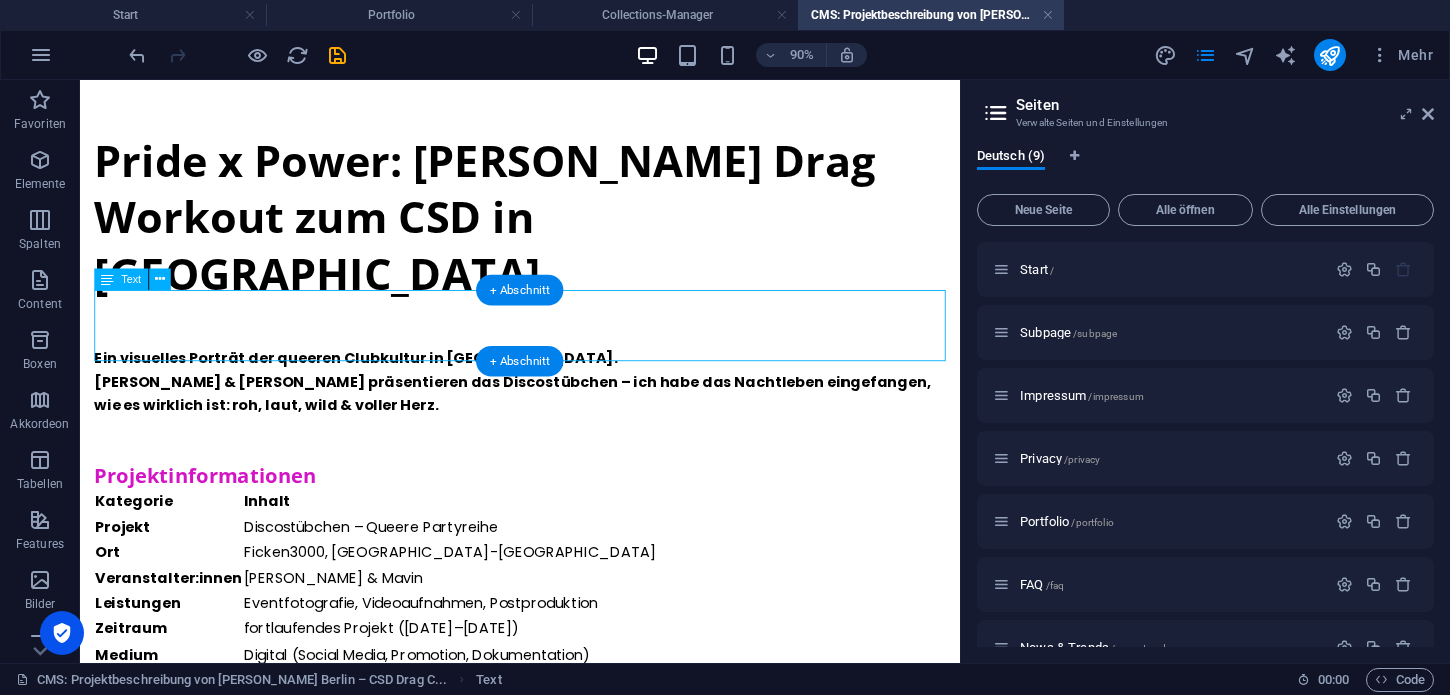 click on "Ein visuelles Porträt der queeren Clubkultur in [GEOGRAPHIC_DATA]. [PERSON_NAME] & [PERSON_NAME] präsentieren das Discostübchen – ich habe das Nachtleben eingefangen, wie es wirklich ist: roh, laut, wild & voller Herz." at bounding box center (569, 414) 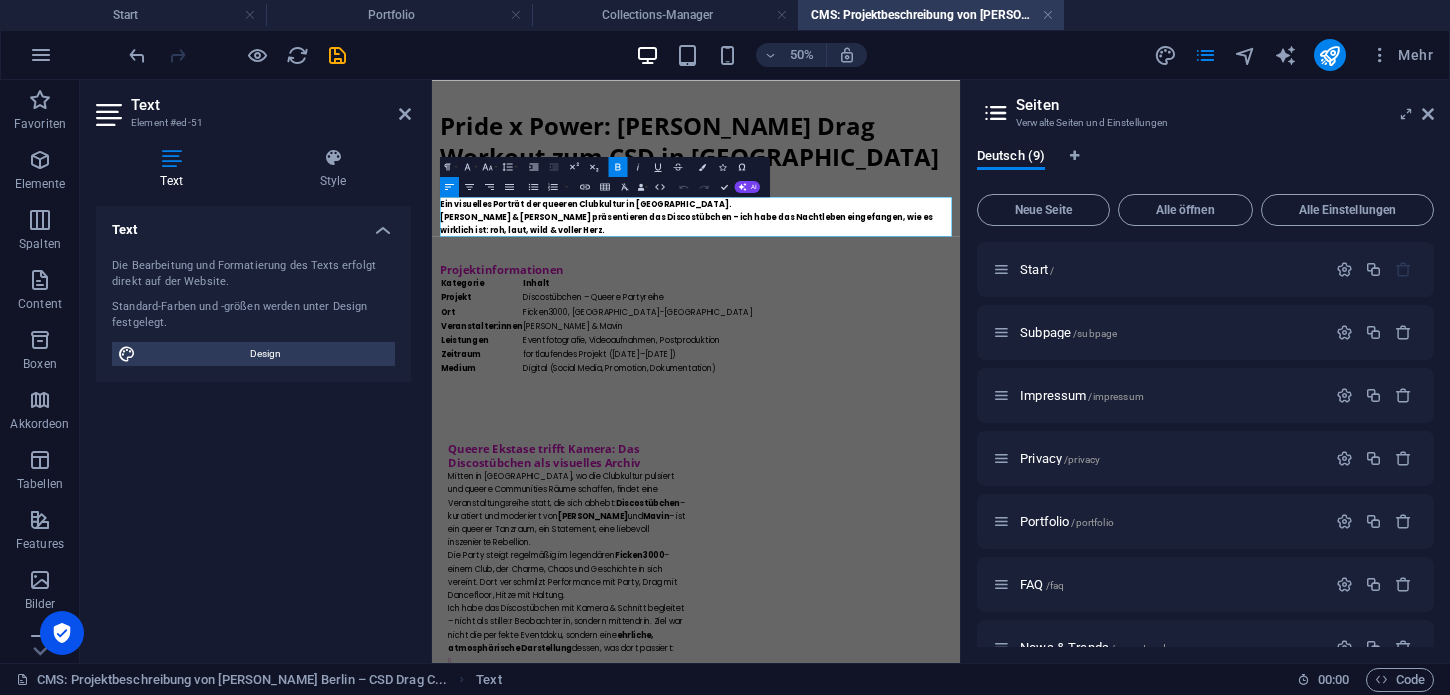 click on "Standard-Farben und -größen werden unter Design festgelegt." at bounding box center [253, 315] 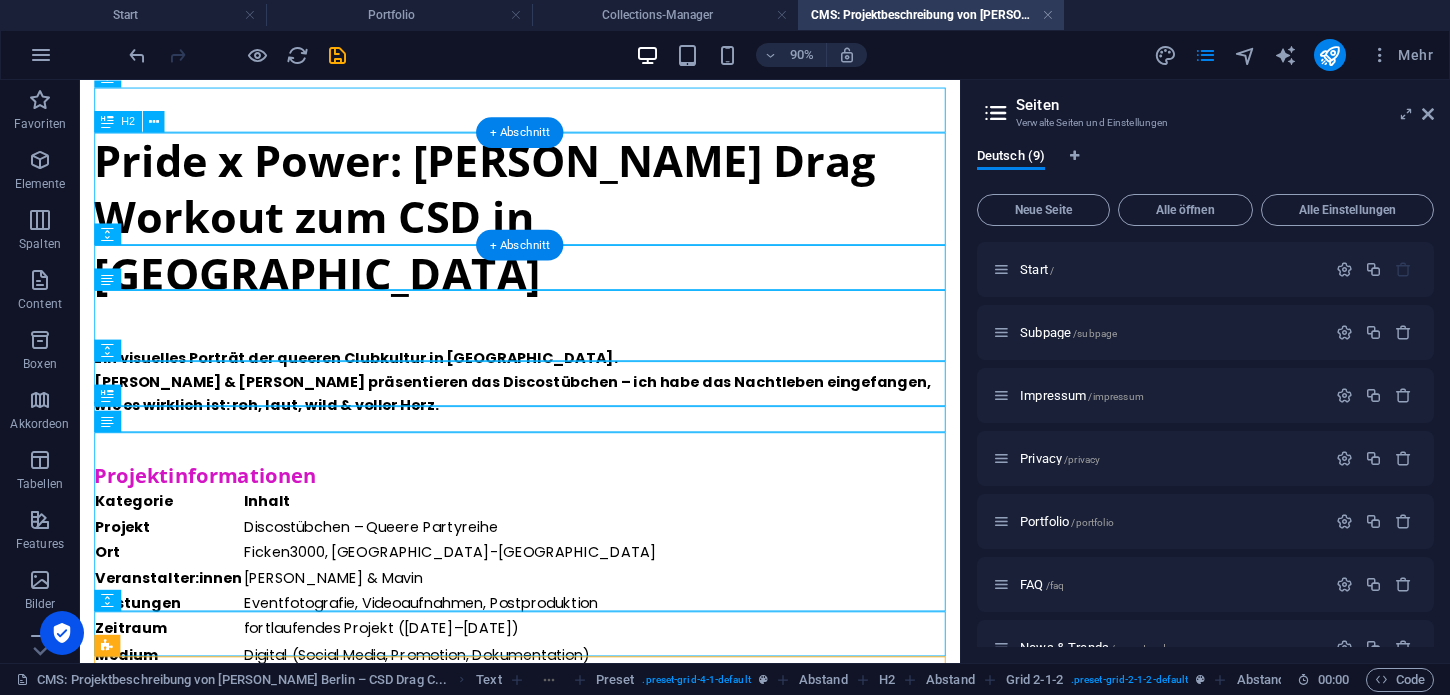 click on "Pride x Power: [PERSON_NAME] Drag Workout zum CSD in [GEOGRAPHIC_DATA]" at bounding box center (569, 231) 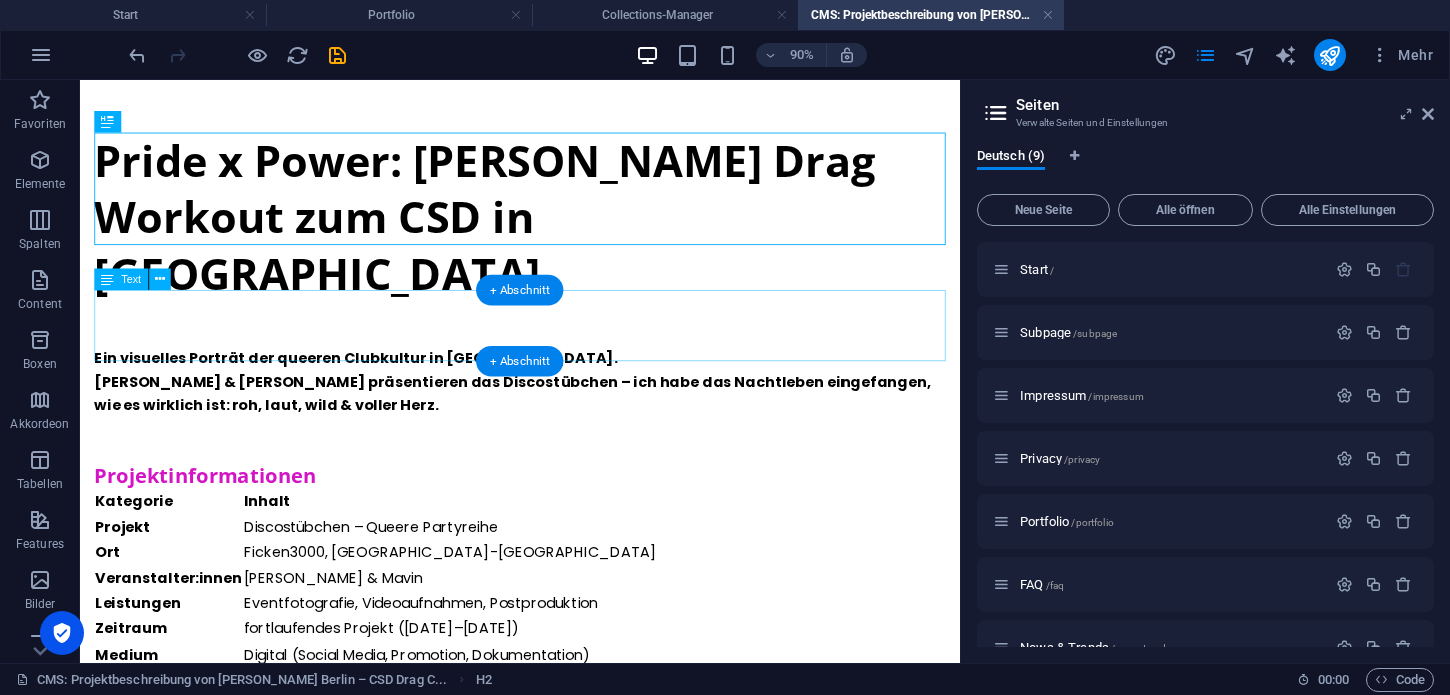 click on "Ein visuelles Porträt der queeren Clubkultur in [GEOGRAPHIC_DATA]. [PERSON_NAME] & [PERSON_NAME] präsentieren das Discostübchen – ich habe das Nachtleben eingefangen, wie es wirklich ist: roh, laut, wild & voller Herz." at bounding box center [569, 414] 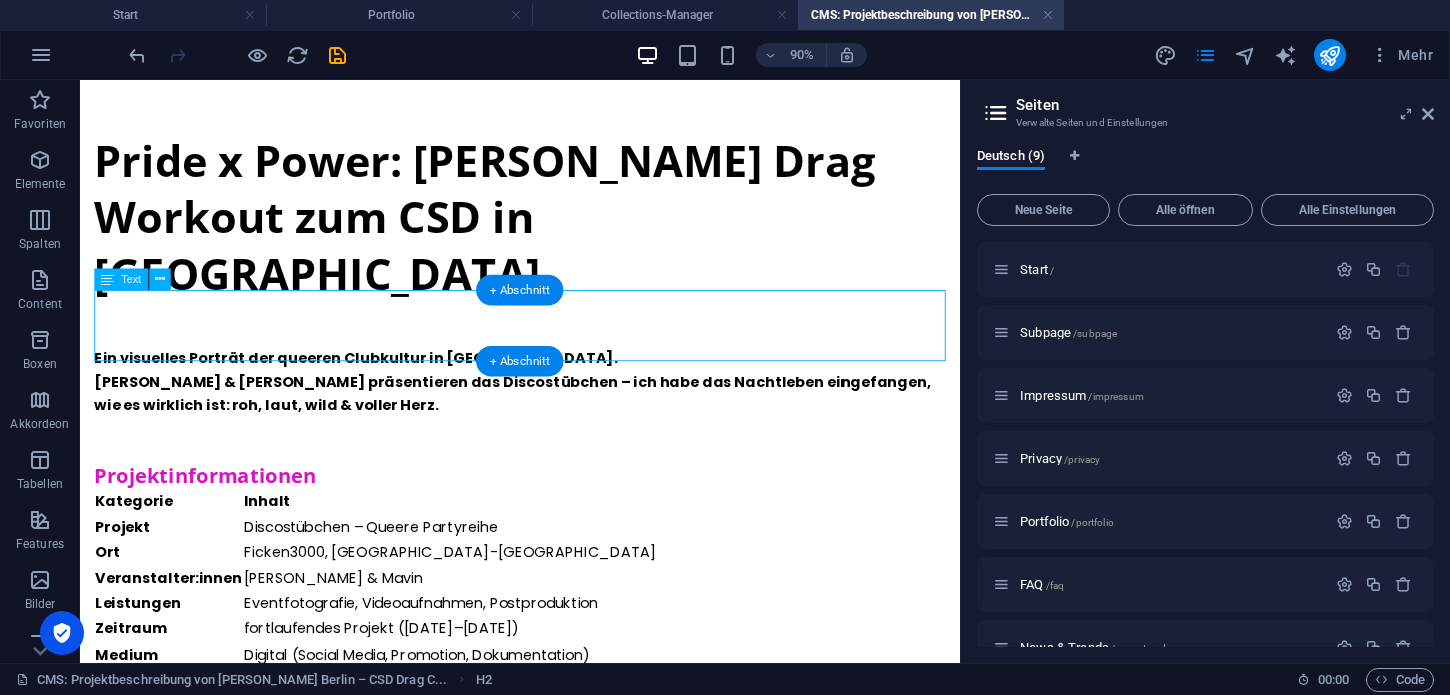 click on "Ein visuelles Porträt der queeren Clubkultur in [GEOGRAPHIC_DATA]. [PERSON_NAME] & [PERSON_NAME] präsentieren das Discostübchen – ich habe das Nachtleben eingefangen, wie es wirklich ist: roh, laut, wild & voller Herz." at bounding box center [569, 414] 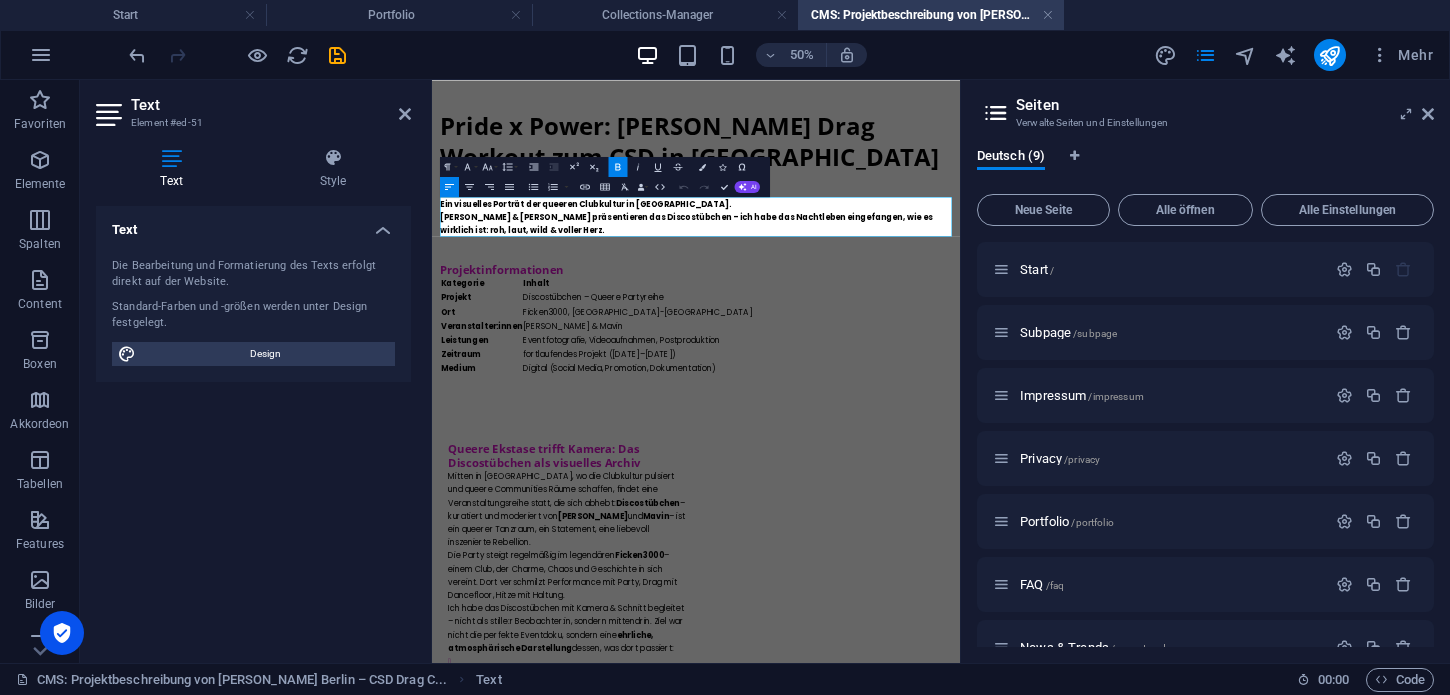 click on "[PERSON_NAME] & [PERSON_NAME] präsentieren das Discostübchen – ich habe das Nachtleben eingefangen, wie es wirklich ist: roh, laut, wild & voller Herz." at bounding box center [940, 364] 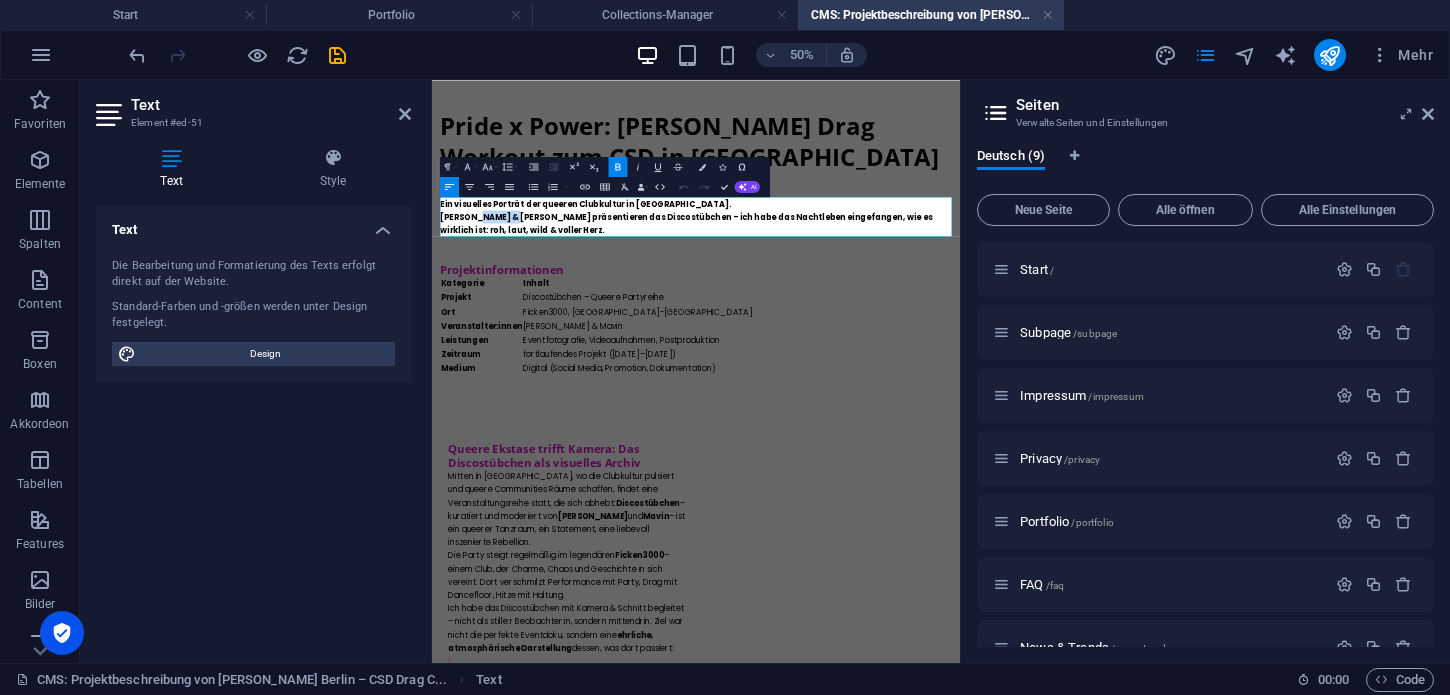 click on "[PERSON_NAME] & [PERSON_NAME] präsentieren das Discostübchen – ich habe das Nachtleben eingefangen, wie es wirklich ist: roh, laut, wild & voller Herz." at bounding box center (940, 364) 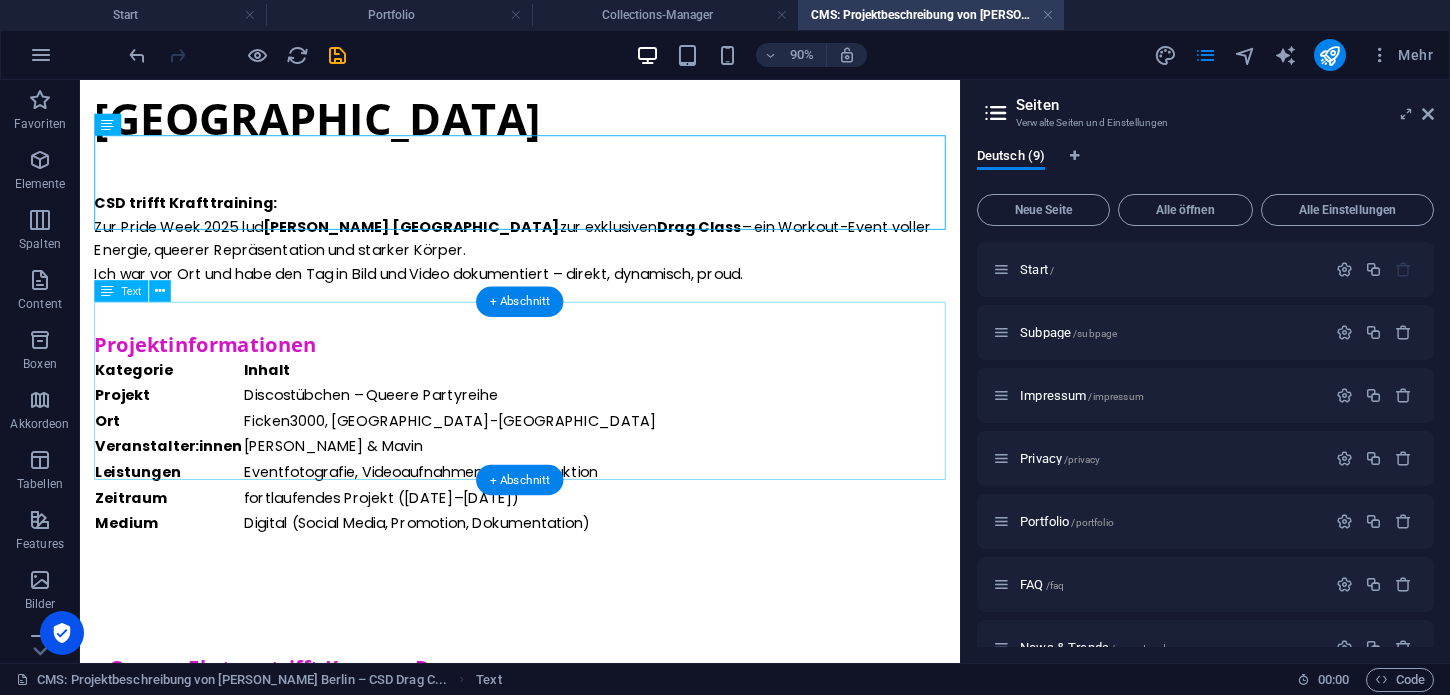 scroll, scrollTop: 339, scrollLeft: 0, axis: vertical 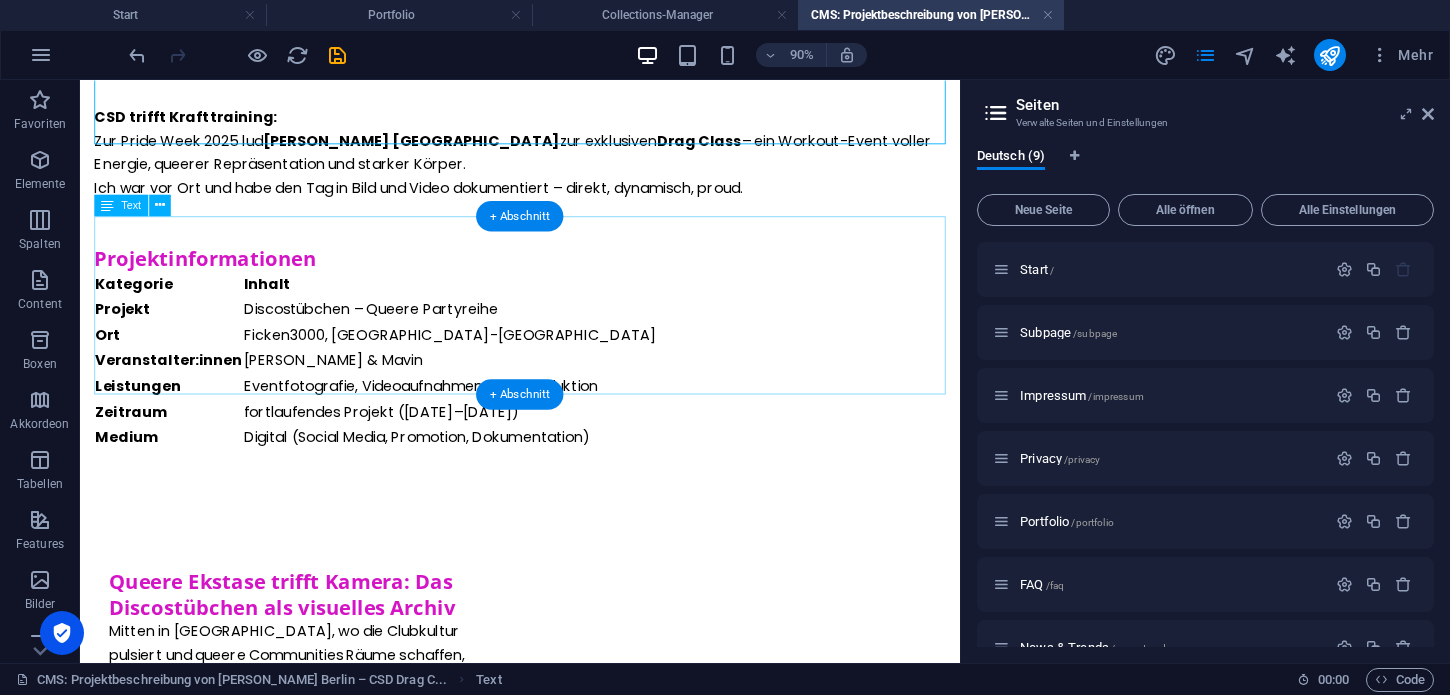 click on "Kategorie Inhalt Projekt Discostübchen – Queere Partyreihe Ort Ficken3000, [GEOGRAPHIC_DATA]-Neukölln Veranstalter:innen [PERSON_NAME] & Mavin Leistungen Eventfotografie, Videoaufnahmen, Postproduktion Zeitraum fortlaufendes Projekt ([DATE]–[DATE]) Medium Digital (Social Media, Promotion, Dokumentation)" at bounding box center (569, 392) 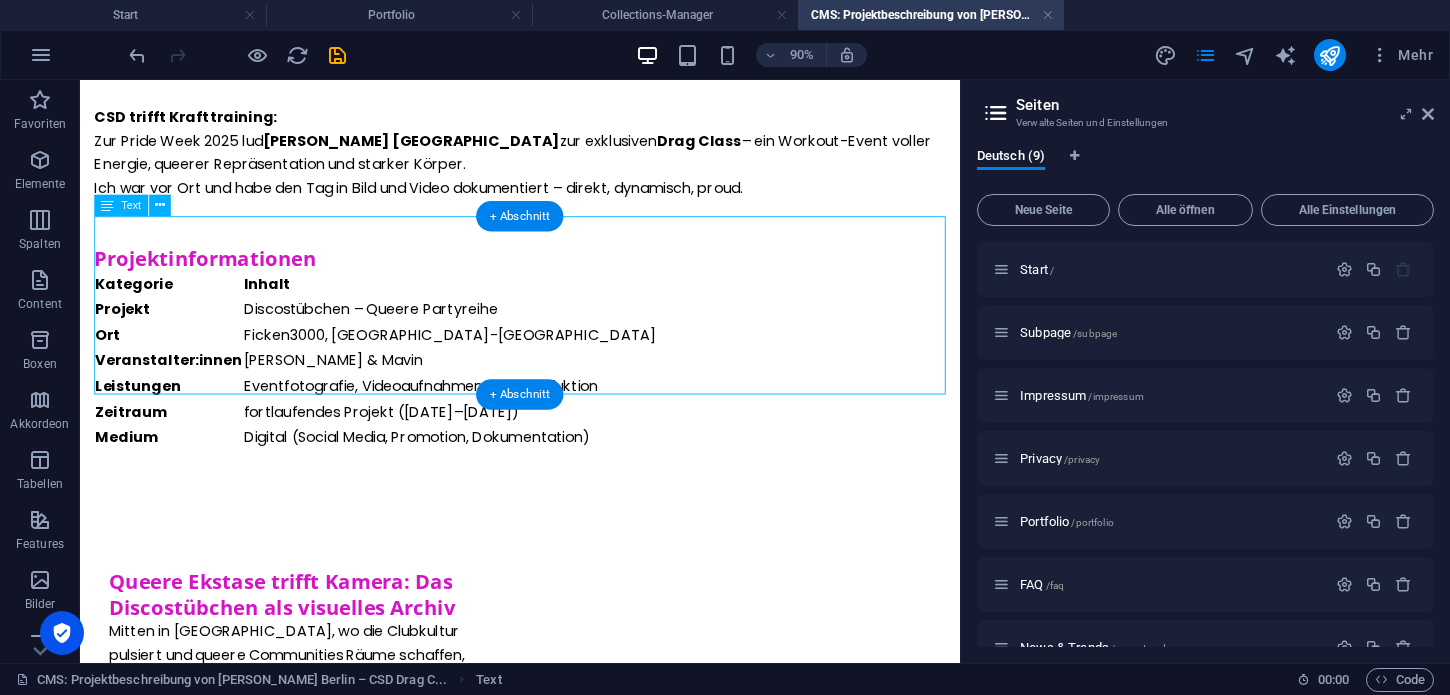 click on "Kategorie Inhalt Projekt Discostübchen – Queere Partyreihe Ort Ficken3000, [GEOGRAPHIC_DATA]-Neukölln Veranstalter:innen [PERSON_NAME] & Mavin Leistungen Eventfotografie, Videoaufnahmen, Postproduktion Zeitraum fortlaufendes Projekt ([DATE]–[DATE]) Medium Digital (Social Media, Promotion, Dokumentation)" at bounding box center (569, 392) 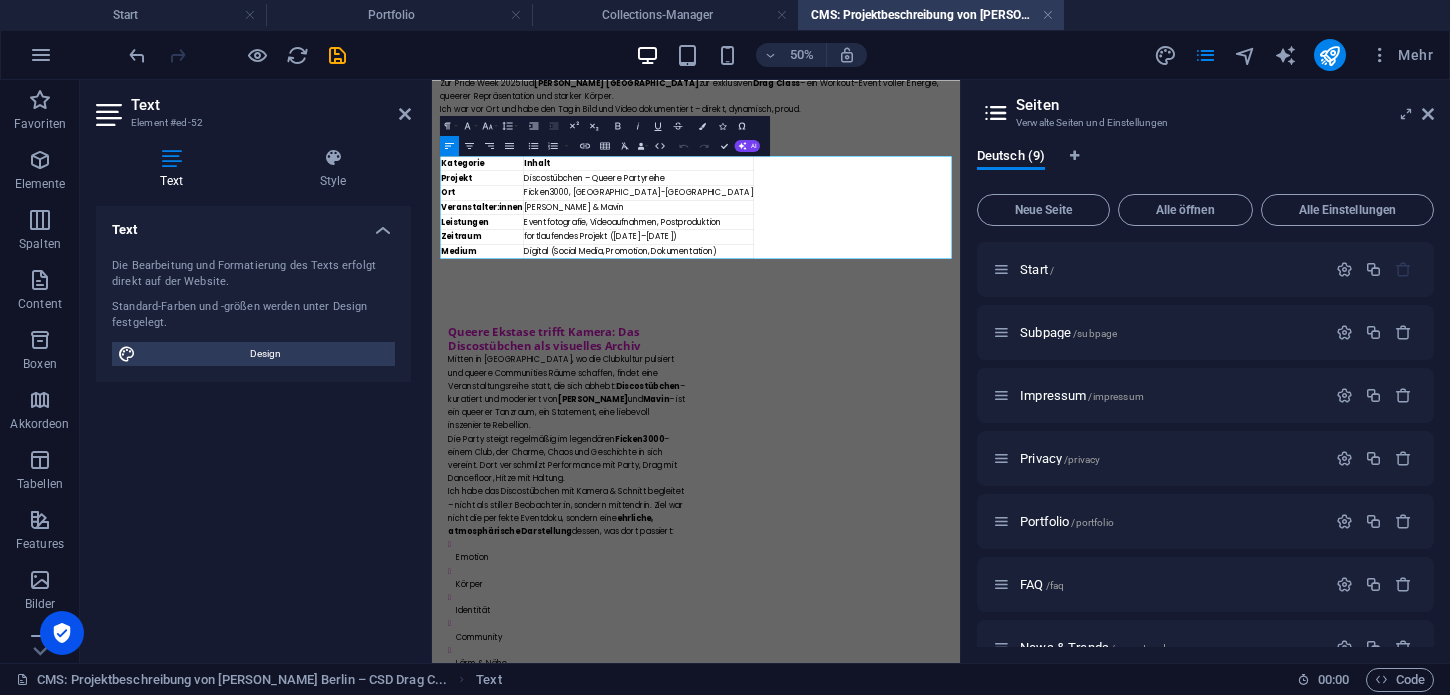 click on "[PERSON_NAME] & Mavin" at bounding box center [845, 333] 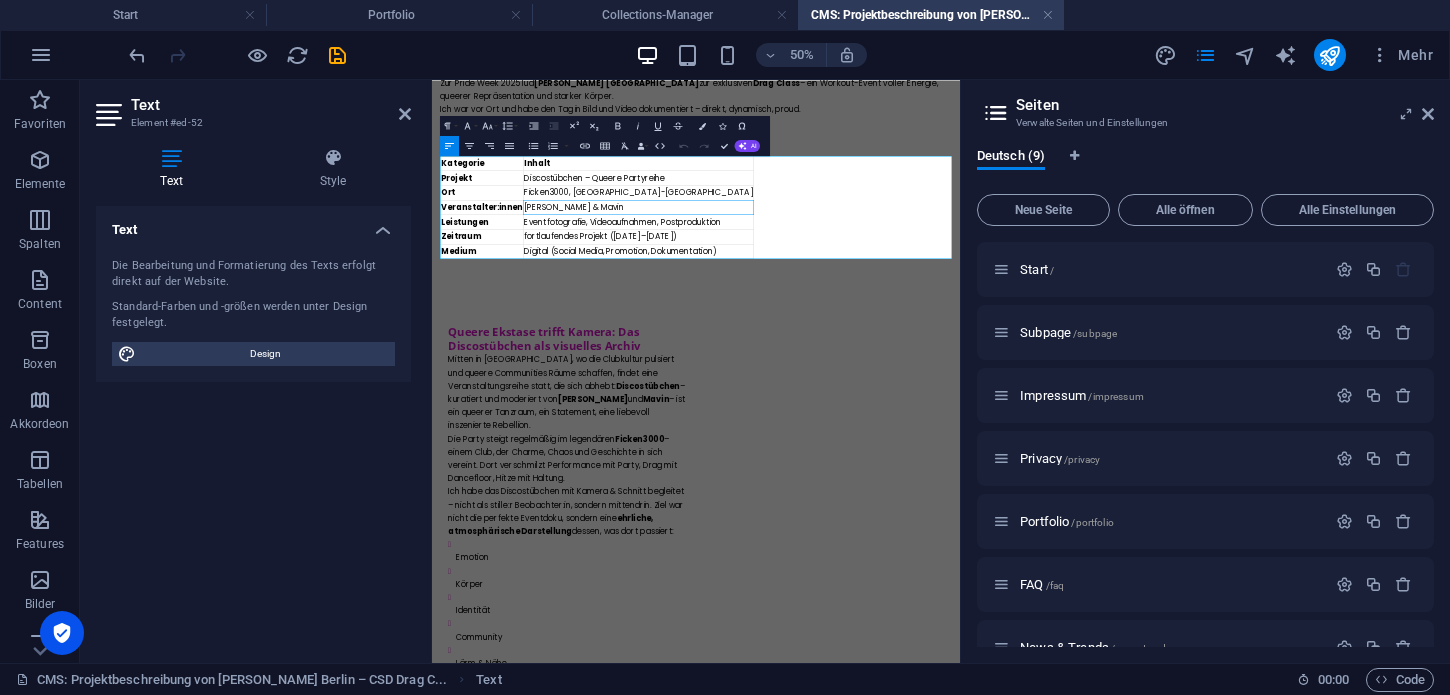click on "[PERSON_NAME] & Mavin" at bounding box center (845, 333) 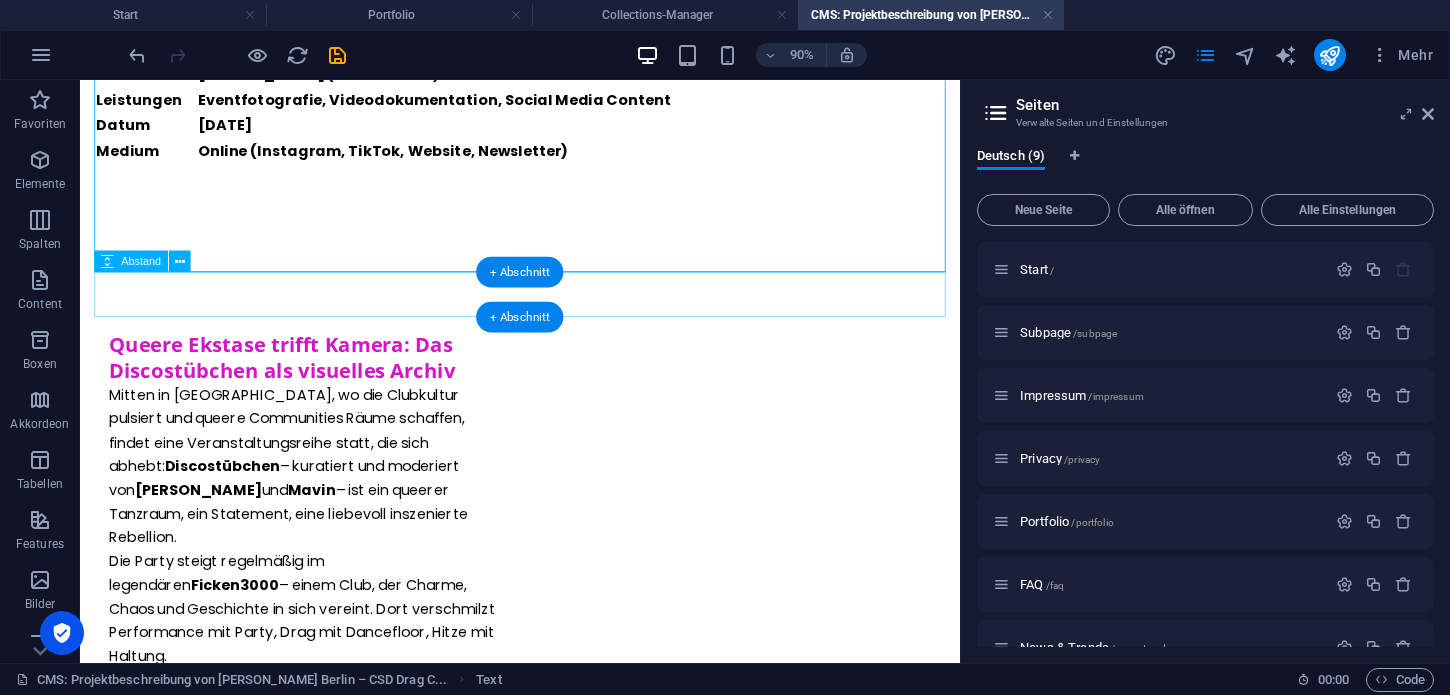 scroll, scrollTop: 839, scrollLeft: 0, axis: vertical 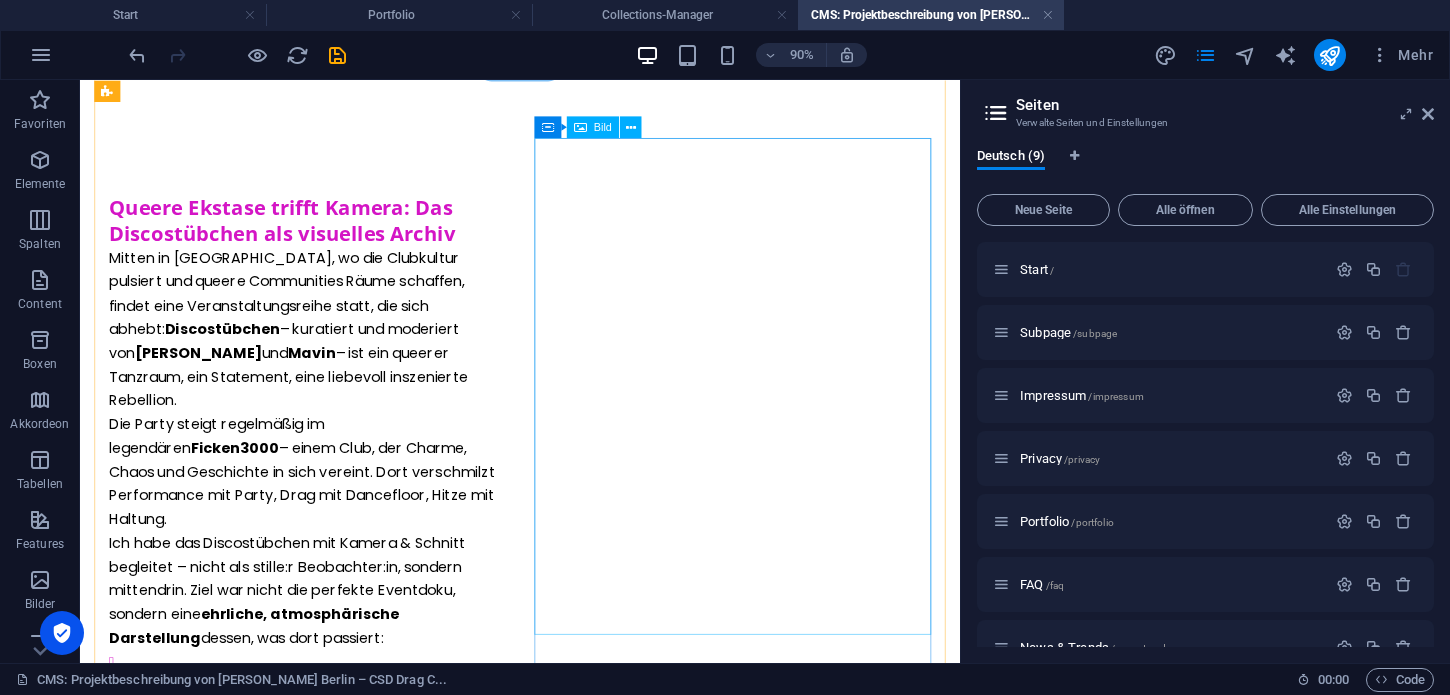 click at bounding box center [332, 1605] 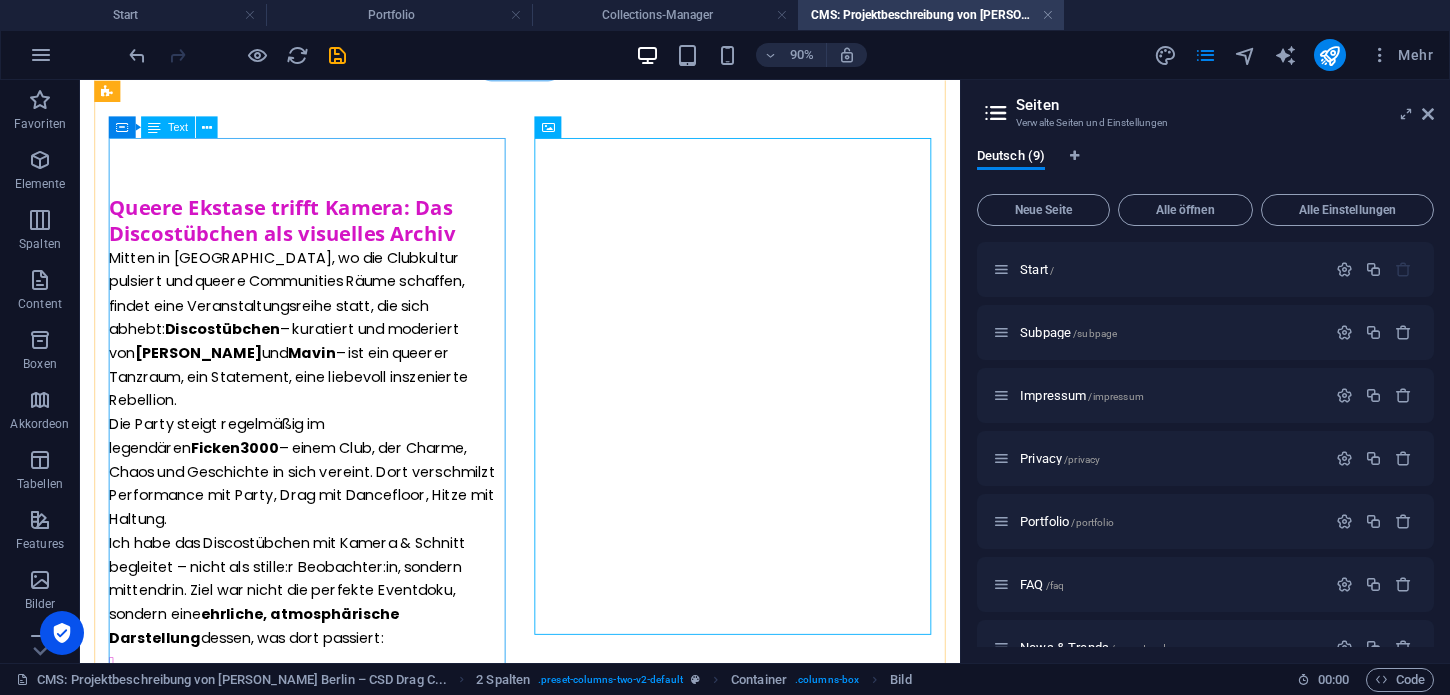 click on "Queere Ekstase trifft Kamera: Das Discostübchen als visuelles Archiv Mitten in [GEOGRAPHIC_DATA], wo die Clubkultur pulsiert und queere Communities Räume schaffen, findet eine Veranstaltungsreihe statt, die sich abhebt:  Discostübchen  – kuratiert und moderiert von  [PERSON_NAME]  und  Mavin  – ist ein queerer Tanzraum, ein Statement, eine liebevoll inszenierte Rebellion. Die Party steigt regelmäßig im legendären  Ficken3000  – einem Club, der Charme, Chaos und Geschichte in sich vereint. Dort verschmilzt Performance mit Party, Drag mit Dancefloor, Hitze mit Haltung. Ich habe das Discostübchen mit Kamera & Schnitt begleitet – nicht als stille:r Beobachter:in, sondern mittendrin. Ziel war nicht die perfekte Eventdoku, sondern eine  ehrliche, atmosphärische Darstellung  dessen, was dort passiert: Emotion Körper Identität Community Lärm & Nähe" at bounding box center [332, 592] 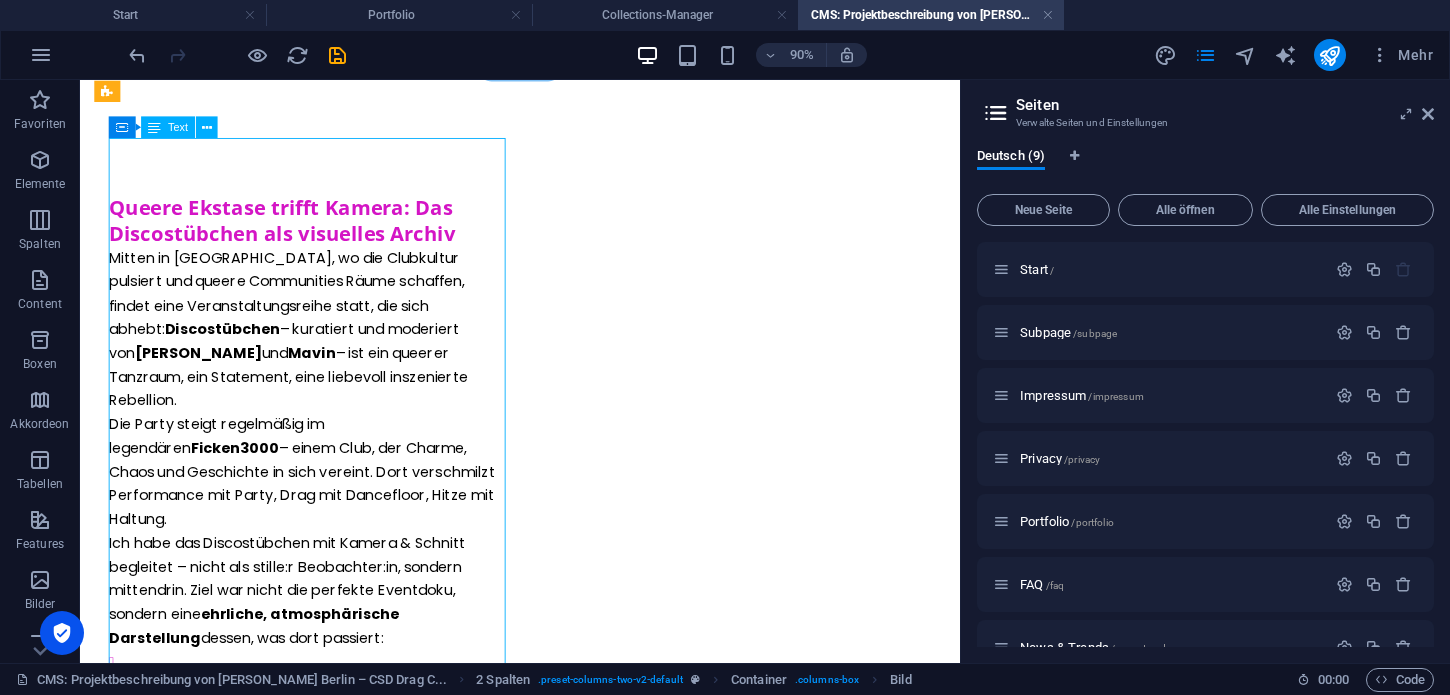click on "Queere Ekstase trifft Kamera: Das Discostübchen als visuelles Archiv Mitten in [GEOGRAPHIC_DATA], wo die Clubkultur pulsiert und queere Communities Räume schaffen, findet eine Veranstaltungsreihe statt, die sich abhebt:  Discostübchen  – kuratiert und moderiert von  [PERSON_NAME]  und  Mavin  – ist ein queerer Tanzraum, ein Statement, eine liebevoll inszenierte Rebellion. Die Party steigt regelmäßig im legendären  Ficken3000  – einem Club, der Charme, Chaos und Geschichte in sich vereint. Dort verschmilzt Performance mit Party, Drag mit Dancefloor, Hitze mit Haltung. Ich habe das Discostübchen mit Kamera & Schnitt begleitet – nicht als stille:r Beobachter:in, sondern mittendrin. Ziel war nicht die perfekte Eventdoku, sondern eine  ehrliche, atmosphärische Darstellung  dessen, was dort passiert: Emotion Körper Identität Community Lärm & Nähe" at bounding box center (332, 592) 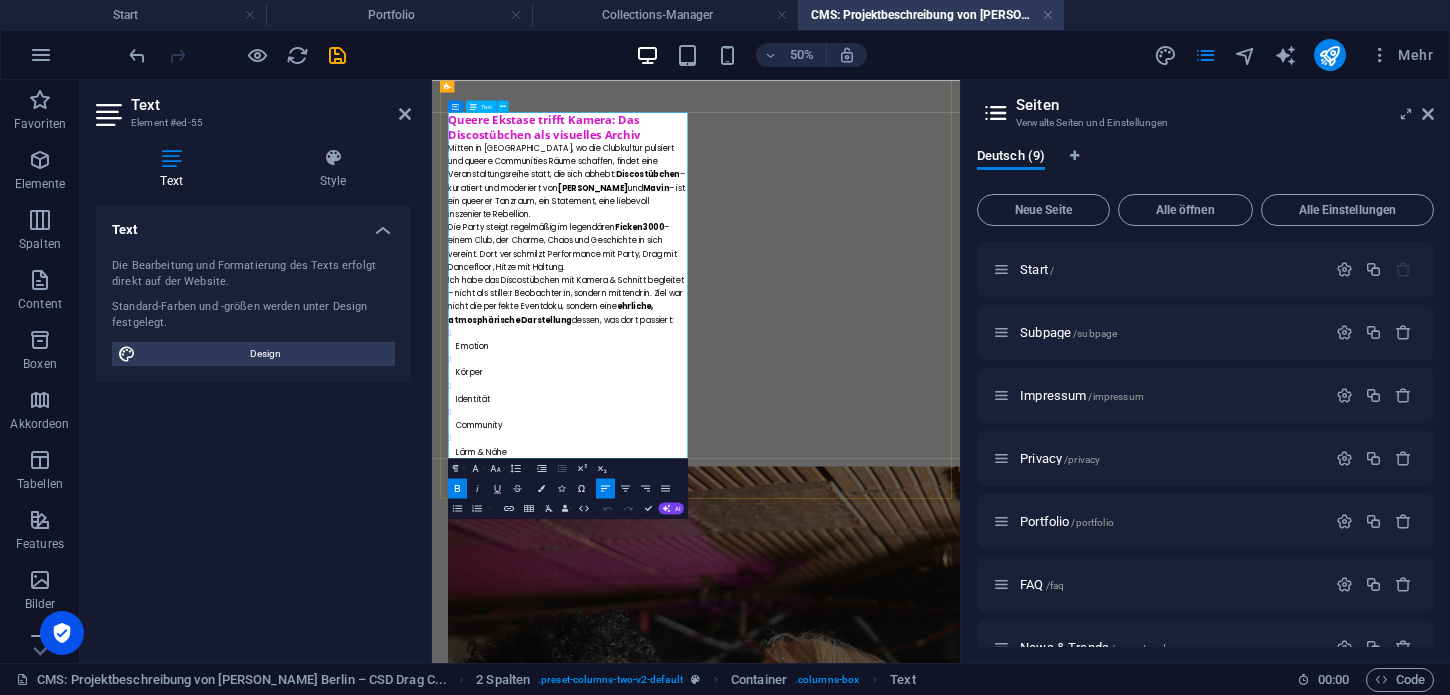 click on "Die Party steigt regelmäßig im legendären  Ficken3000  – einem Club, der Charme, Chaos und Geschichte in sich vereint. Dort verschmilzt Performance mit Party, Drag mit Dancefloor, Hitze mit Haltung." at bounding box center [704, 414] 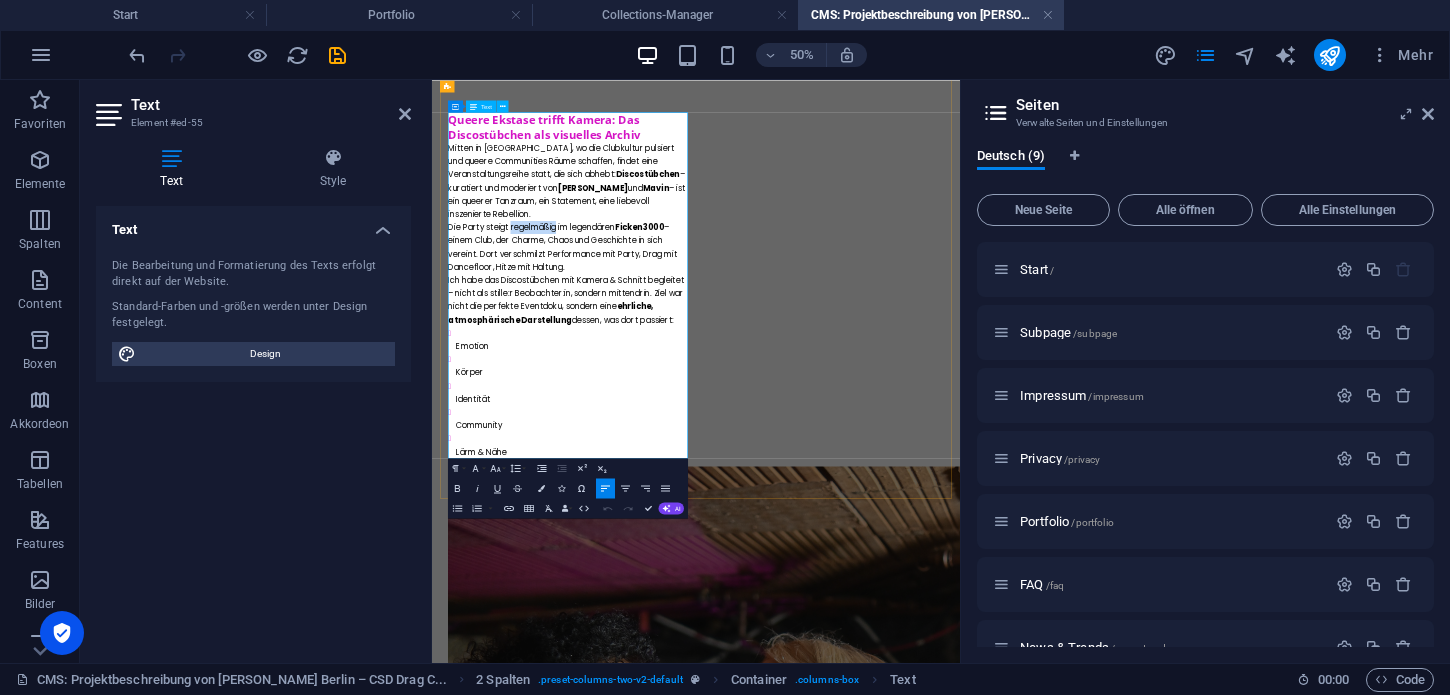 click on "Die Party steigt regelmäßig im legendären  Ficken3000  – einem Club, der Charme, Chaos und Geschichte in sich vereint. Dort verschmilzt Performance mit Party, Drag mit Dancefloor, Hitze mit Haltung." at bounding box center [704, 414] 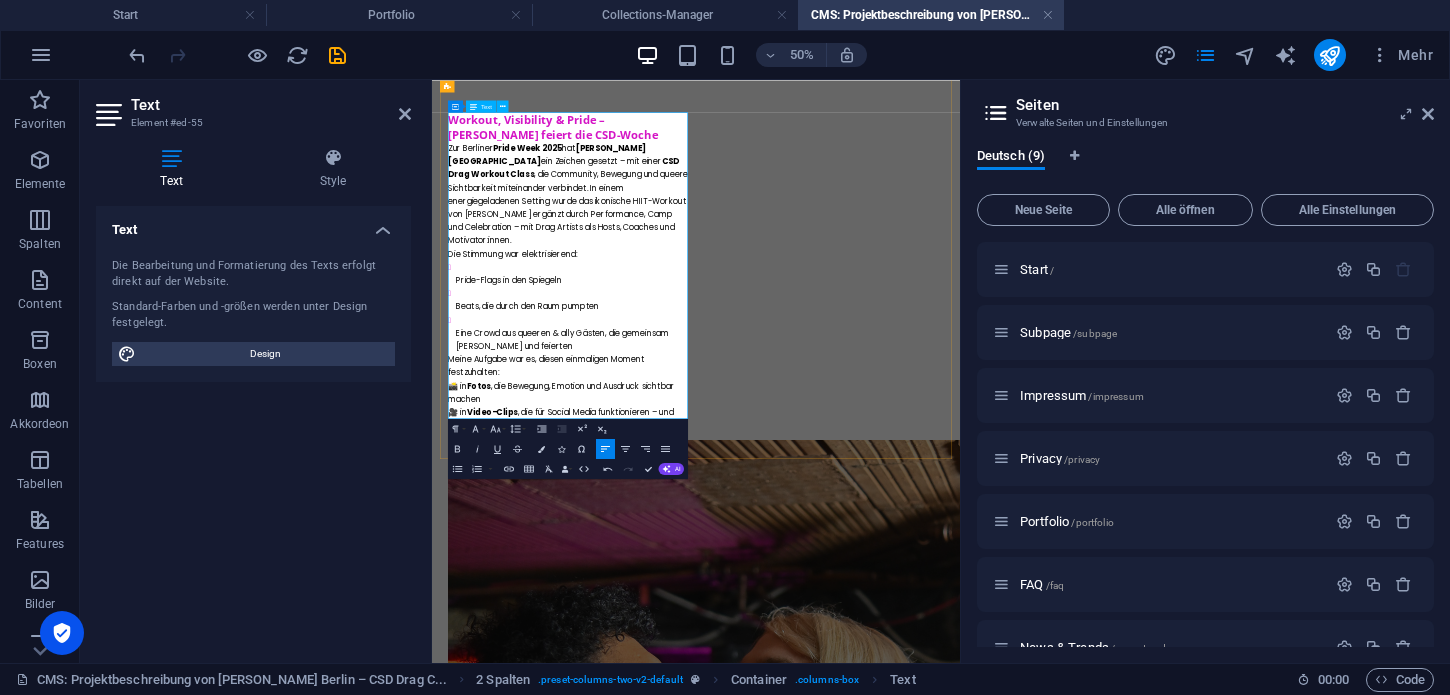 click on "Meine Aufgabe war es, diesen einmaligen Moment festzuhalten: 📸 in  Fotos , die Bewegung, Emotion und Ausdruck sichtbar machen 🎥 in  Video-Clips , die für Social Media funktionieren – und dabei authentisch bleiben" at bounding box center (704, 704) 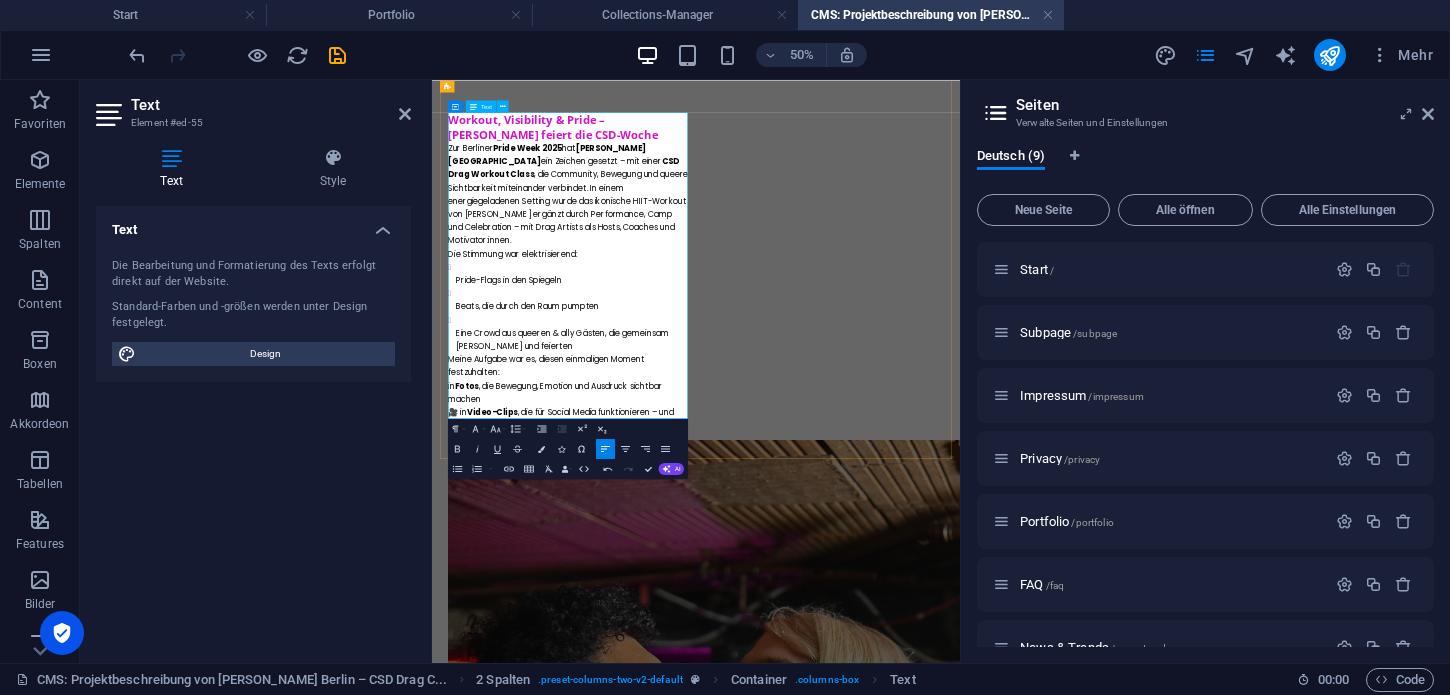click on "Meine Aufgabe war es, diesen einmaligen Moment festzuhalten: in  Fotos , die Bewegung, Emotion und Ausdruck sichtbar machen 🎥 in  Video-Clips , die für Social Media funktionieren – und dabei authentisch bleiben" at bounding box center (704, 704) 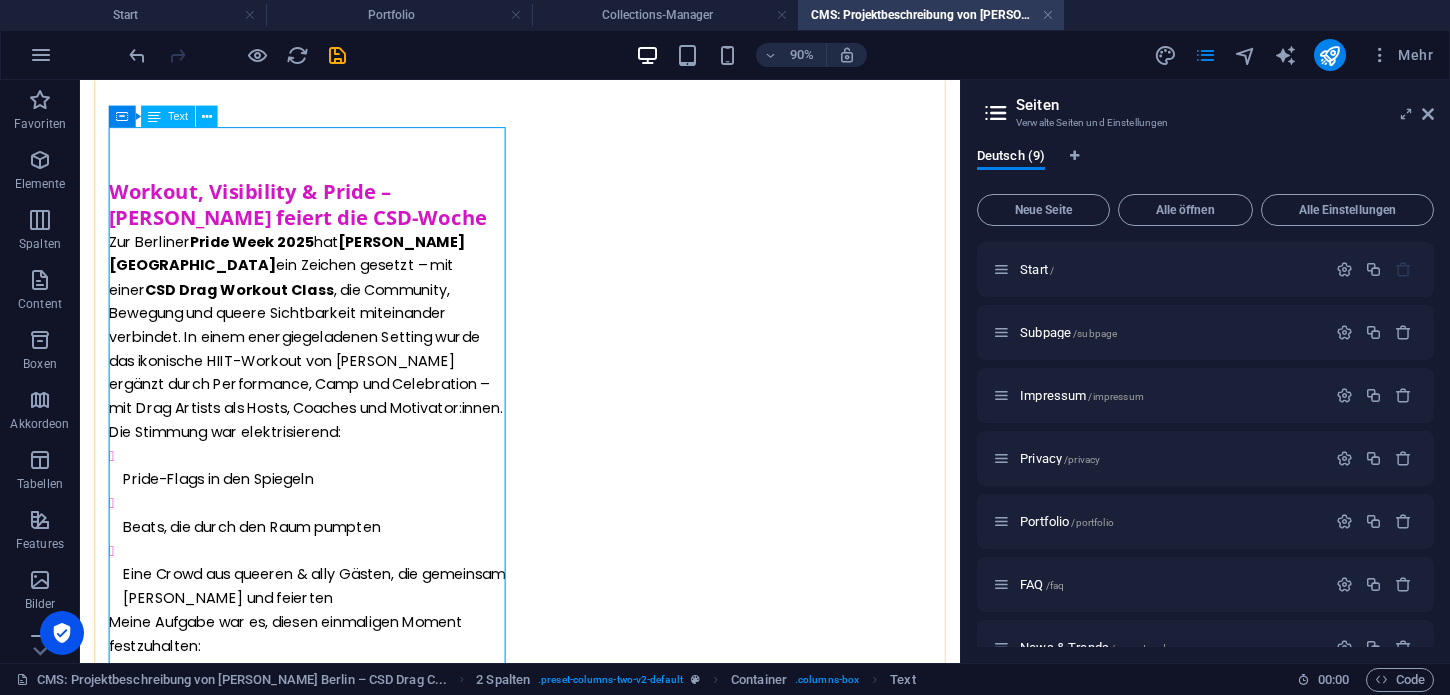 scroll, scrollTop: 859, scrollLeft: 0, axis: vertical 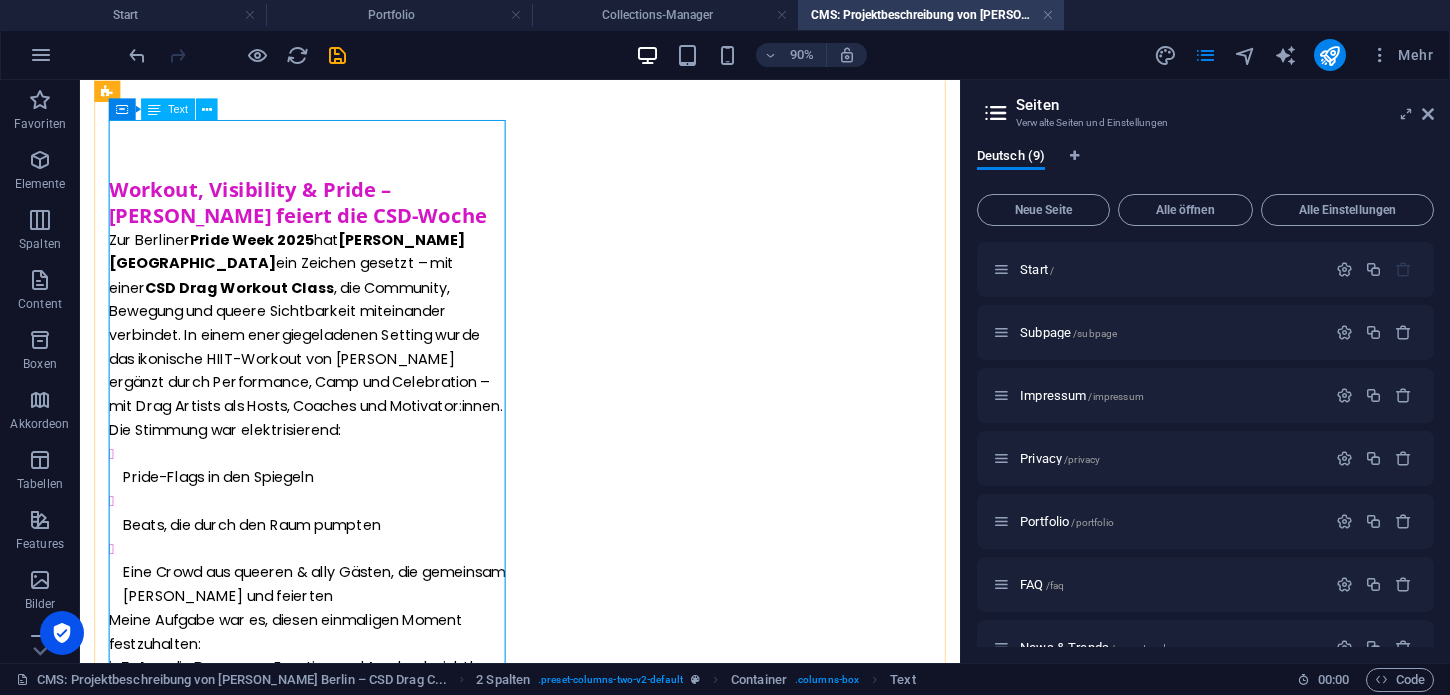 click on "Workout, Visibility & Pride – [PERSON_NAME] feiert die CSD-Woche Zur Berliner  Pride Week 2025  hat  [PERSON_NAME] Berlin  ein Zeichen gesetzt – mit einer  CSD Drag Workout Class , die Community, Bewegung und queere Sichtbarkeit miteinander verbindet. In einem energiegeladenen Setting wurde das ikonische HIIT-Workout von [PERSON_NAME] ergänzt durch Performance, Camp und Celebration – mit Drag Artists als Hosts, Coaches und Motivator:innen. Die Stimmung war elektrisierend: Pride-Flags in den Spiegeln Beats, die durch den Raum pumpten Eine Crowd aus queeren & ally Gästen, die gemeinsam schwitzten und feierten Meine Aufgabe war es, diesen einmaligen Moment festzuhalten: in  Fotos , die Bewegung, Emotion und Ausdruck sichtbar machen in  Video-Clips , die für Social Media funktionieren – und dabei authentisch bleiben" at bounding box center (332, 506) 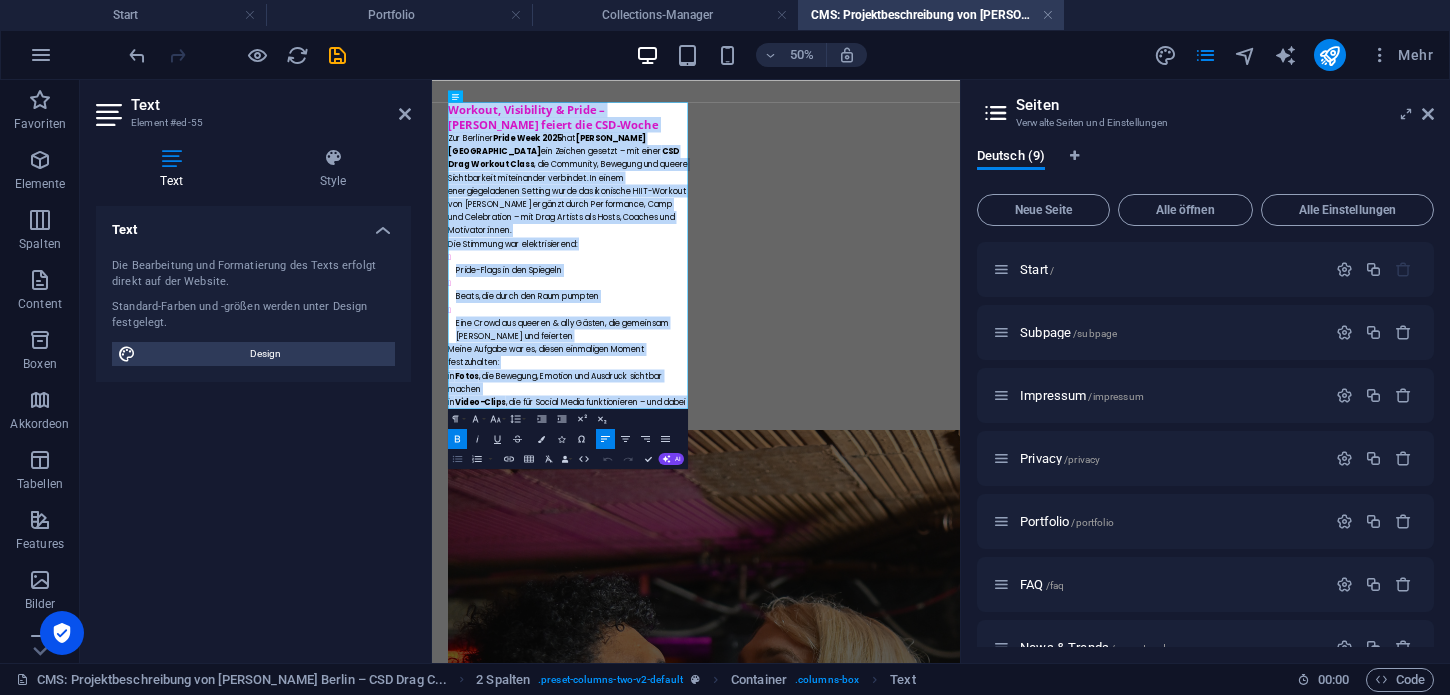 click 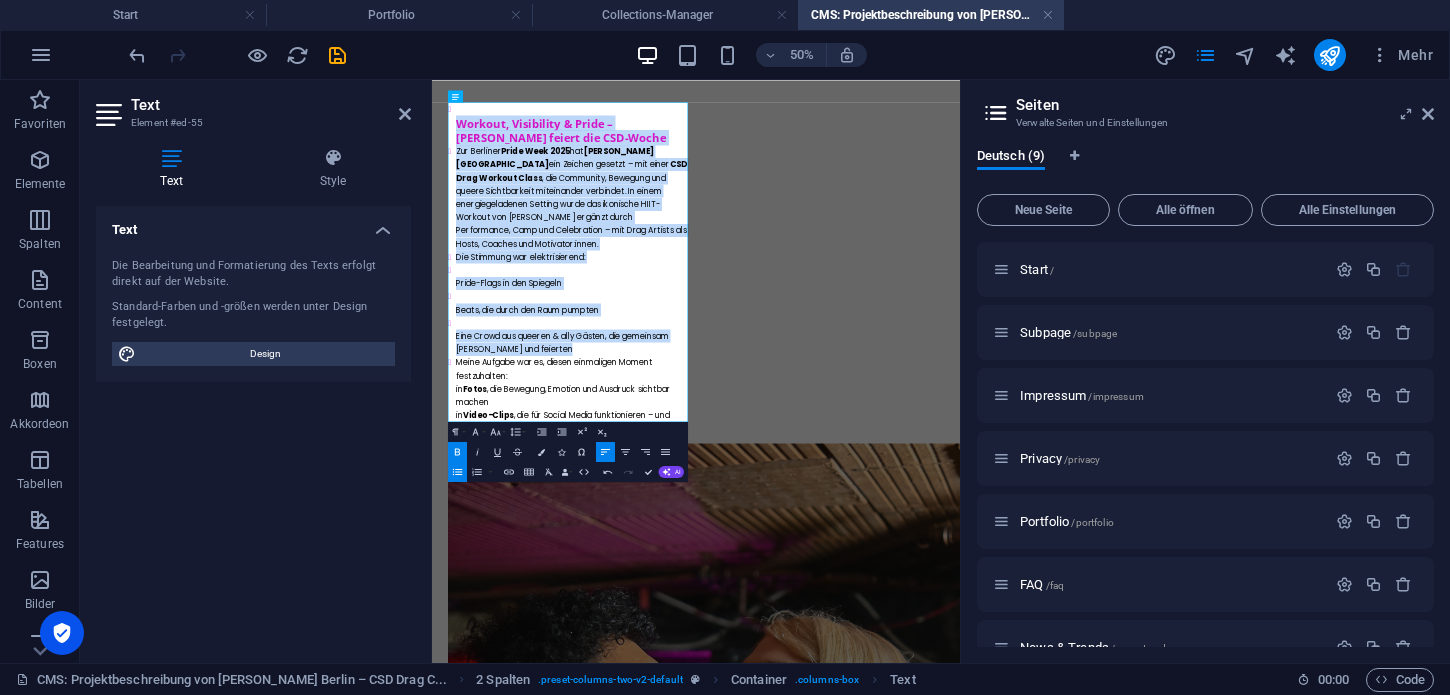 click on "Unordered List" at bounding box center [457, 472] 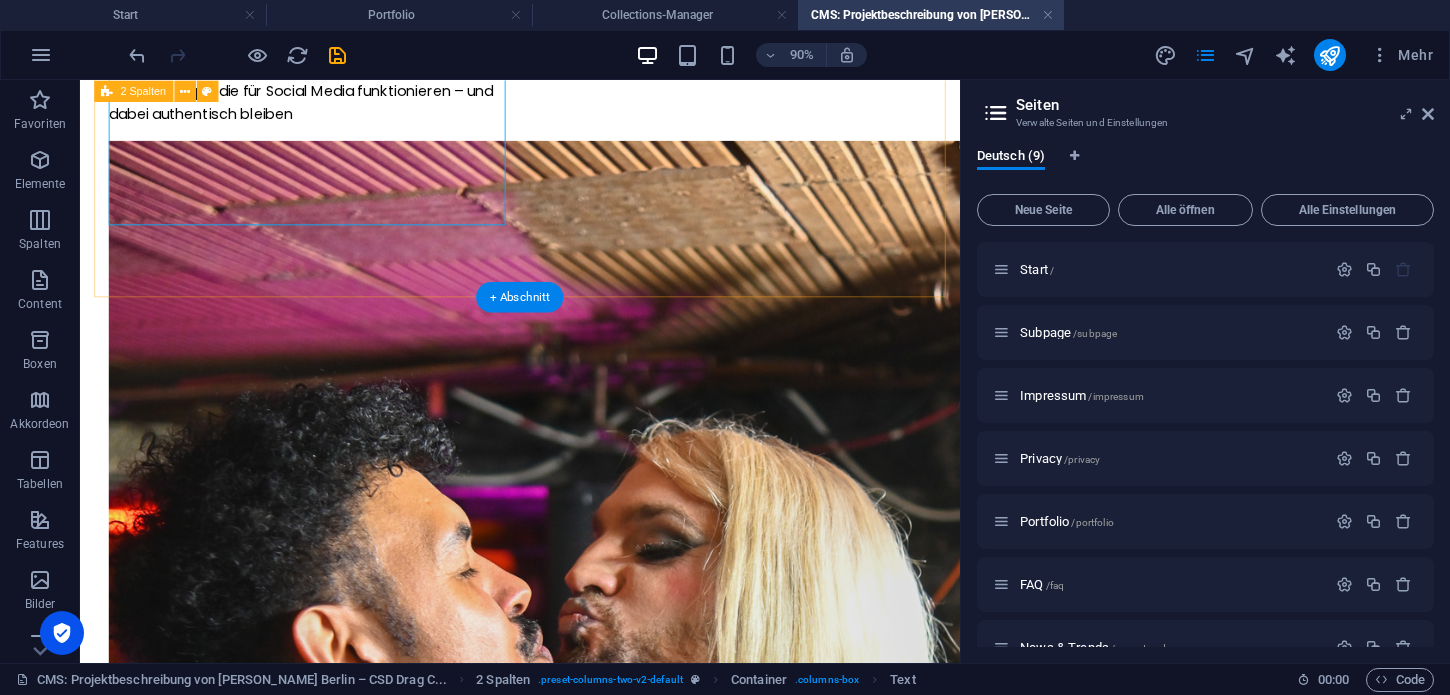 scroll, scrollTop: 1531, scrollLeft: 0, axis: vertical 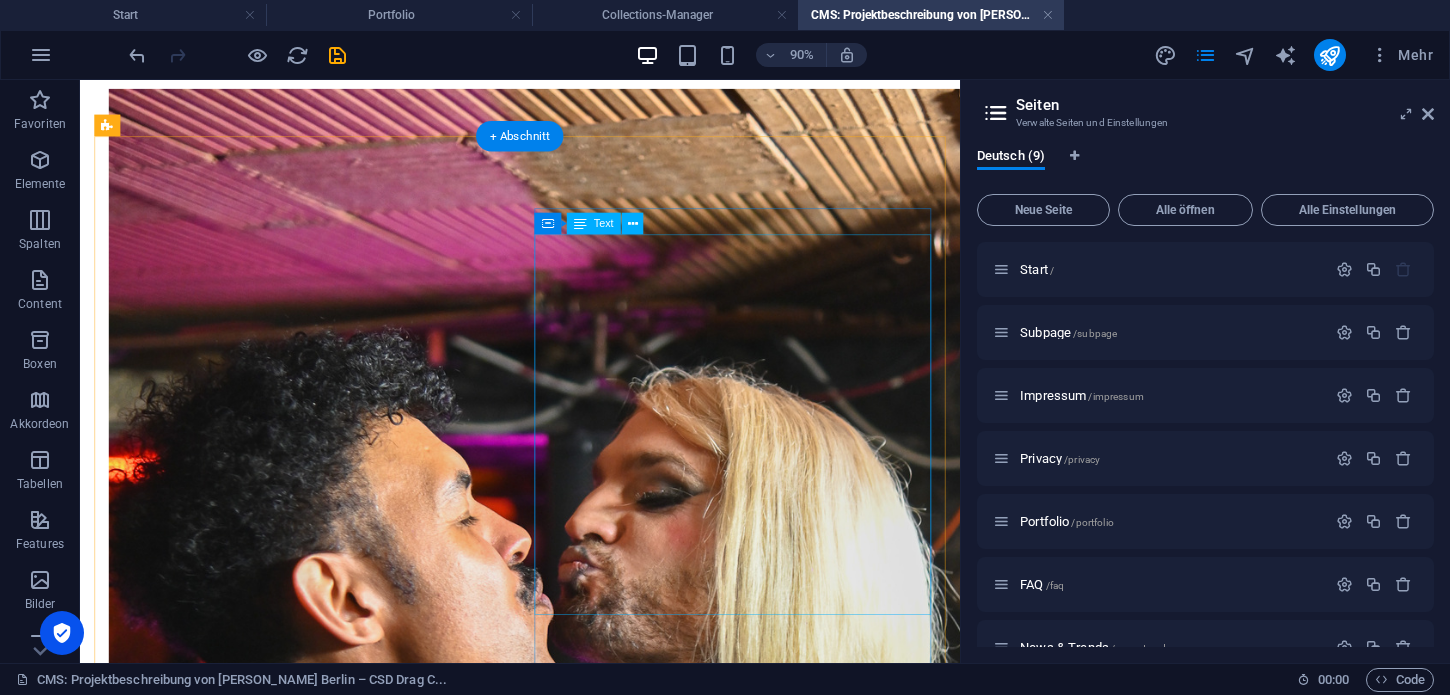 click on "Fotografie: Live-Aufnahmen von Drag-Performances, Crowd, Bar & Clubdetails Einsatz von direktem Blitzlicht für authentische Clubästhetik Fokus auf Ausdruck, Körper, queere Intimität Video: Dynamische Kameraführung auf der Tanzfläche & Backstage Schnitte für Teaser, Aftermovies & Social Media Kombination aus dokumentarischem Stil & bewusstem Stilbruch Postproduktion: Farblook: kontrastreich, warm, analog inspiriert Kein Beauty-Filter, keine Fake-Ästhetik Sound & Musik nach Clubgefühl abgestimmt" at bounding box center [2132, 2589] 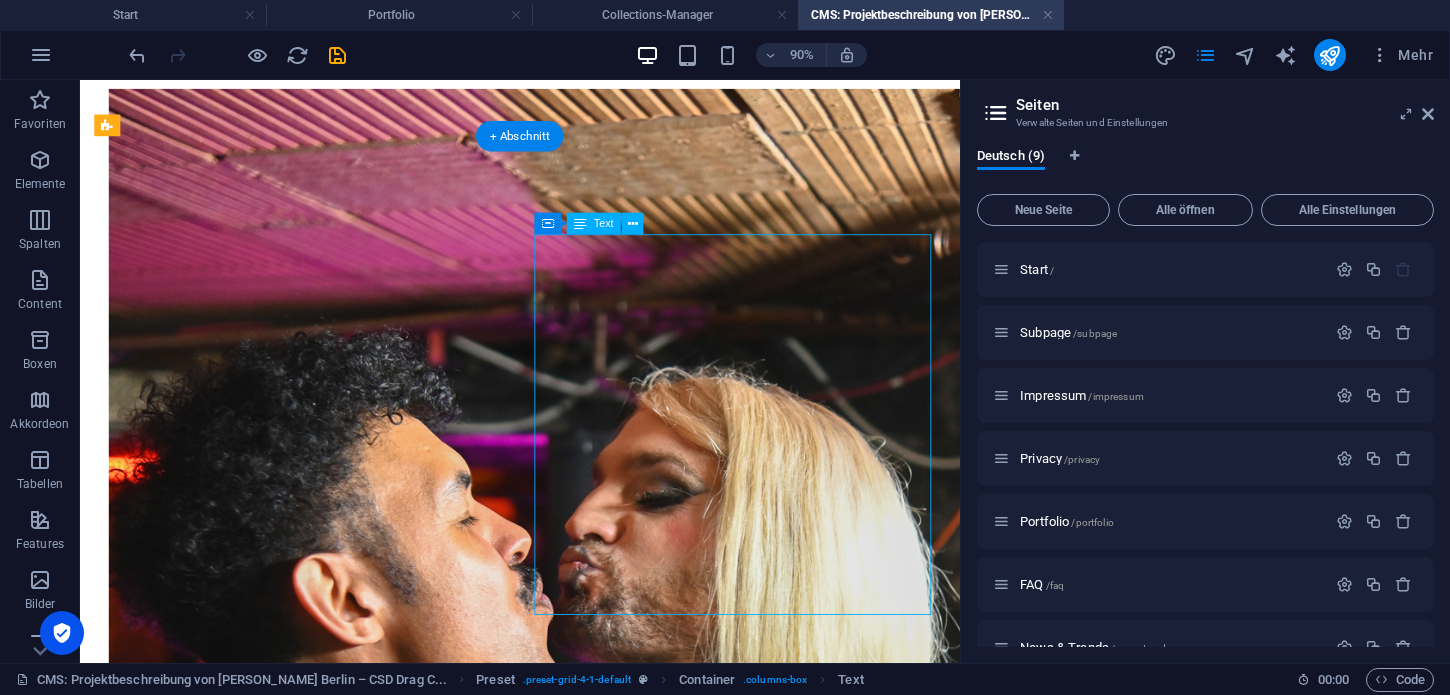 click on "Fotografie: Live-Aufnahmen von Drag-Performances, Crowd, Bar & Clubdetails Einsatz von direktem Blitzlicht für authentische Clubästhetik Fokus auf Ausdruck, Körper, queere Intimität Video: Dynamische Kameraführung auf der Tanzfläche & Backstage Schnitte für Teaser, Aftermovies & Social Media Kombination aus dokumentarischem Stil & bewusstem Stilbruch Postproduktion: Farblook: kontrastreich, warm, analog inspiriert Kein Beauty-Filter, keine Fake-Ästhetik Sound & Musik nach Clubgefühl abgestimmt" at bounding box center (2132, 2589) 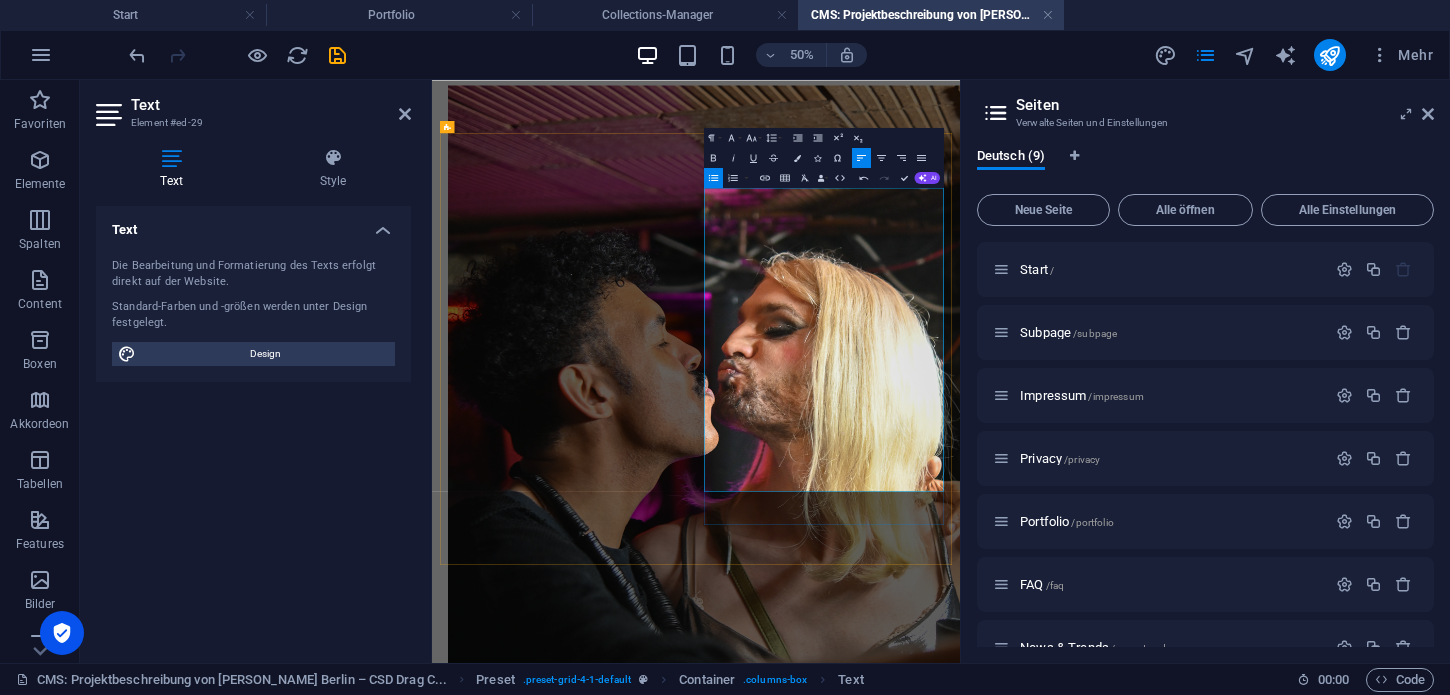 scroll, scrollTop: 1392, scrollLeft: 0, axis: vertical 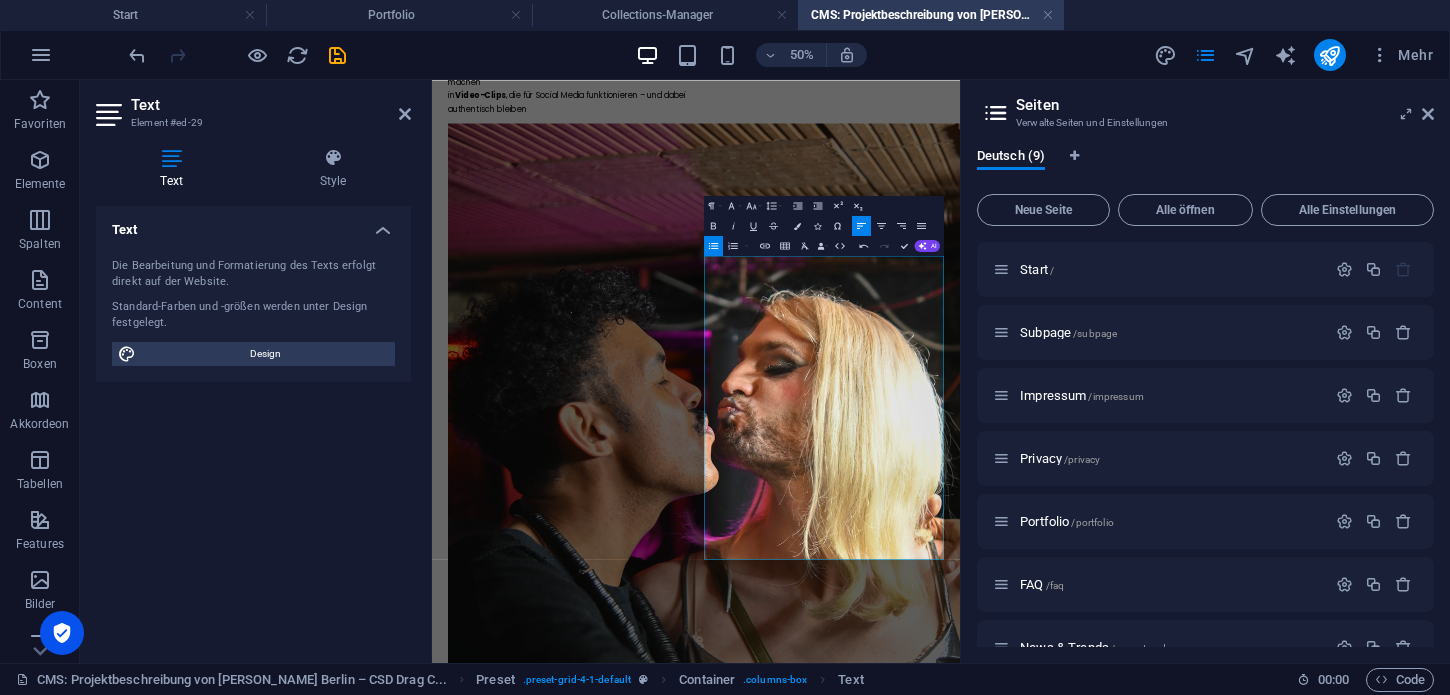 click 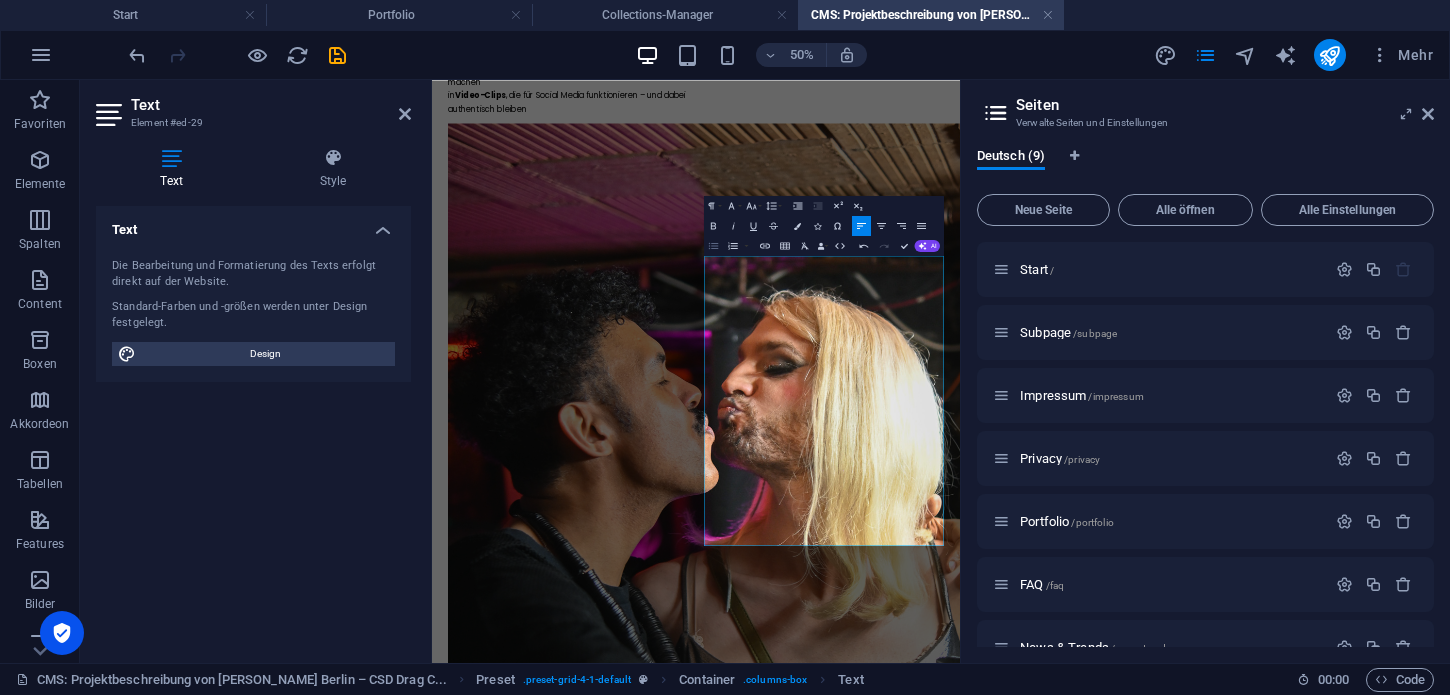 click 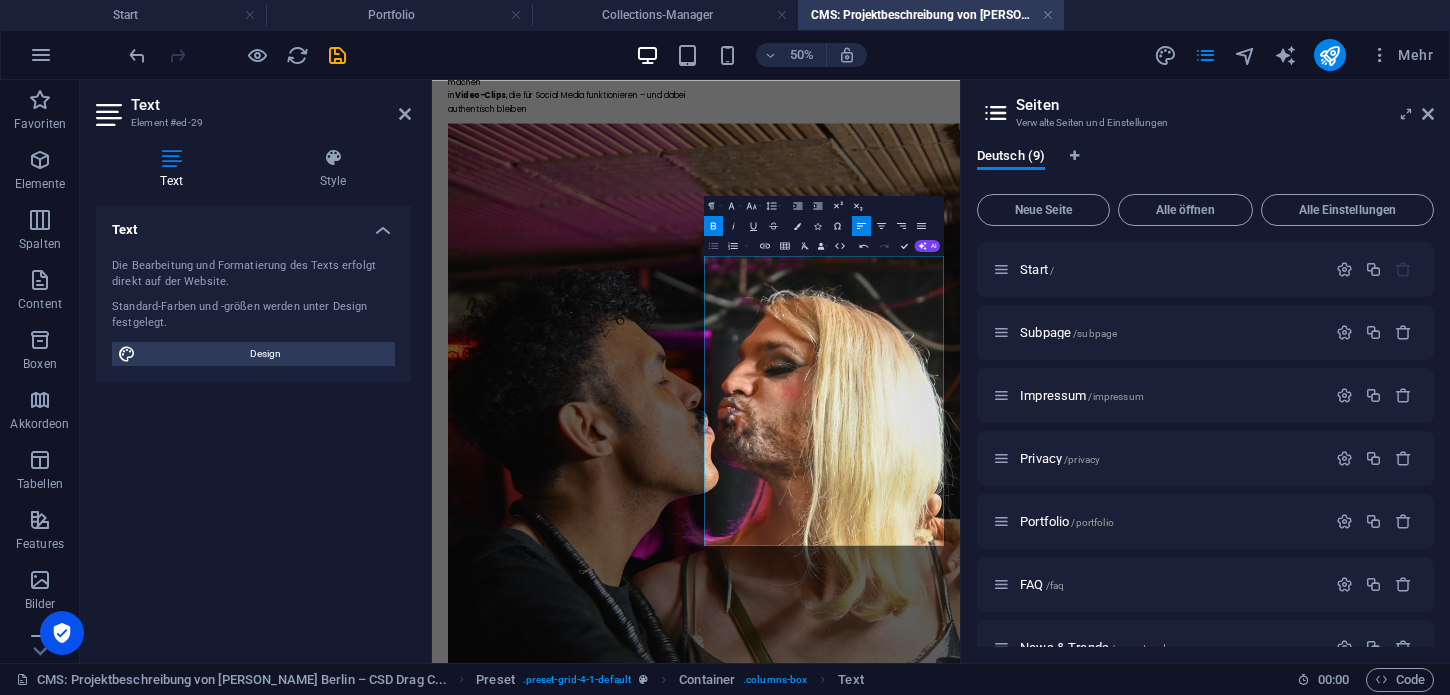 click 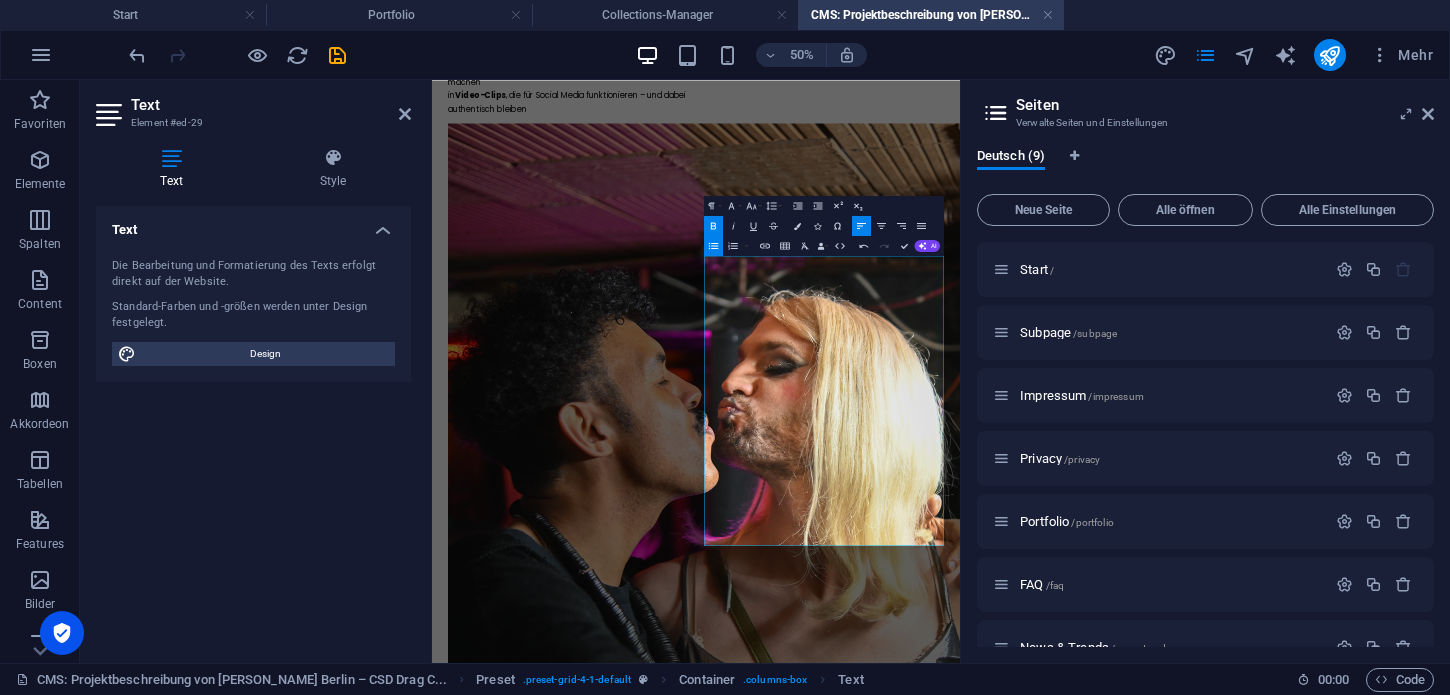click 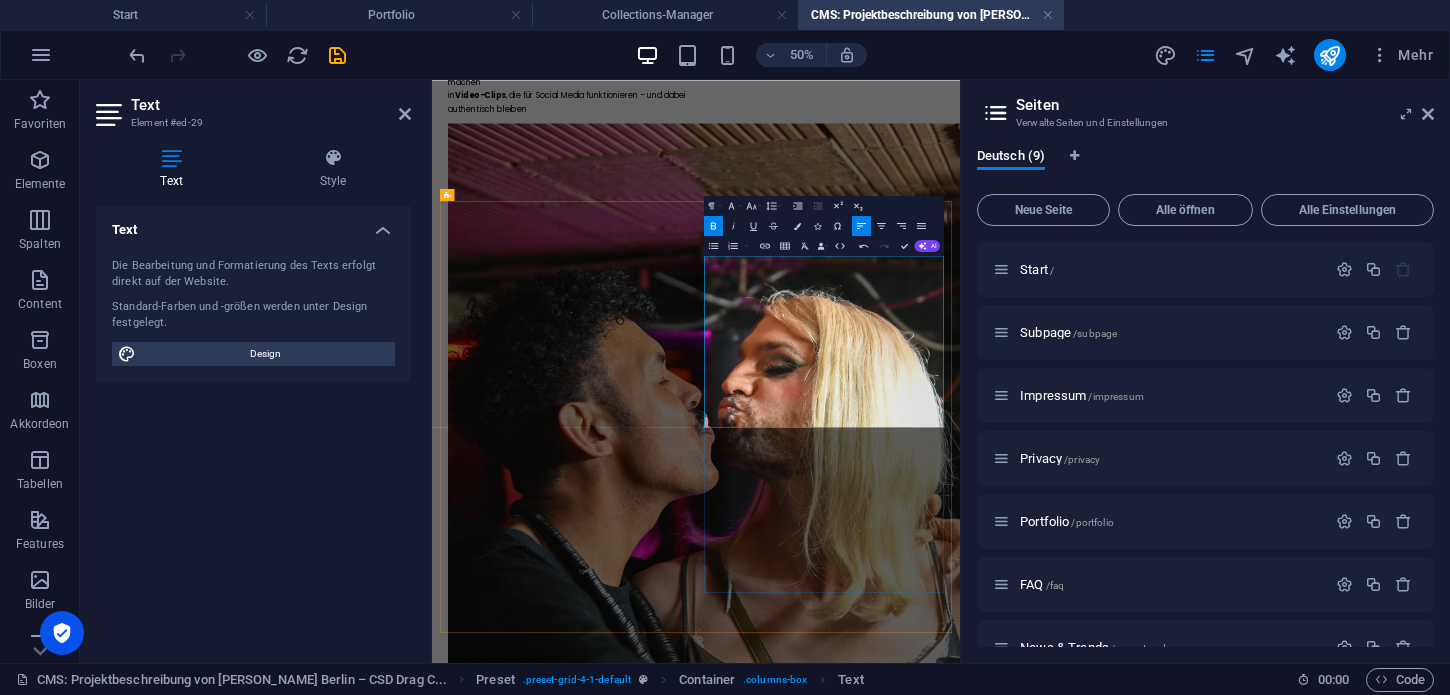 click on "Kurze dynamische Clips für Instagram Reels & TikTok" at bounding box center (2640, 6669) 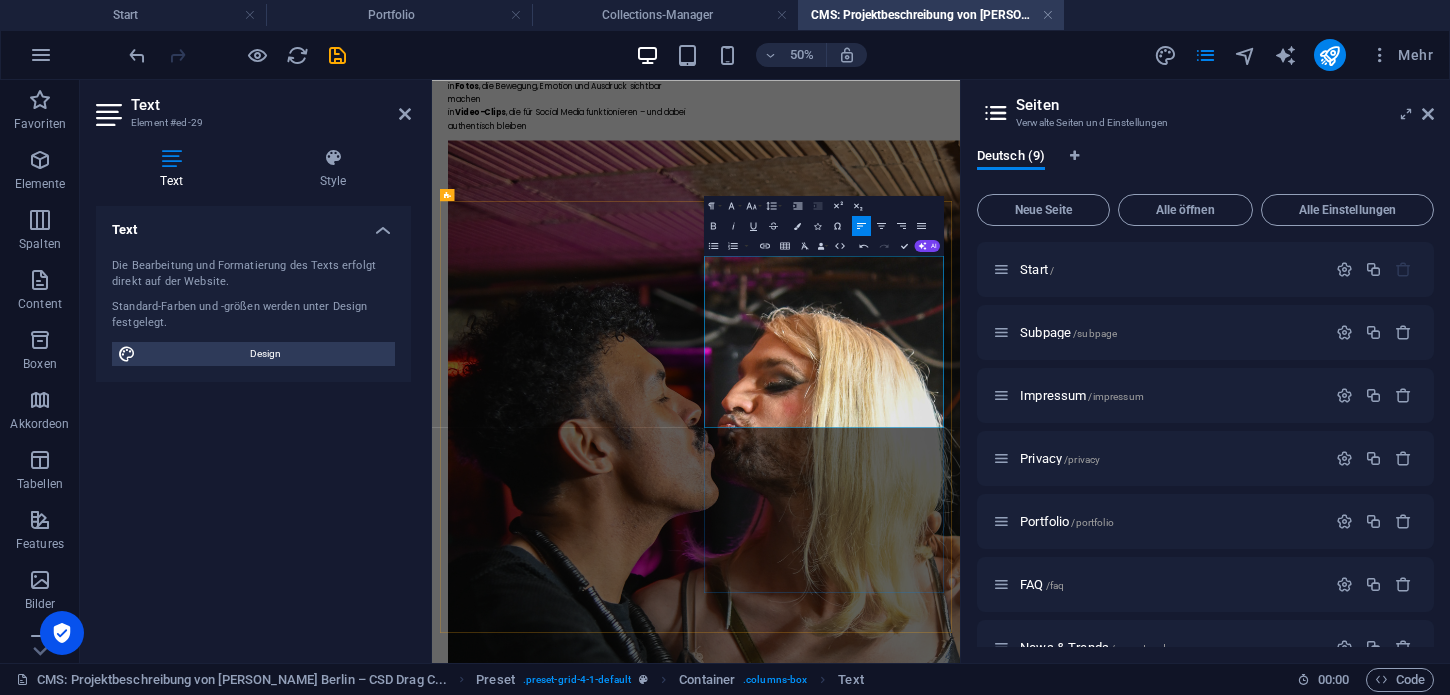 scroll, scrollTop: 1350, scrollLeft: 0, axis: vertical 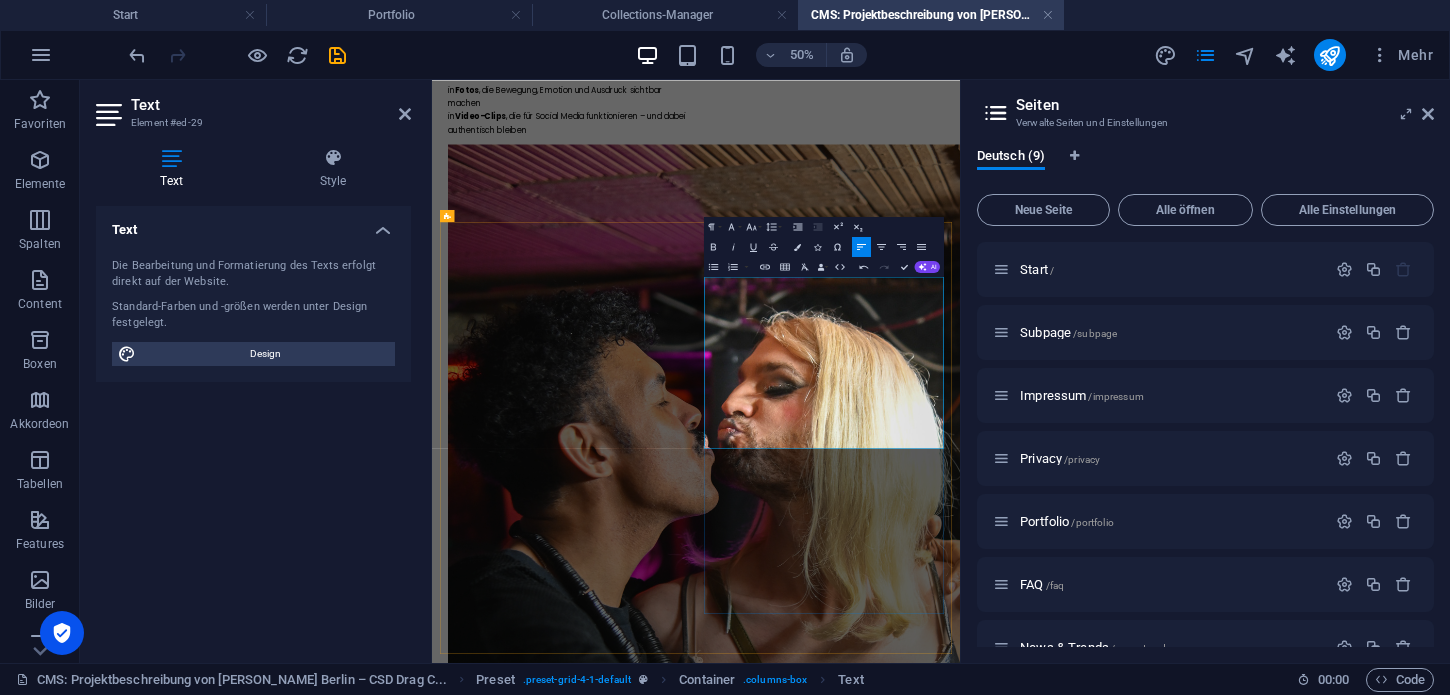 click on "🎥 Videoaufnahmen & Schnitt" at bounding box center [2650, 5827] 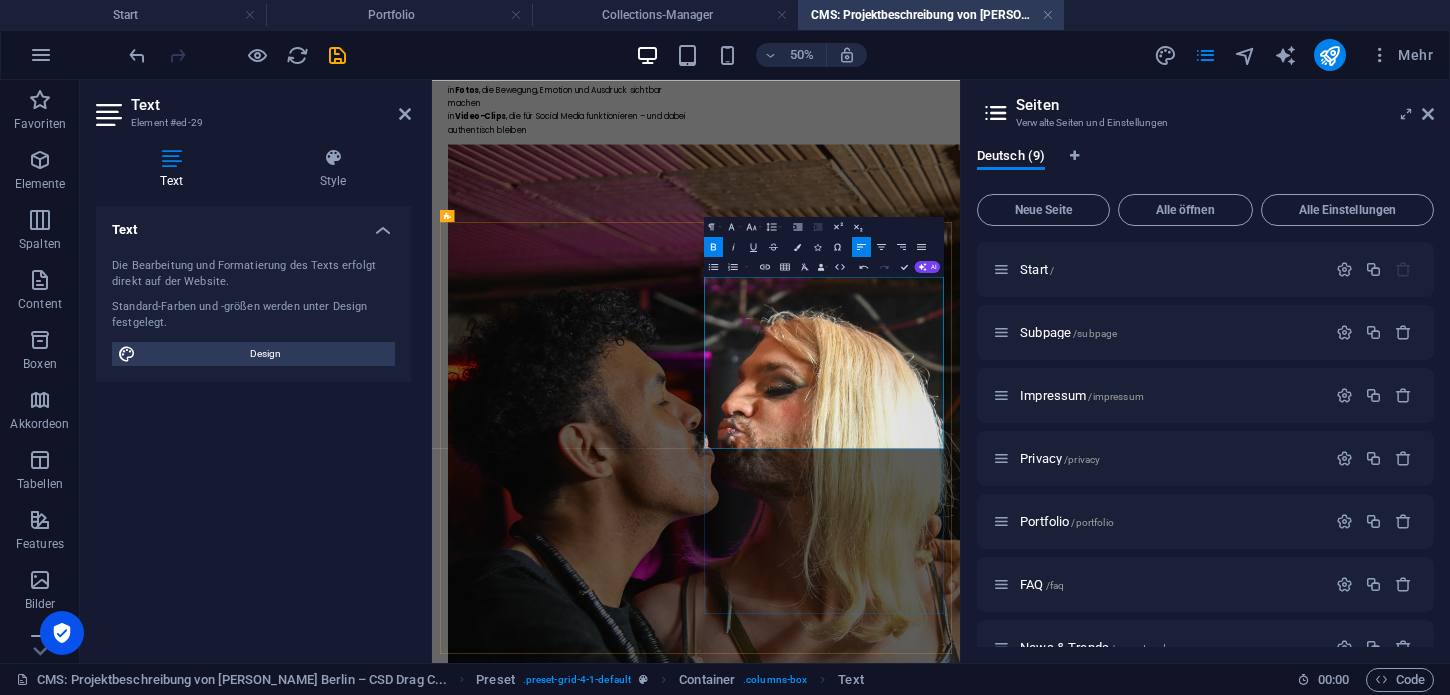 click on "✂️ Postproduktion" at bounding box center [2650, 8967] 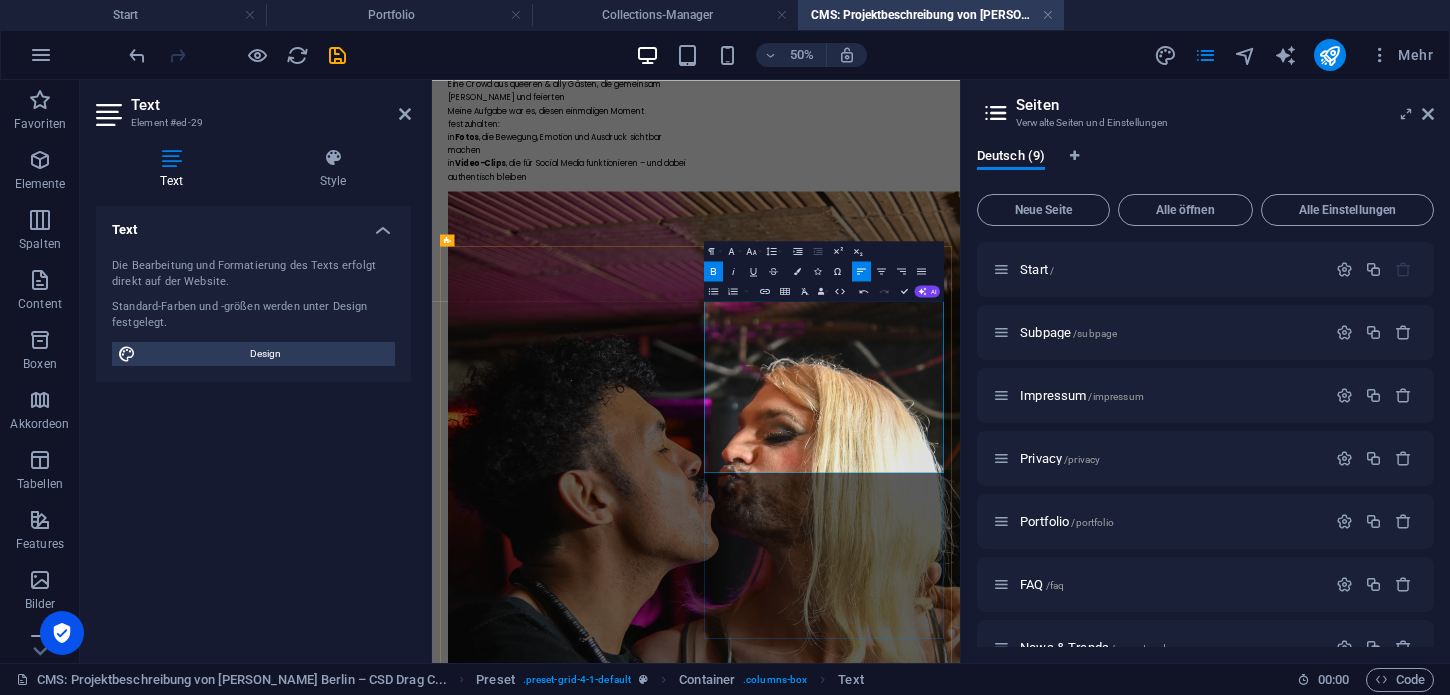 scroll, scrollTop: 1211, scrollLeft: 0, axis: vertical 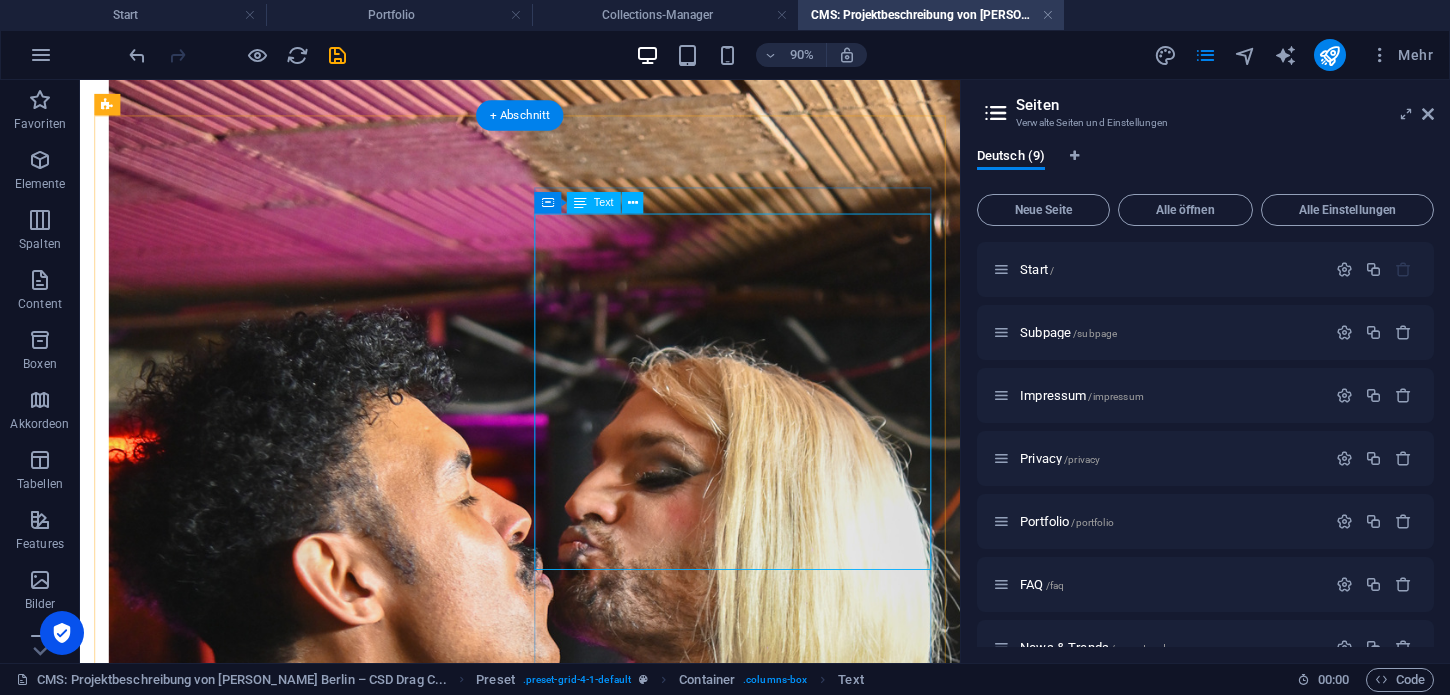 click on "Event-Fotografie Authentische Momentaufnahmen der Teilnehmer:innen Action-Shots während des Workouts Fokus auf Gesichter, Pride-Farben, Körper in Bewegung  Videoaufnahmen & Schnitt Kurze dynamische Clips für Instagram Reels & TikTok Bewegung & Performance synchron zur Musik Pride-Feeling in Motion Postproduktion Farblooks in Pride-Ästhetik (leicht poppig, nicht überladen) Formatoptimierung für Mobile, Reels & Stories Feinschnitt für emotionale Höhepunkte und Community-Momente" at bounding box center (2132, 2434) 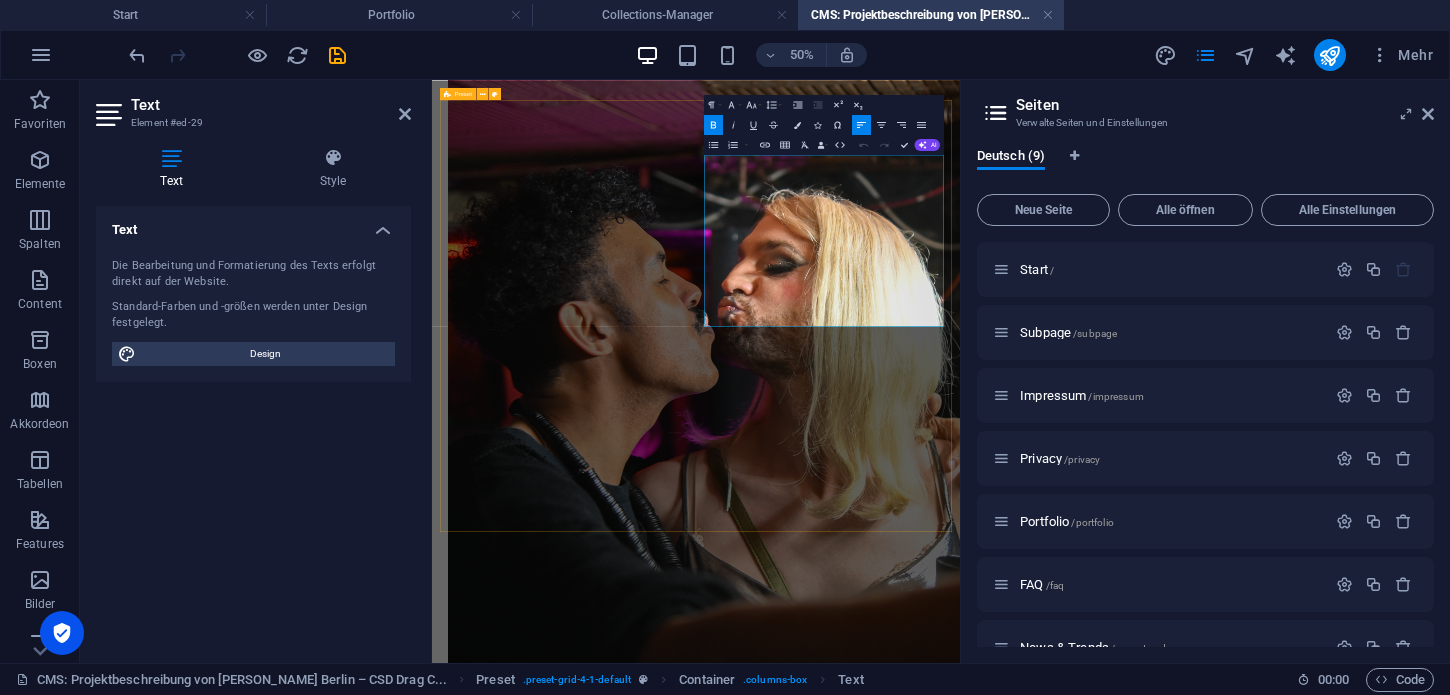 drag, startPoint x: 978, startPoint y: 267, endPoint x: 1462, endPoint y: 321, distance: 487.00308 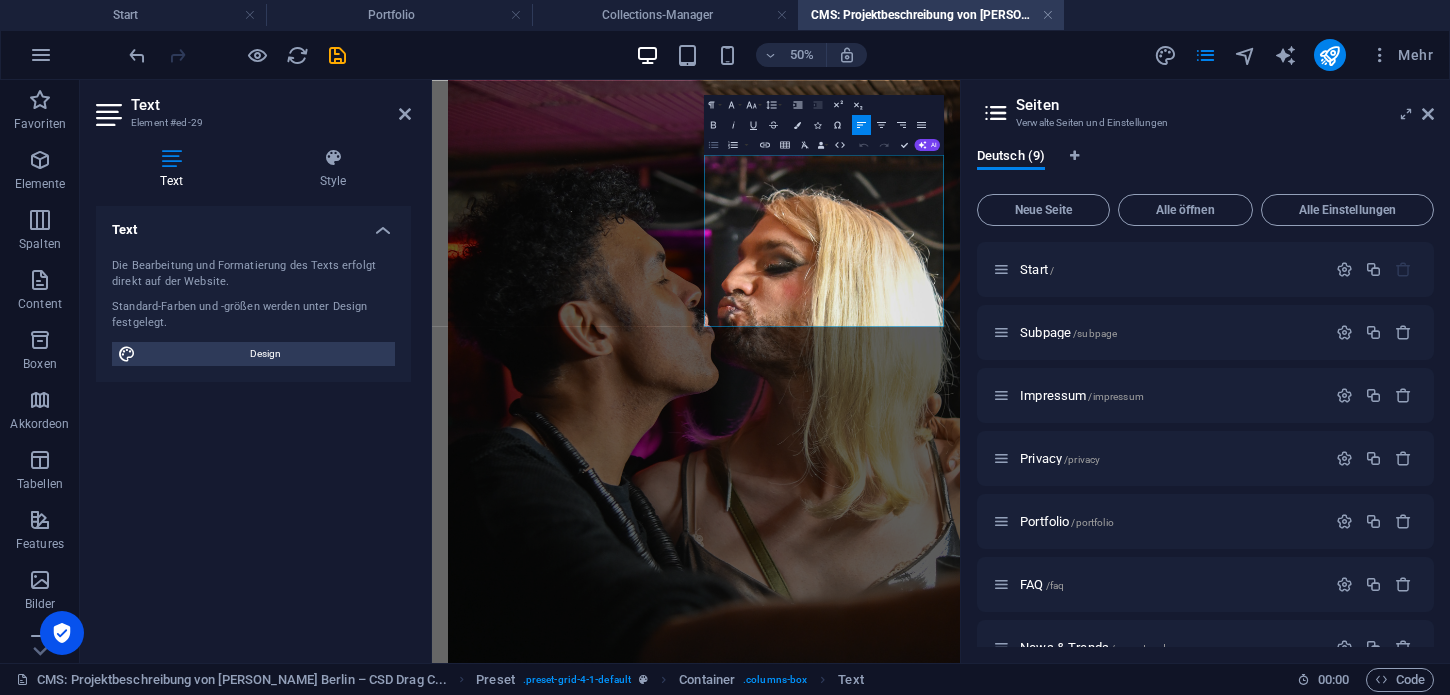 click 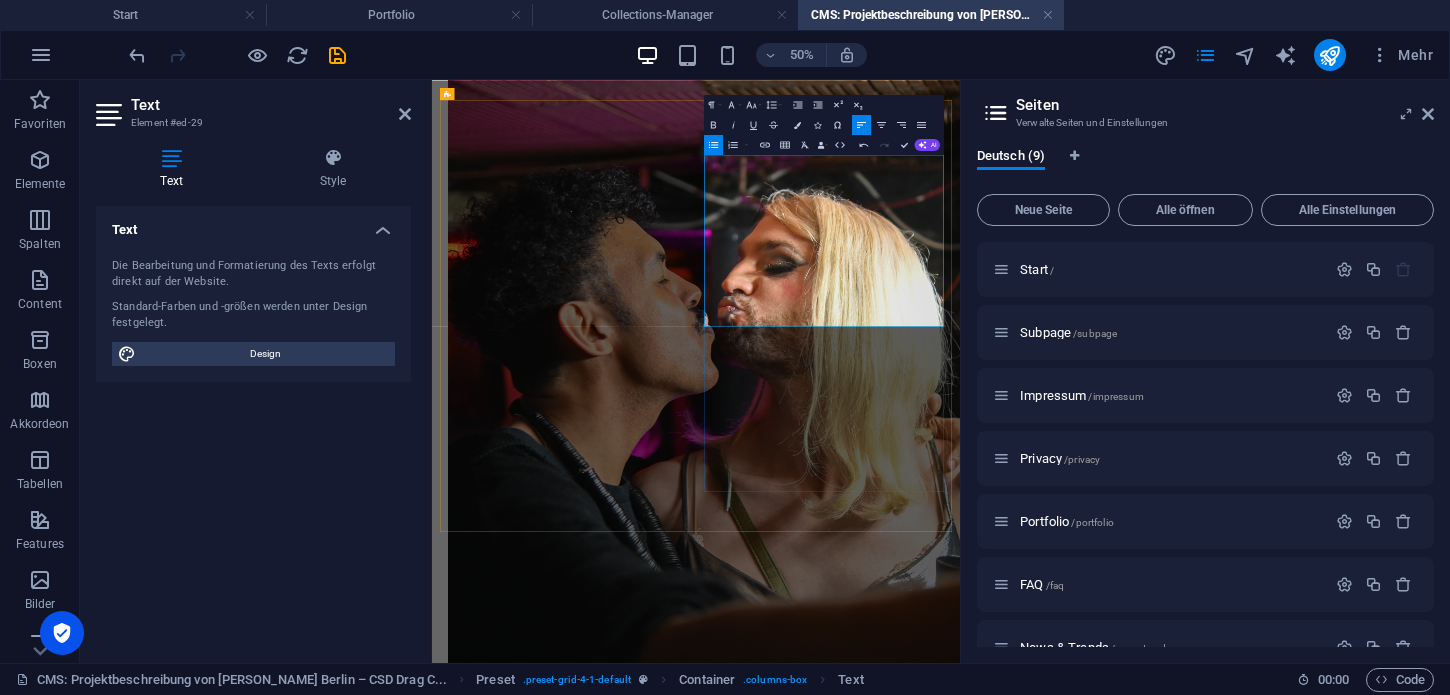 drag, startPoint x: 984, startPoint y: 370, endPoint x: 1032, endPoint y: 388, distance: 51.264023 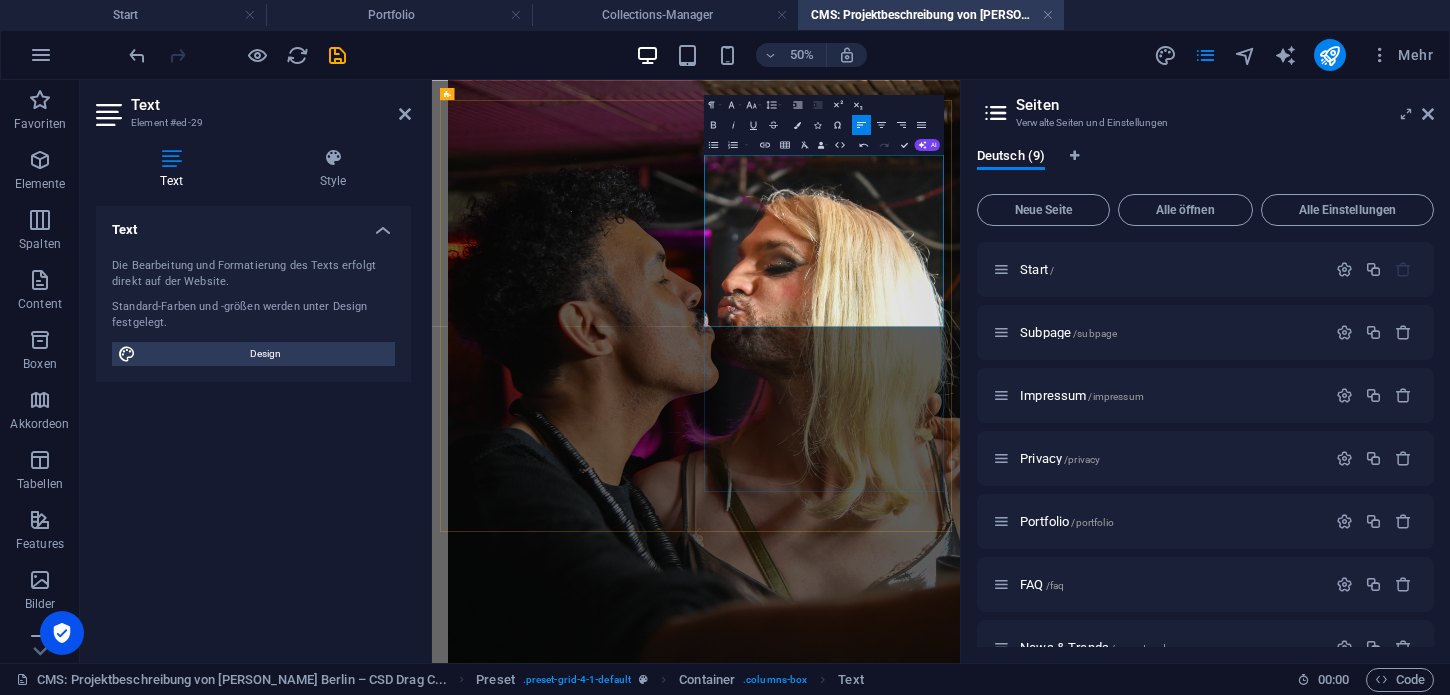 drag, startPoint x: 978, startPoint y: 372, endPoint x: 1230, endPoint y: 416, distance: 255.81242 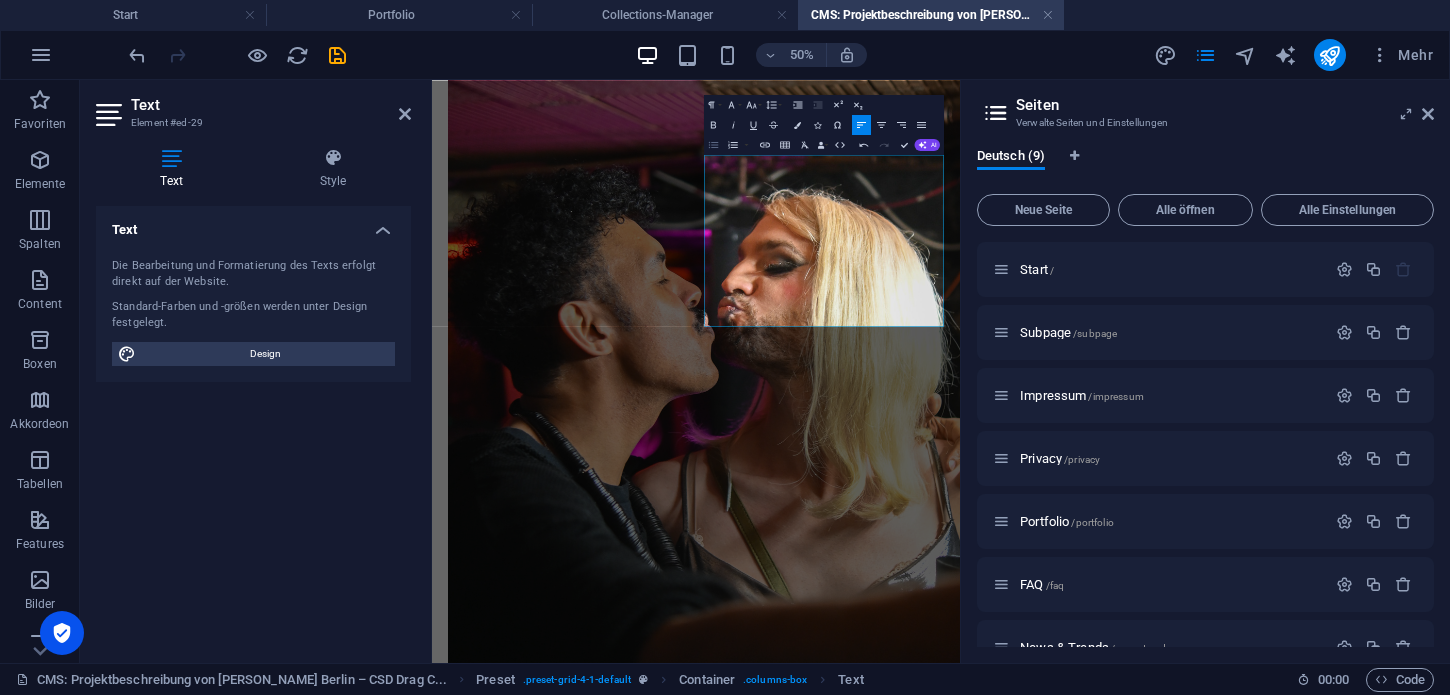drag, startPoint x: 713, startPoint y: 142, endPoint x: 563, endPoint y: 169, distance: 152.41063 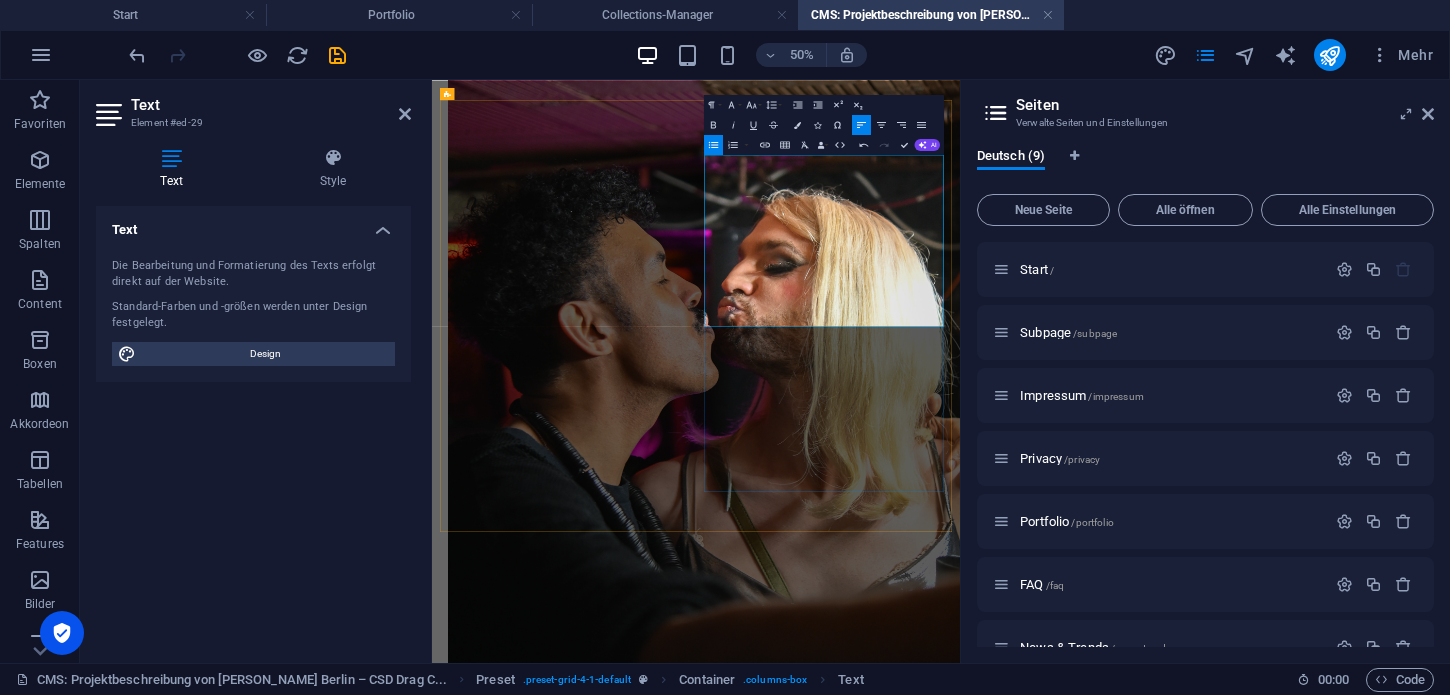 click on "Farblooks in Pride-Ästhetik (leicht poppig, nicht überladen)" at bounding box center [2640, 9766] 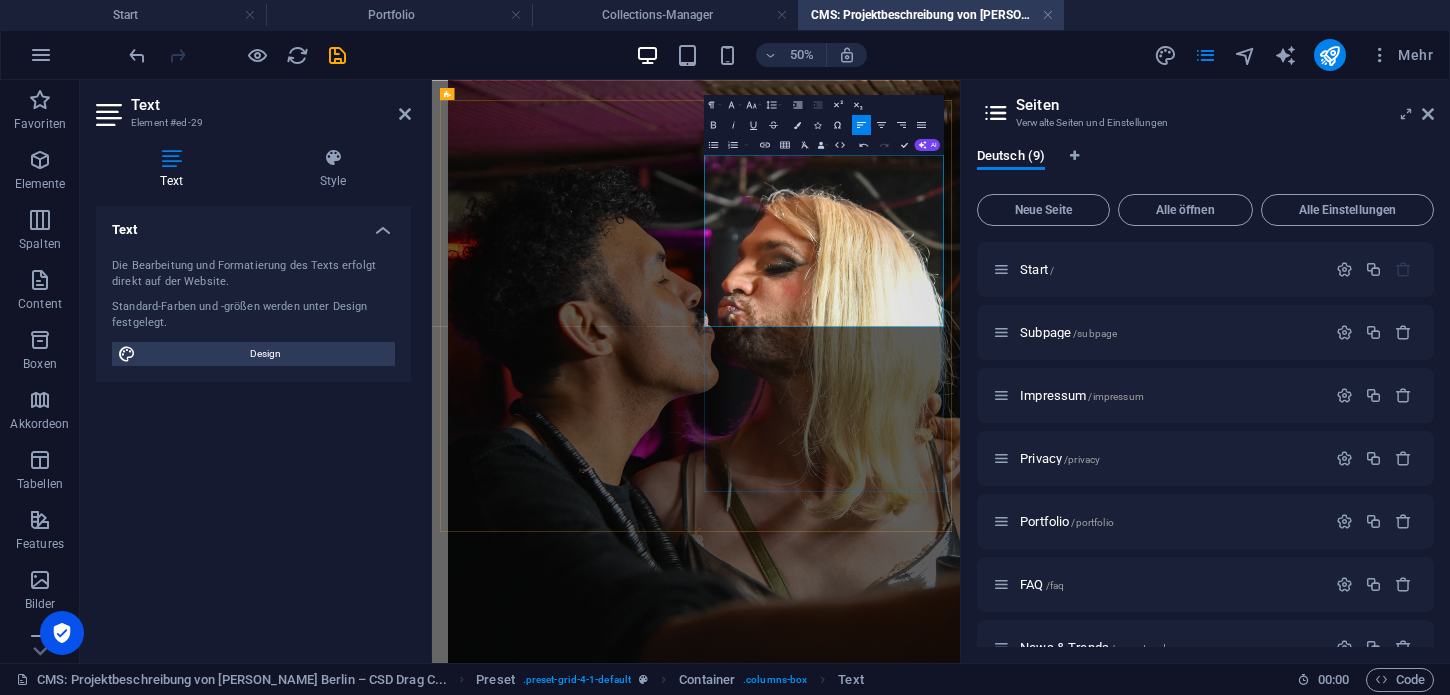 drag, startPoint x: 981, startPoint y: 480, endPoint x: 1373, endPoint y: 573, distance: 402.8809 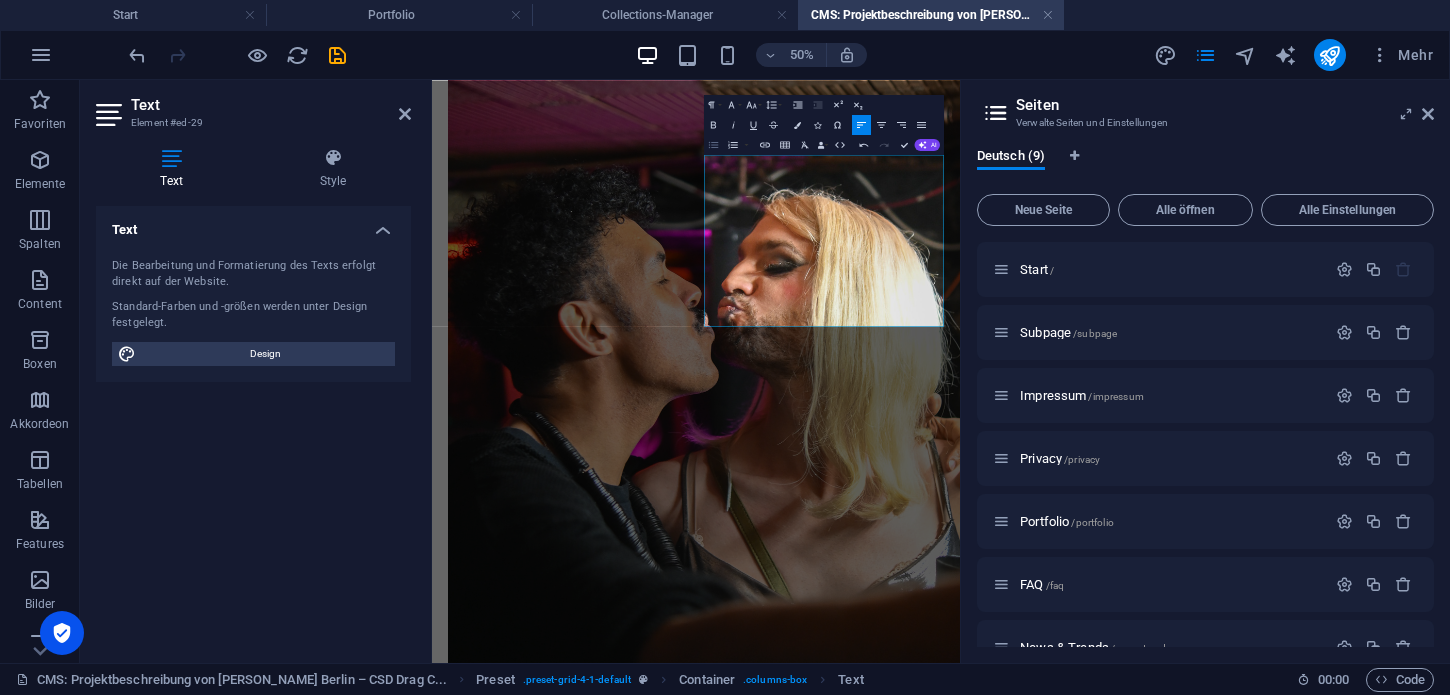 click 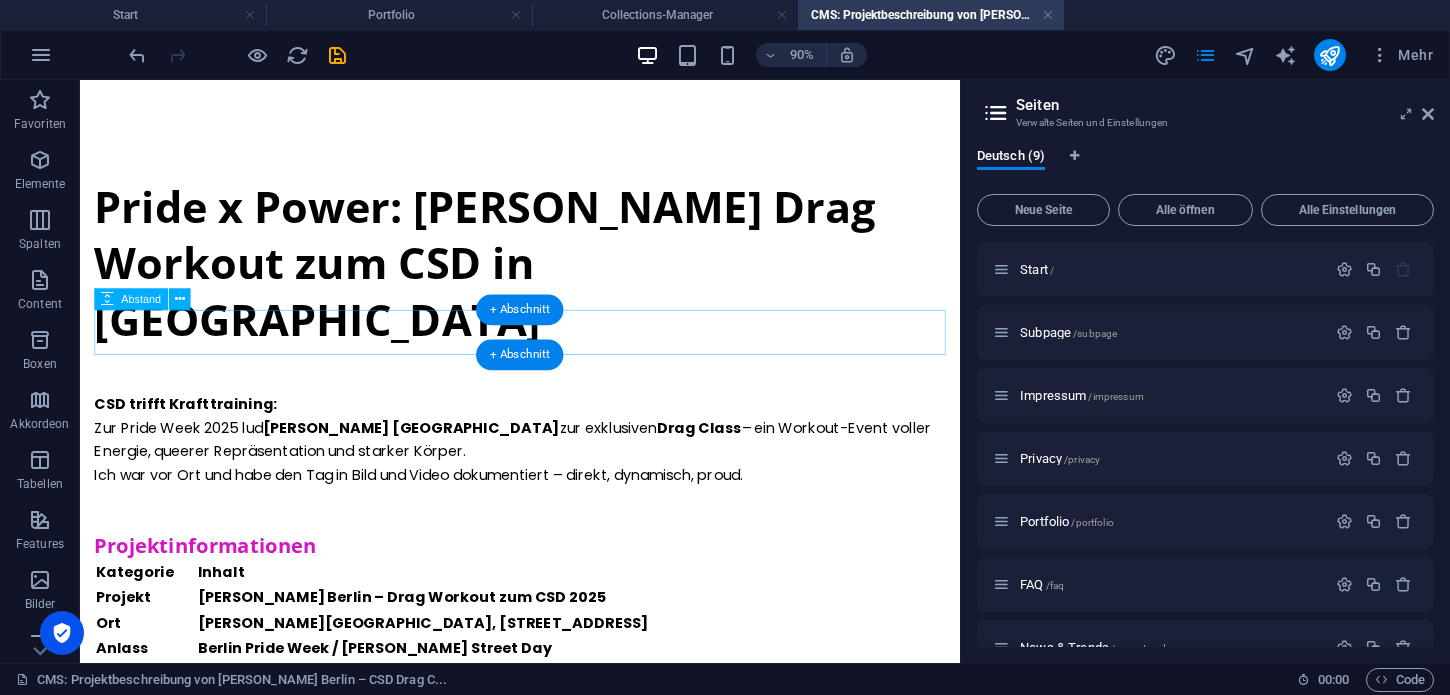 scroll, scrollTop: 0, scrollLeft: 0, axis: both 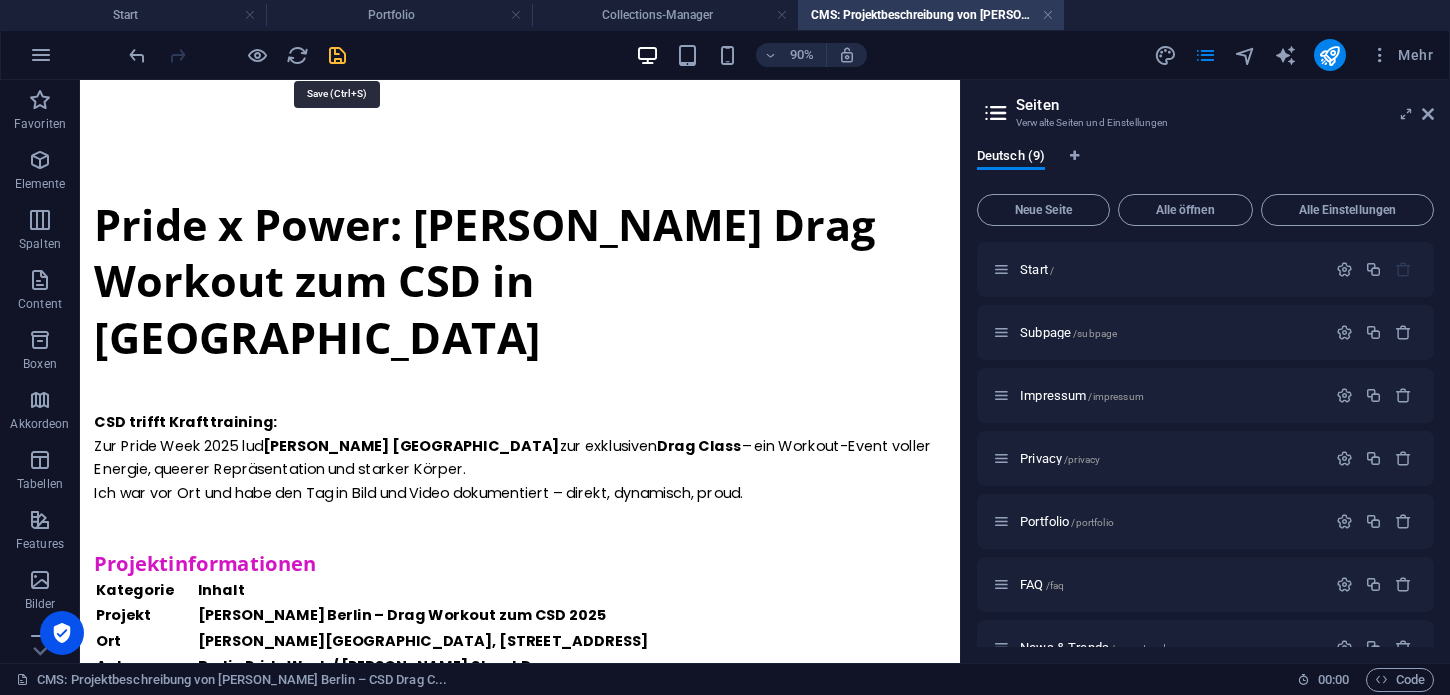 click at bounding box center [337, 55] 